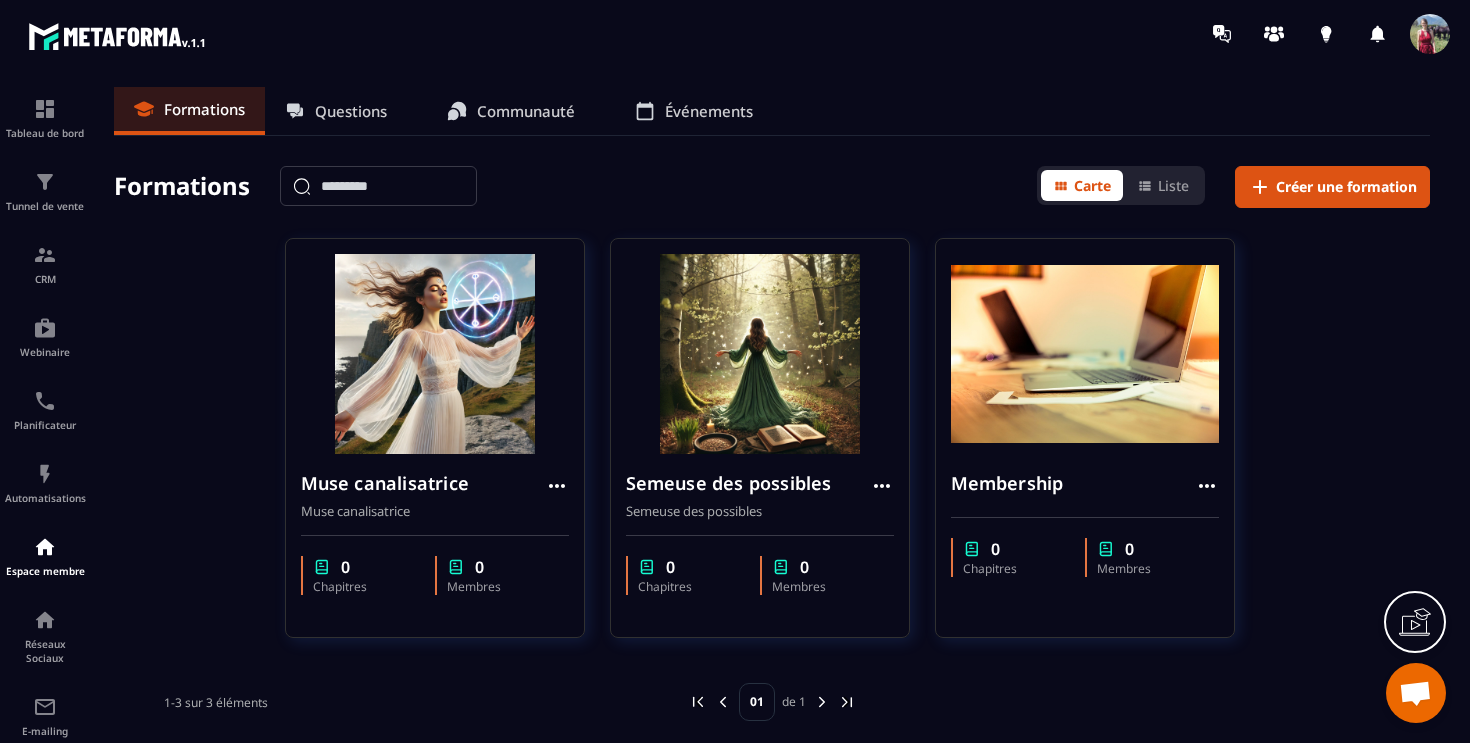 scroll, scrollTop: 0, scrollLeft: 0, axis: both 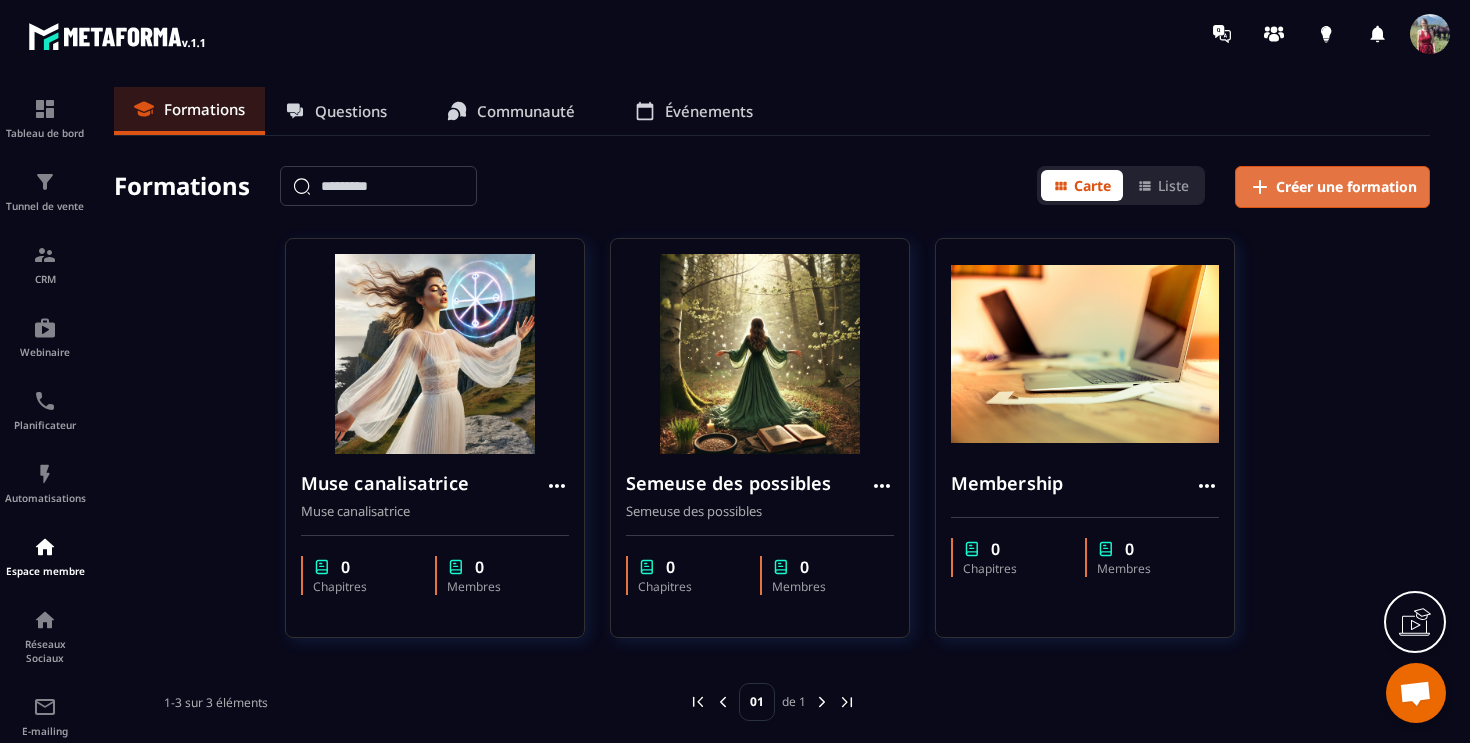 click on "Créer une formation" at bounding box center [1346, 187] 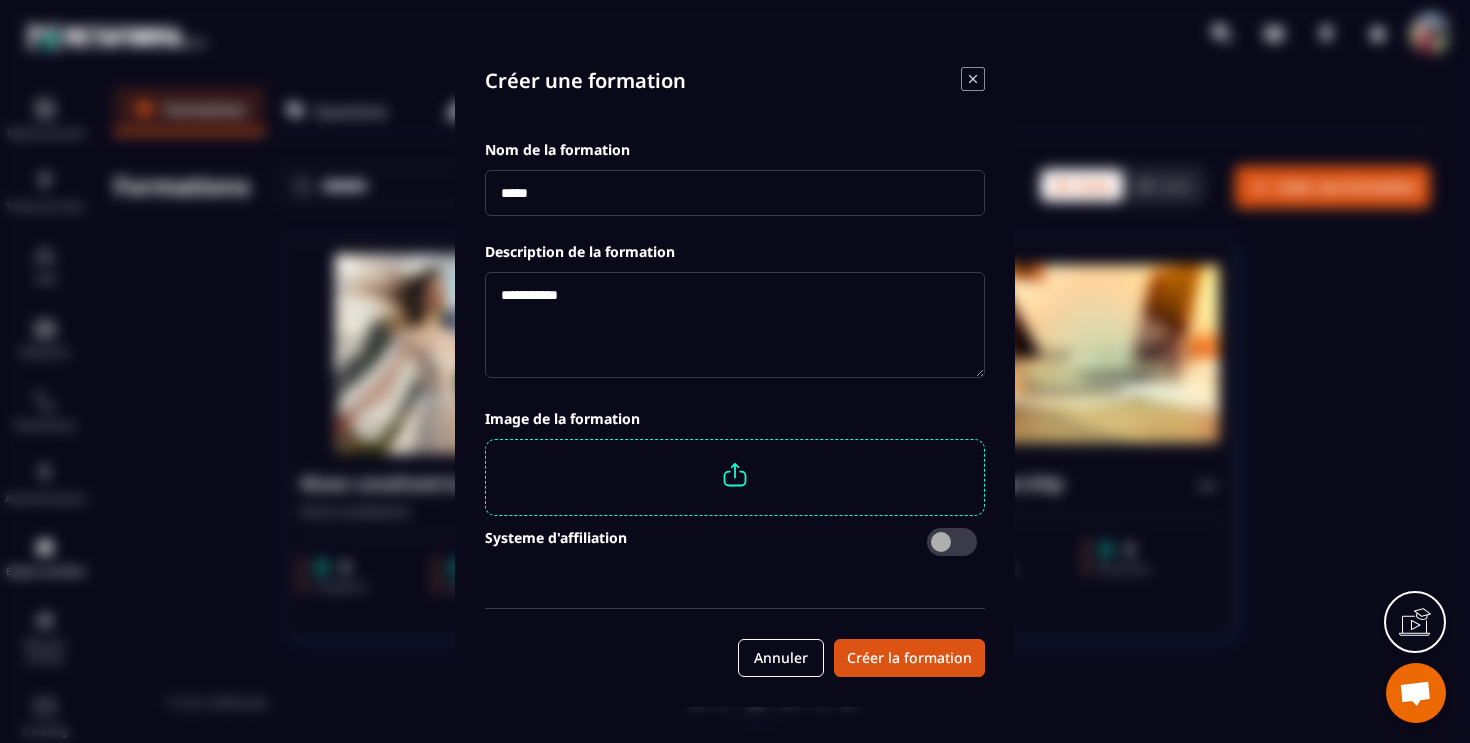click on "Systeme d'affiliation" at bounding box center (735, 542) 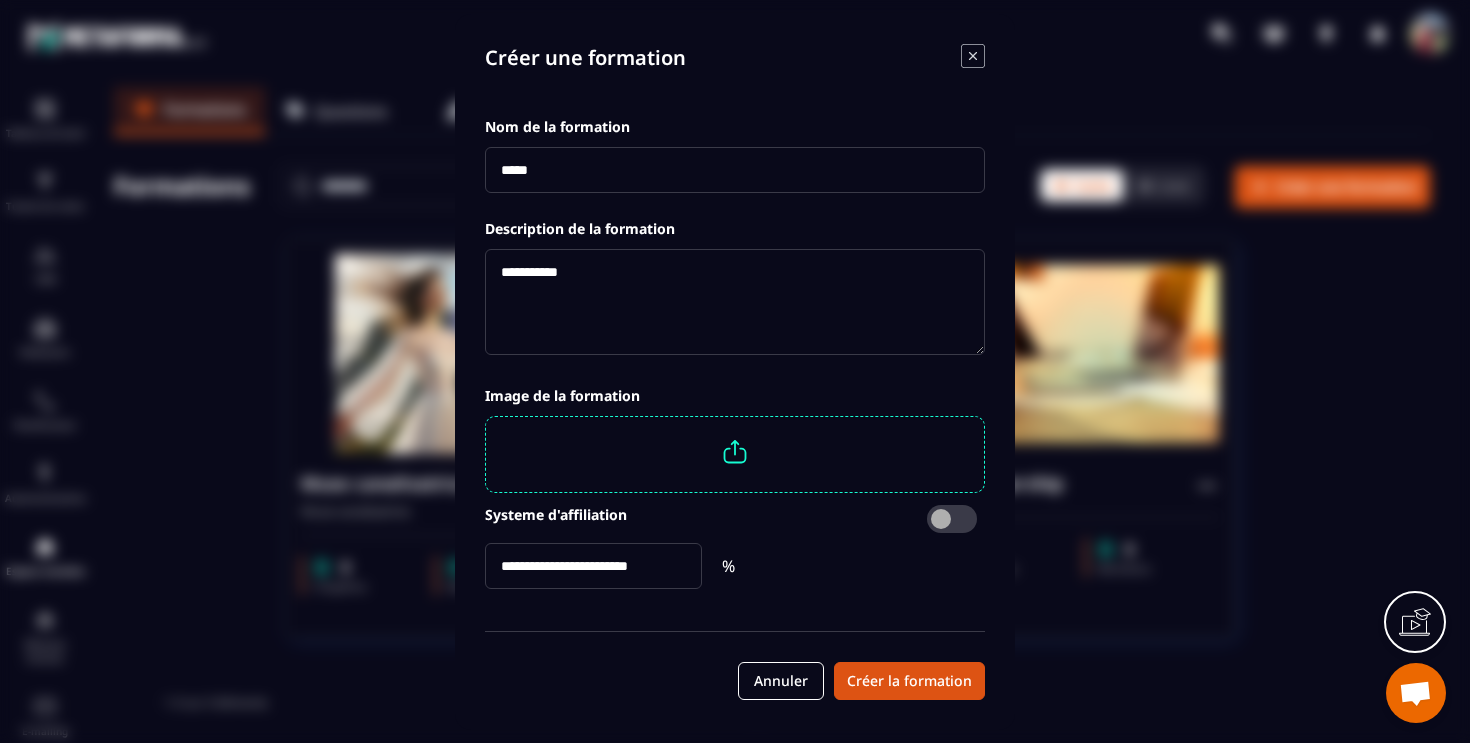 click at bounding box center (593, 566) 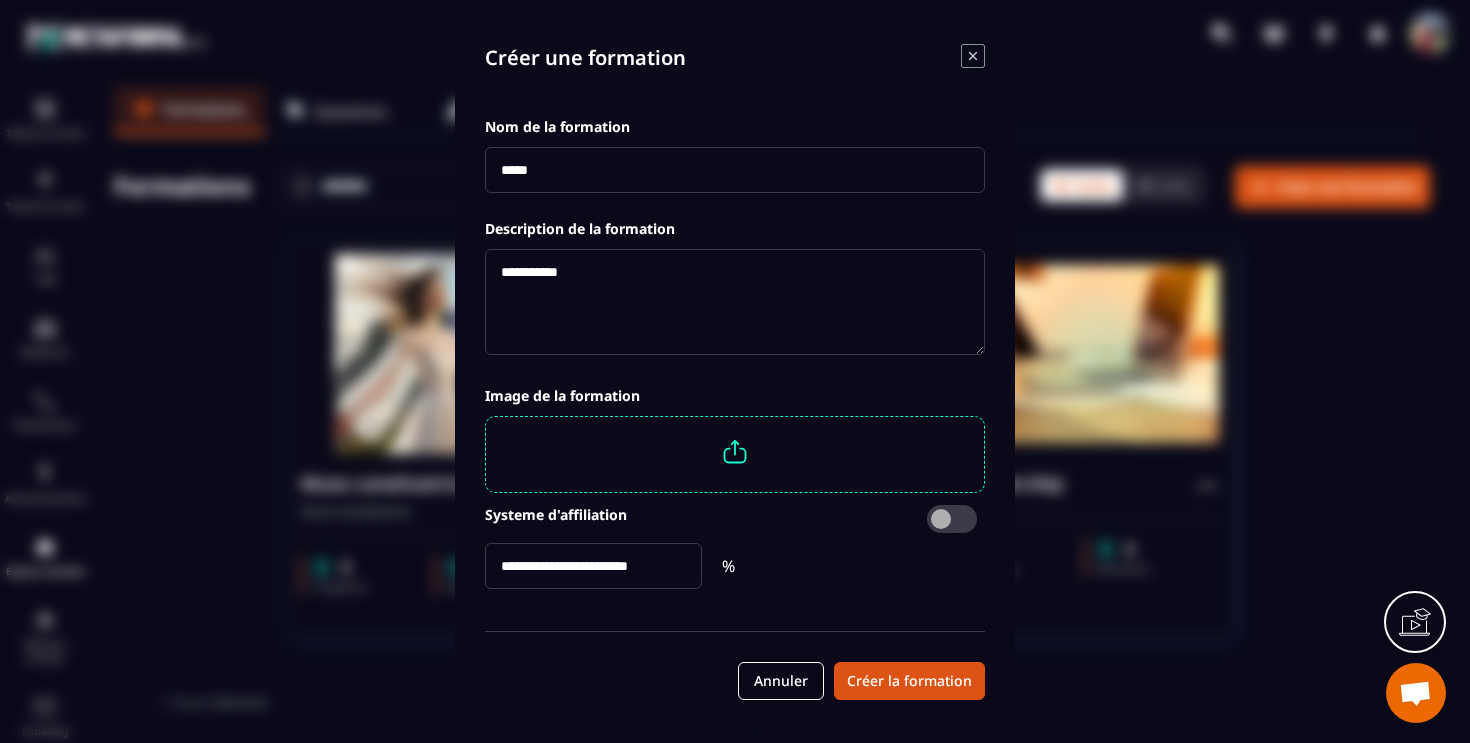 type on "**" 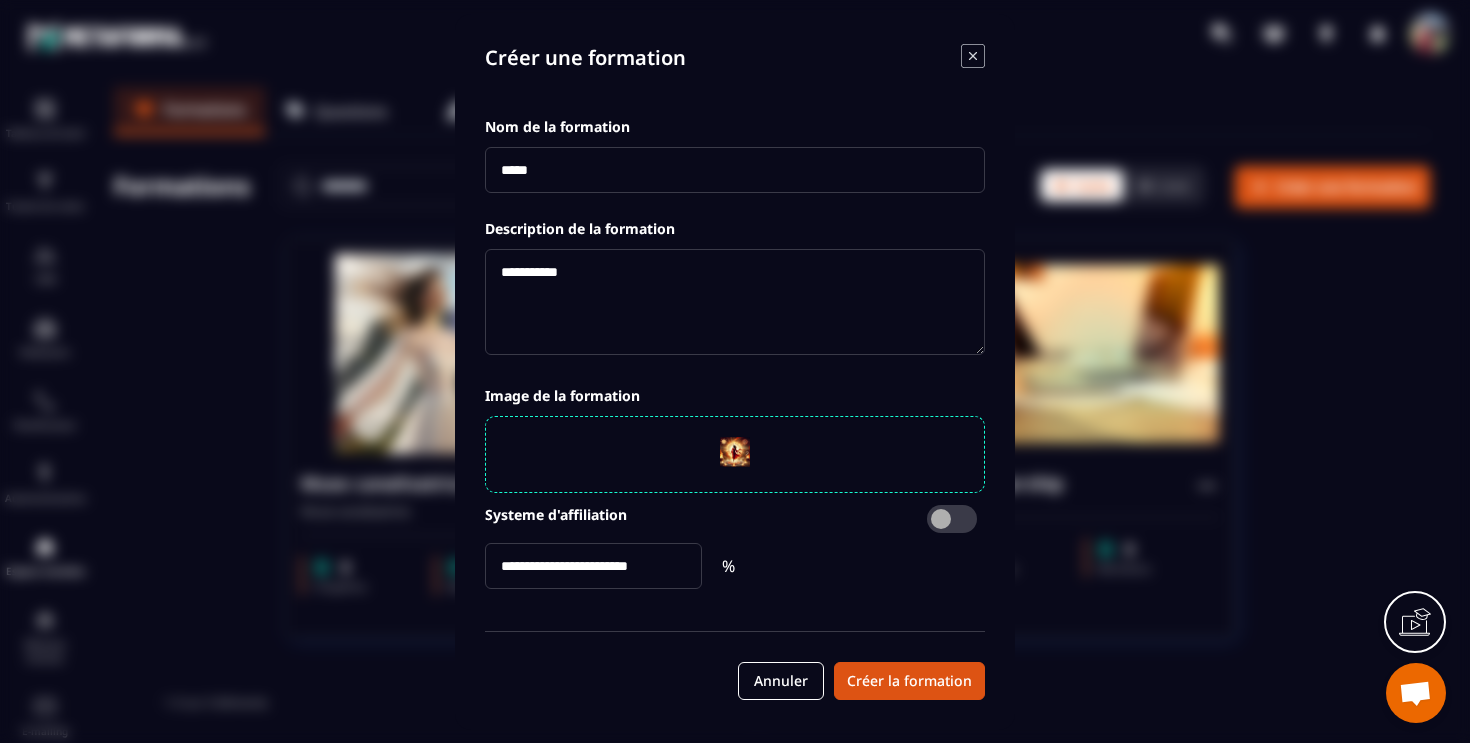 click 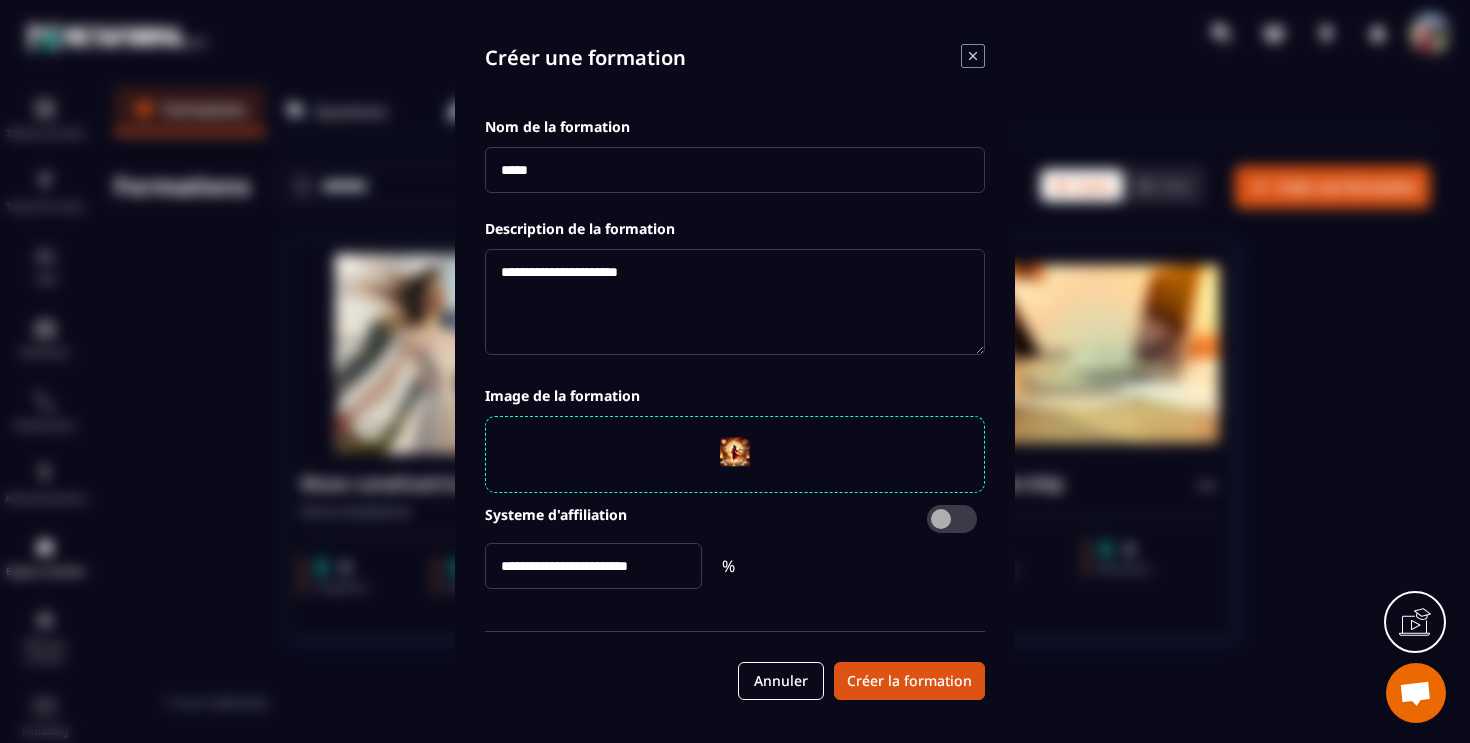 type on "**********" 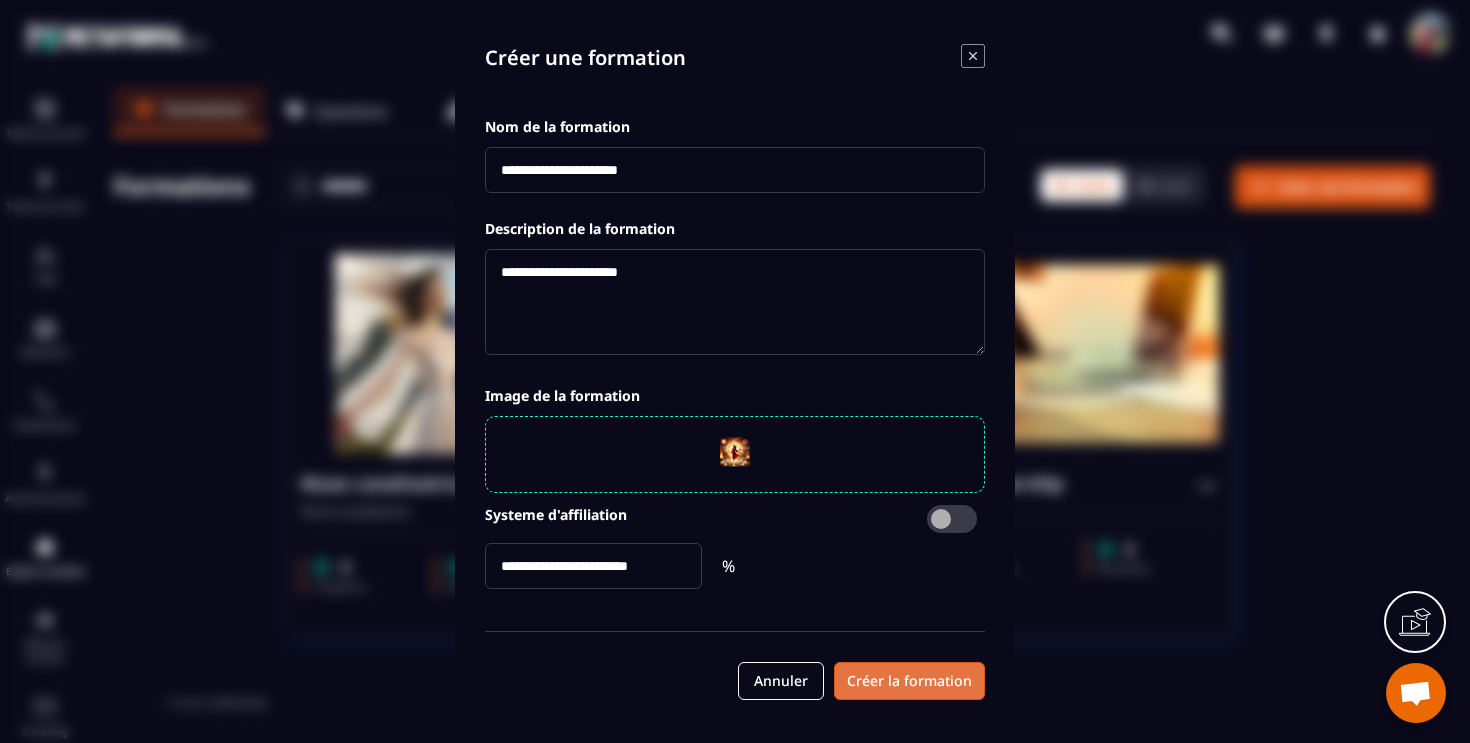 type on "**********" 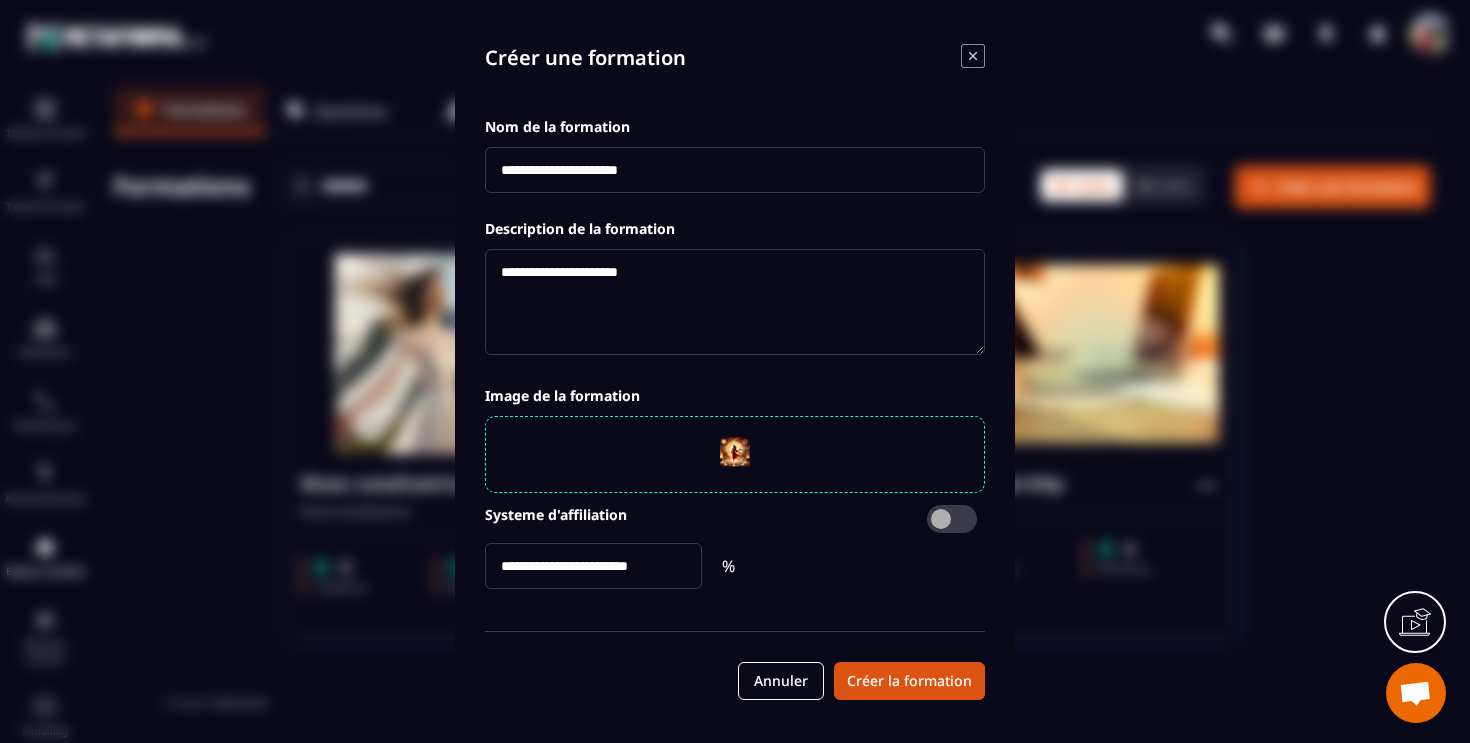 click at bounding box center (952, 519) 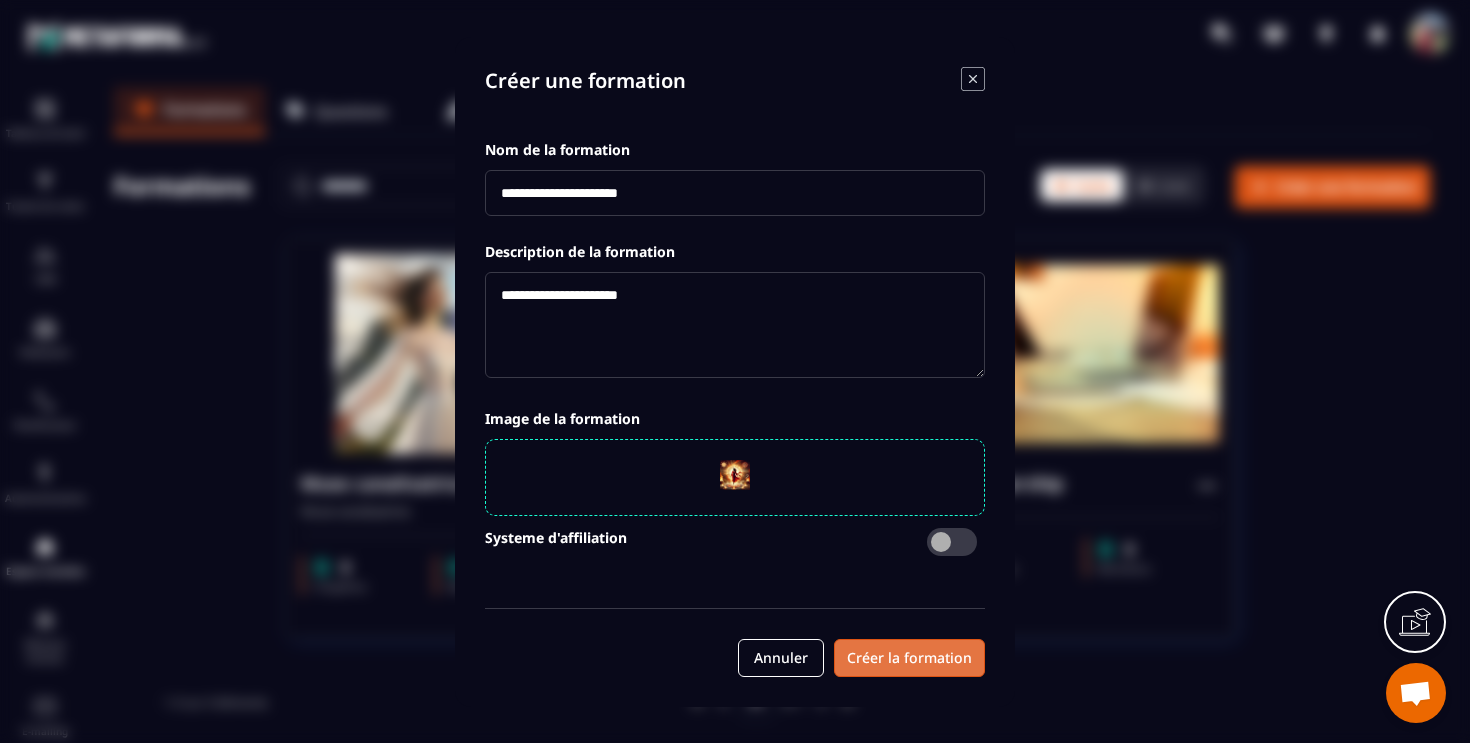 click on "Créer la formation" at bounding box center (909, 658) 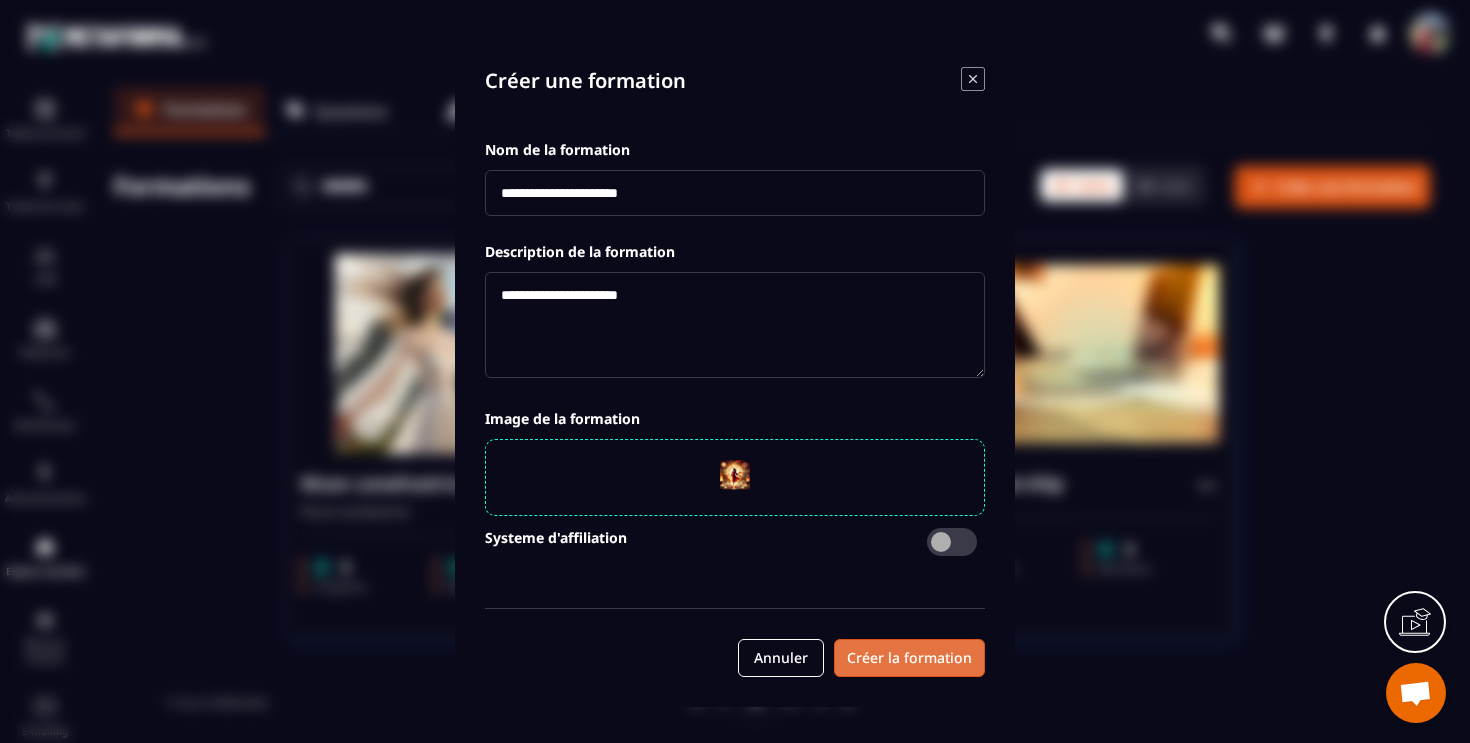 click on "Créer la formation" at bounding box center (909, 658) 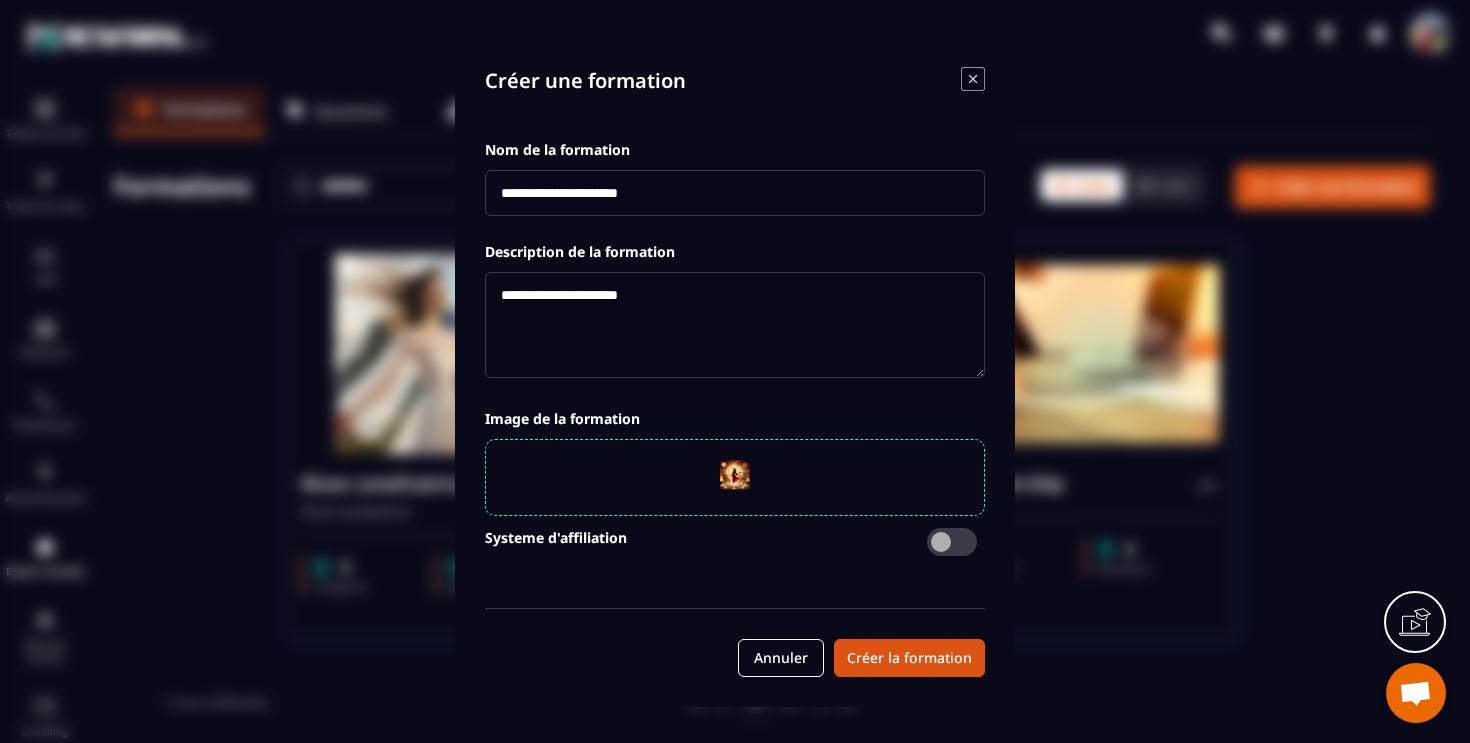 click at bounding box center (952, 542) 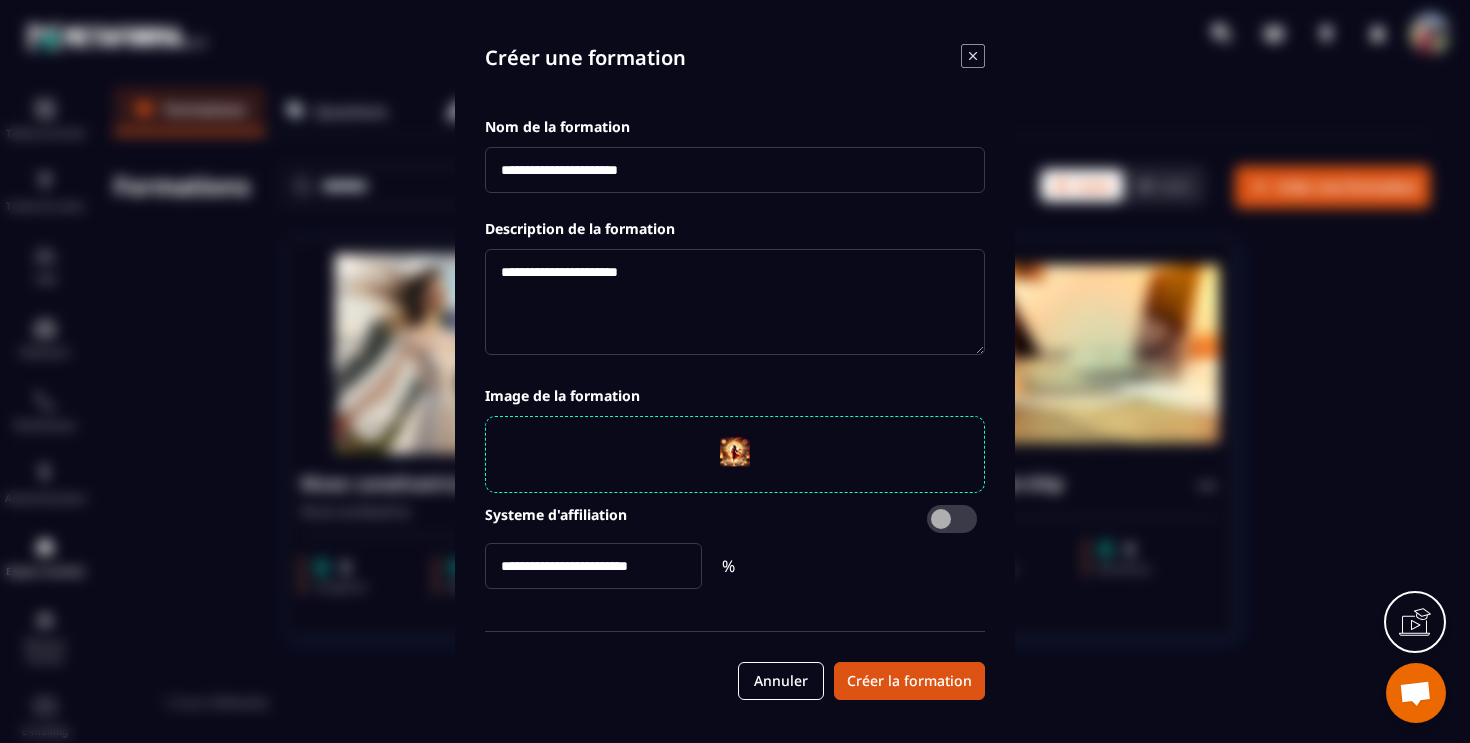click at bounding box center (593, 566) 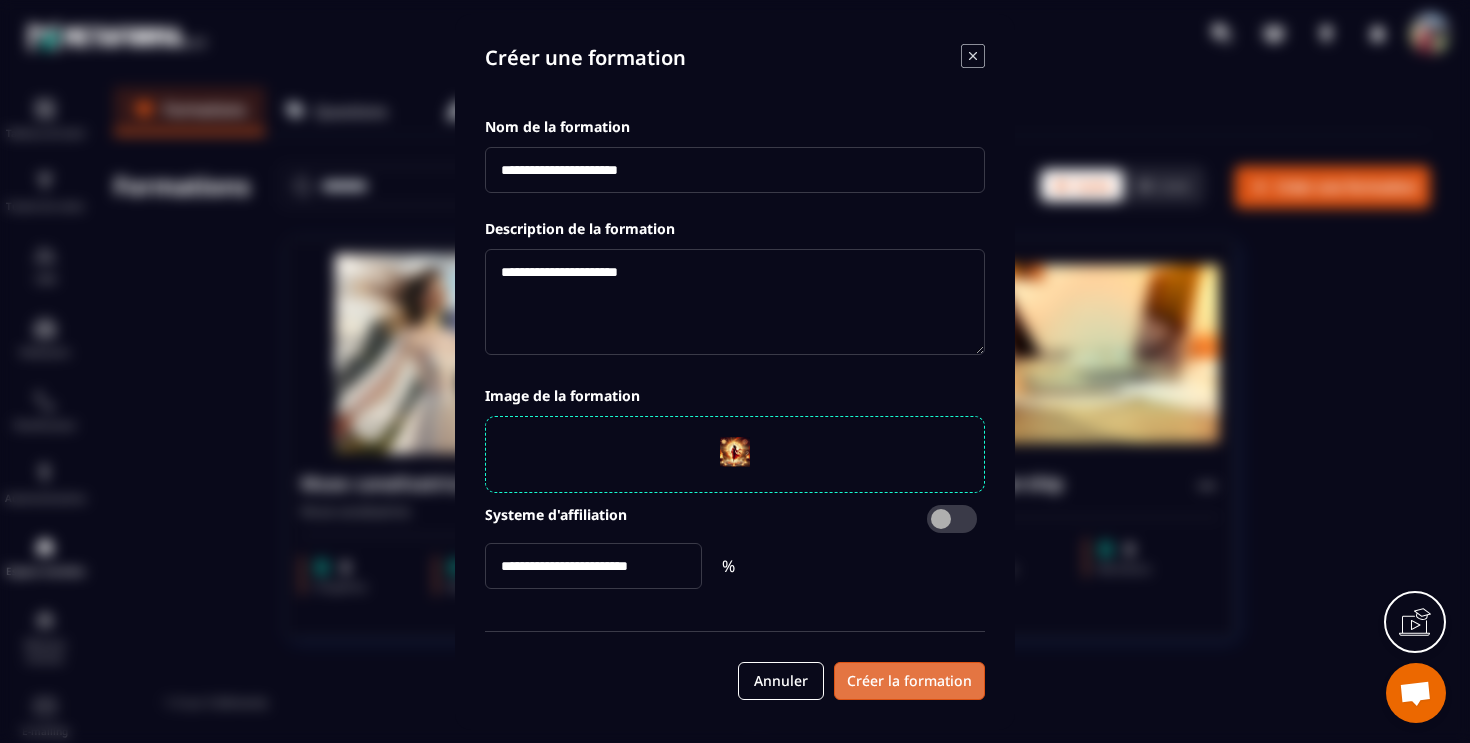type on "**" 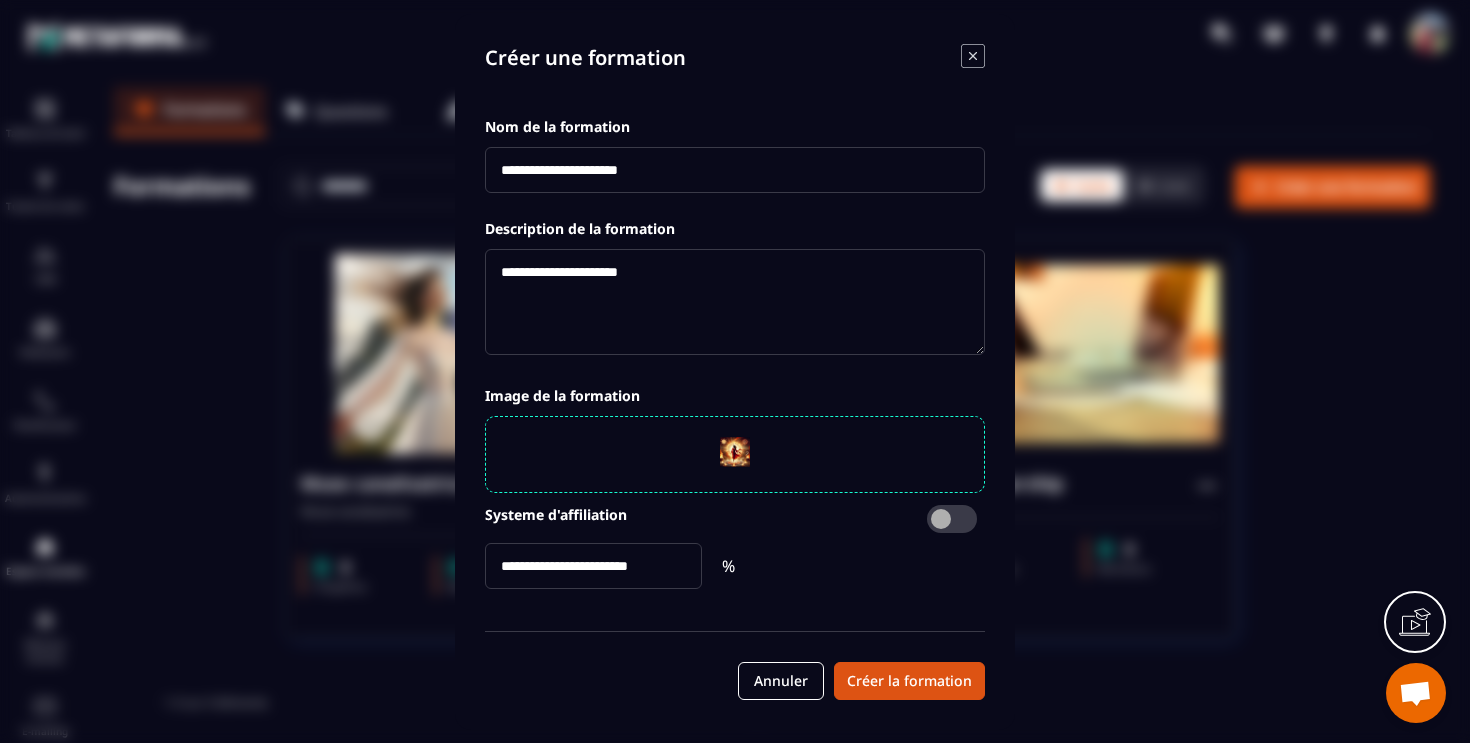 click at bounding box center [735, 371] 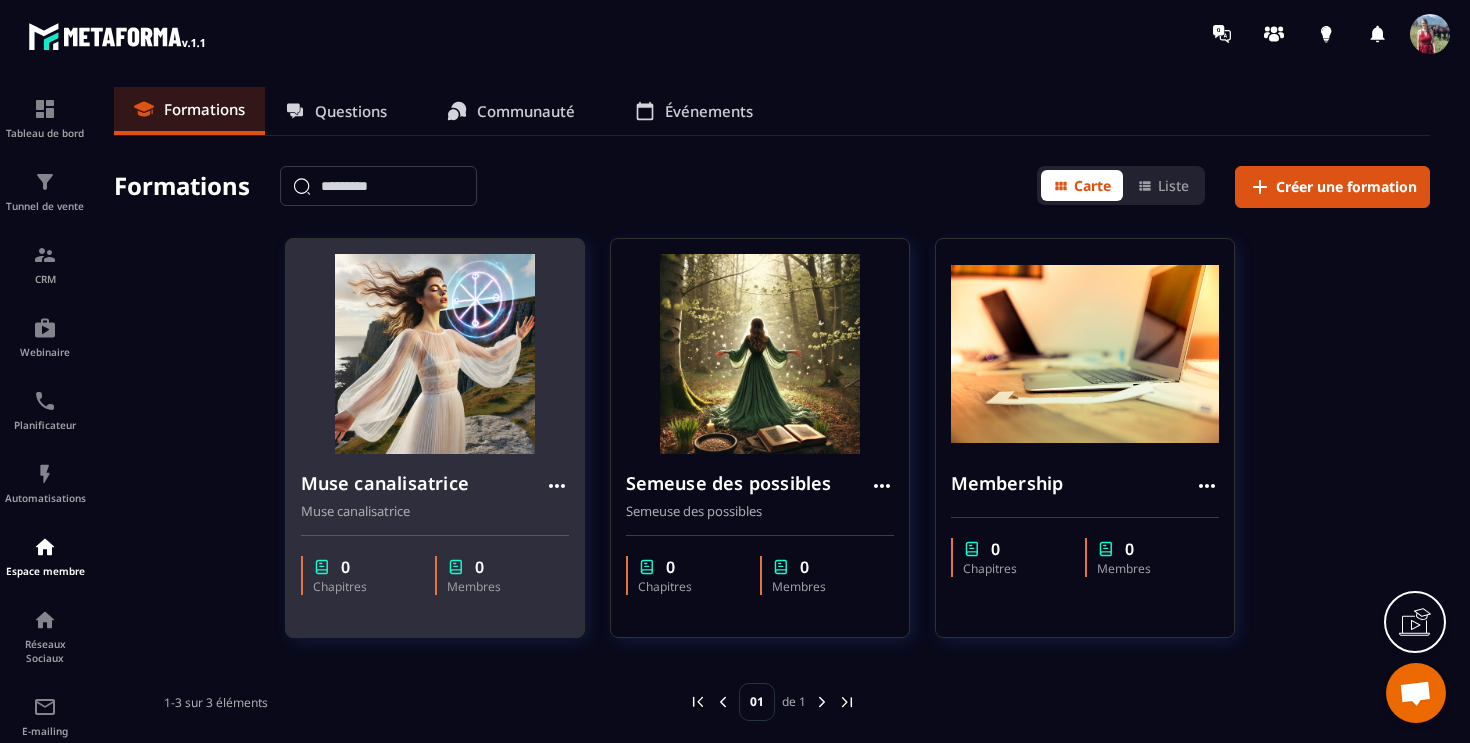 click 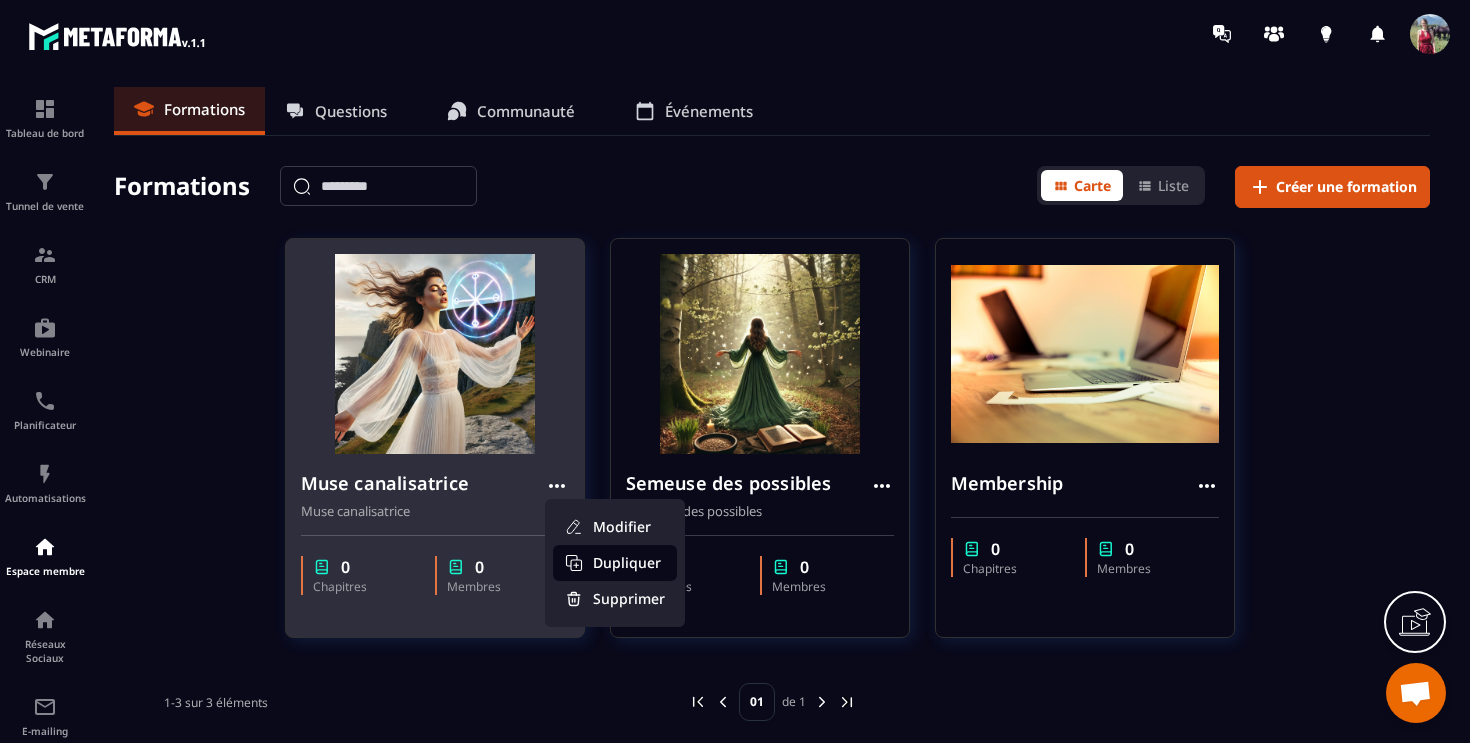 click on "Dupliquer" at bounding box center (615, 563) 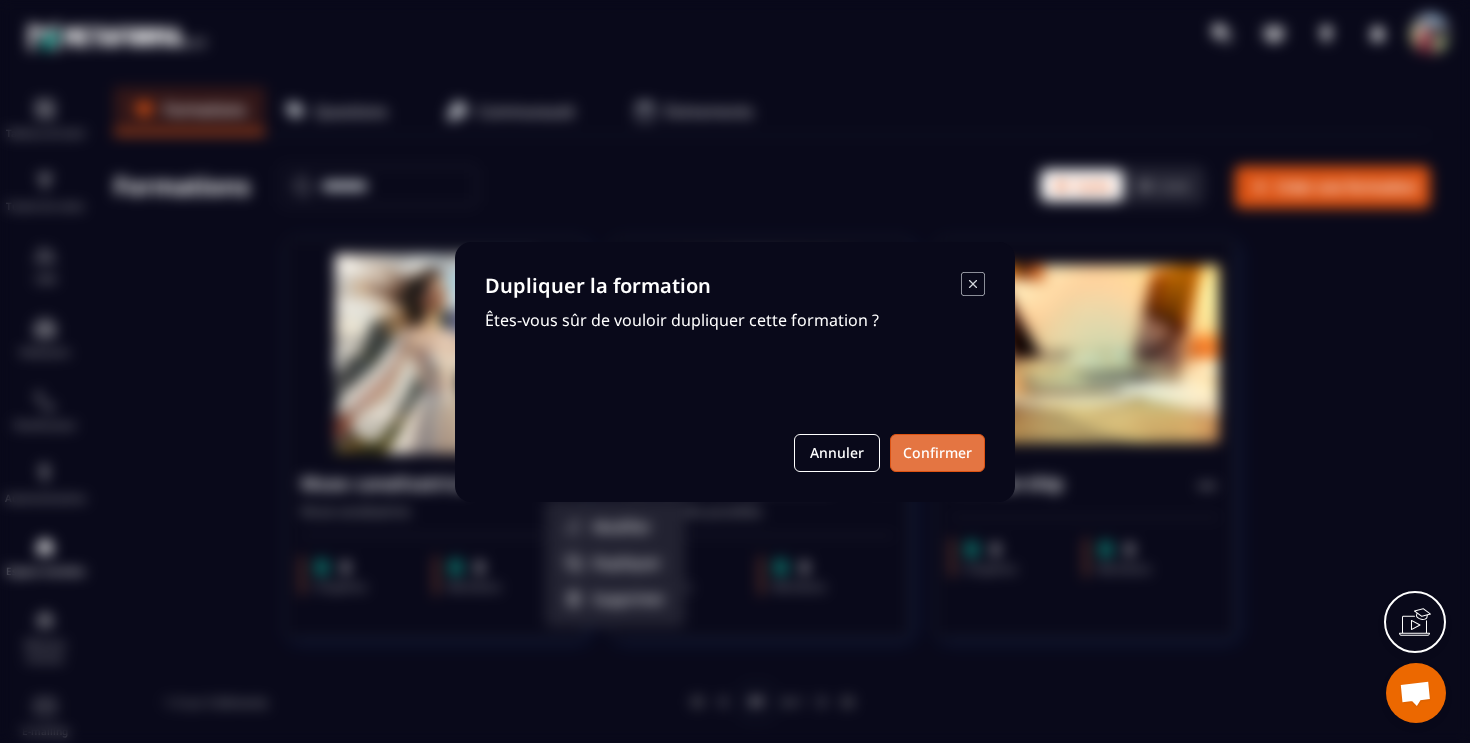 click on "Confirmer" at bounding box center [937, 453] 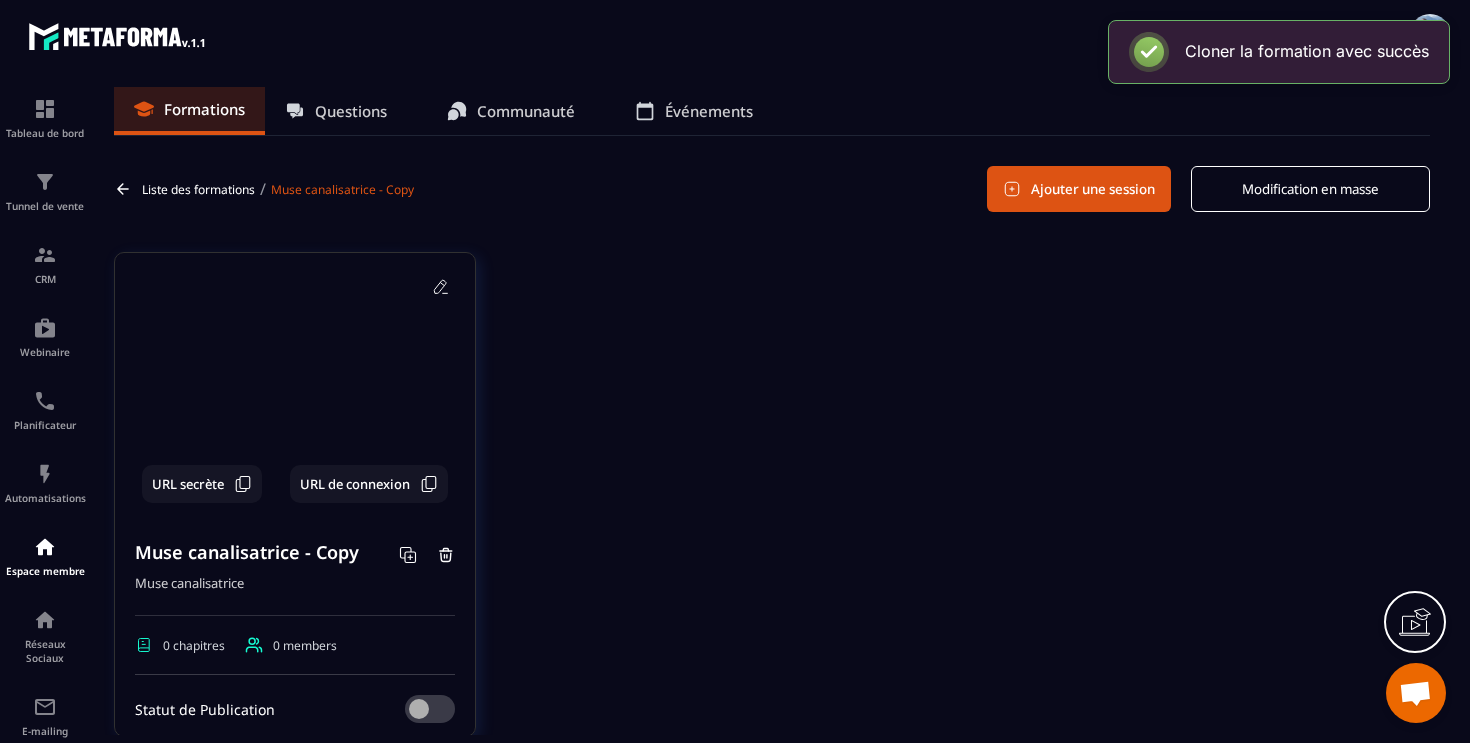 click 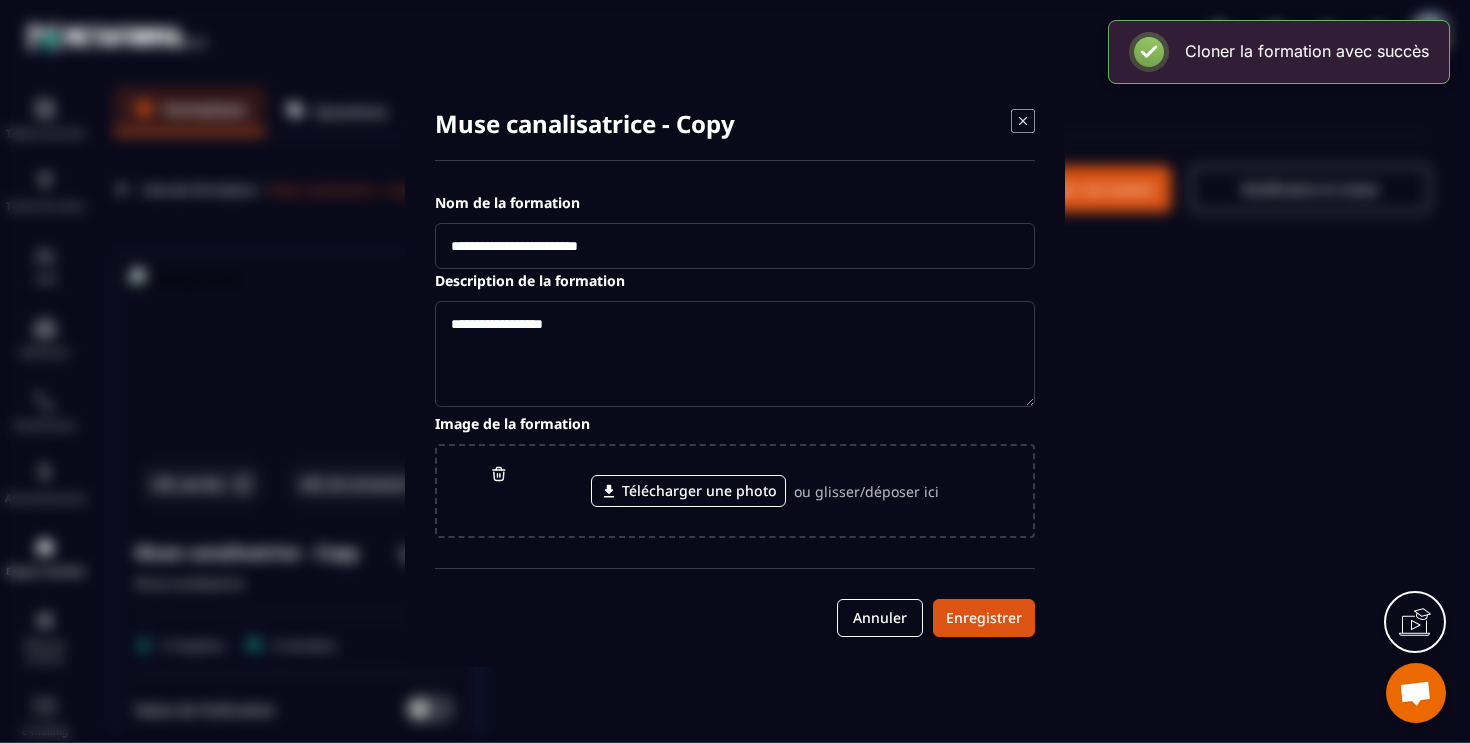 click on "**********" at bounding box center [735, 246] 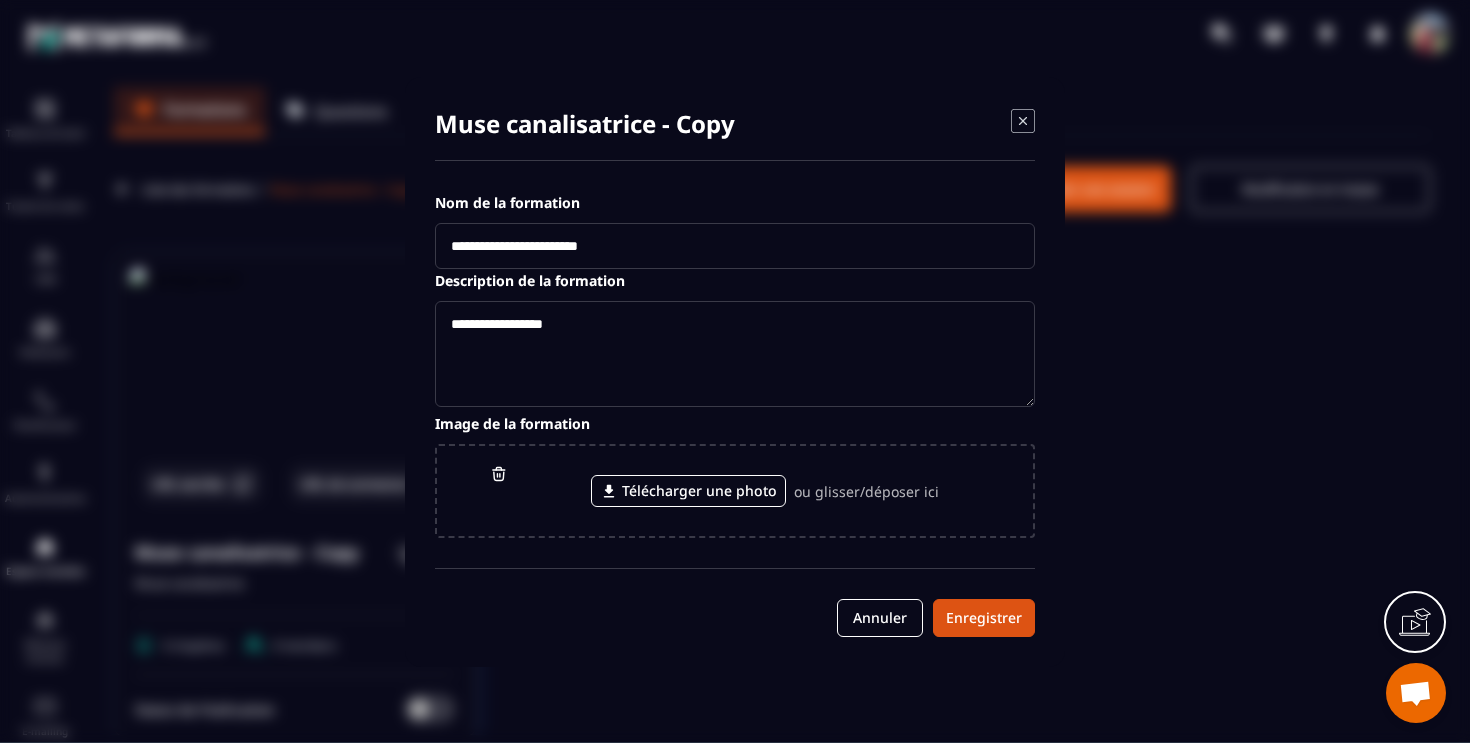 click on "**********" at bounding box center (735, 246) 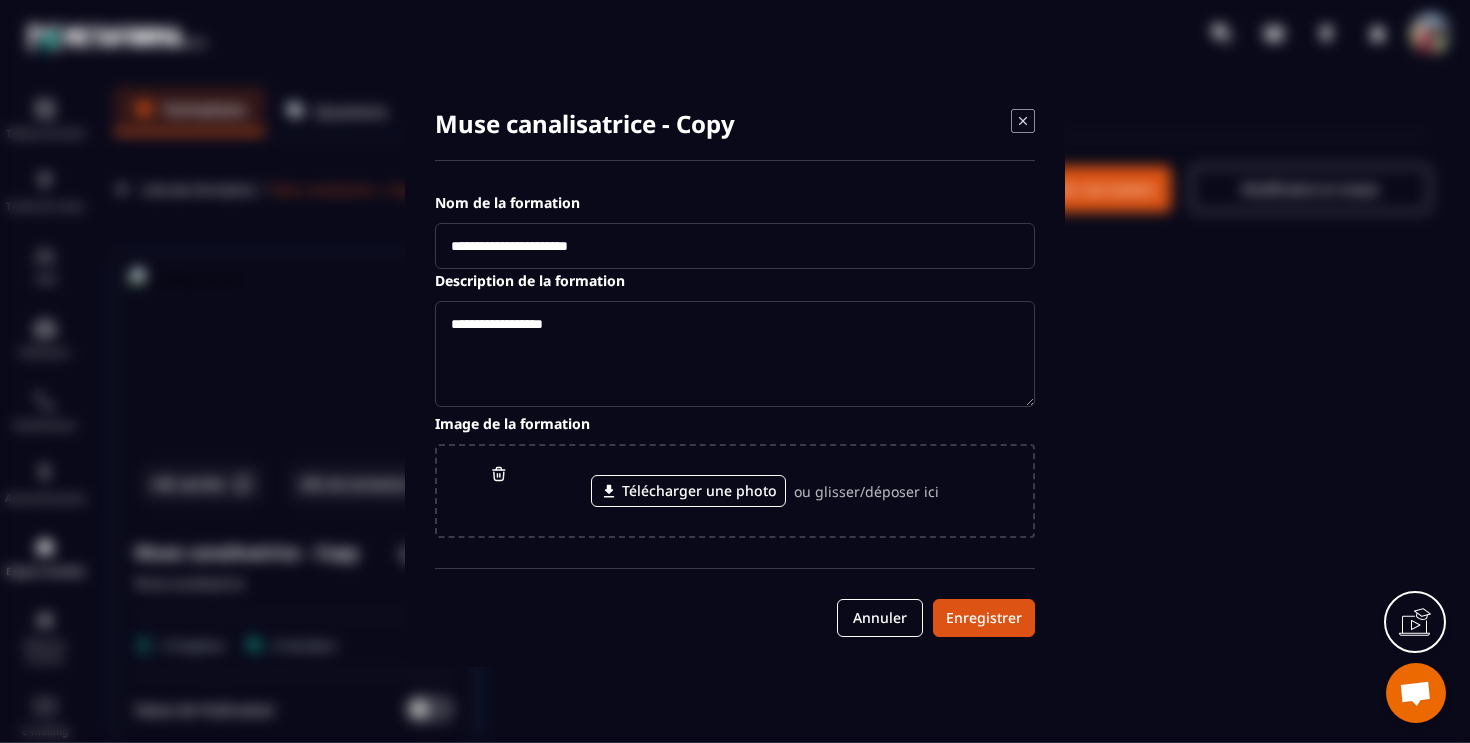 type on "**********" 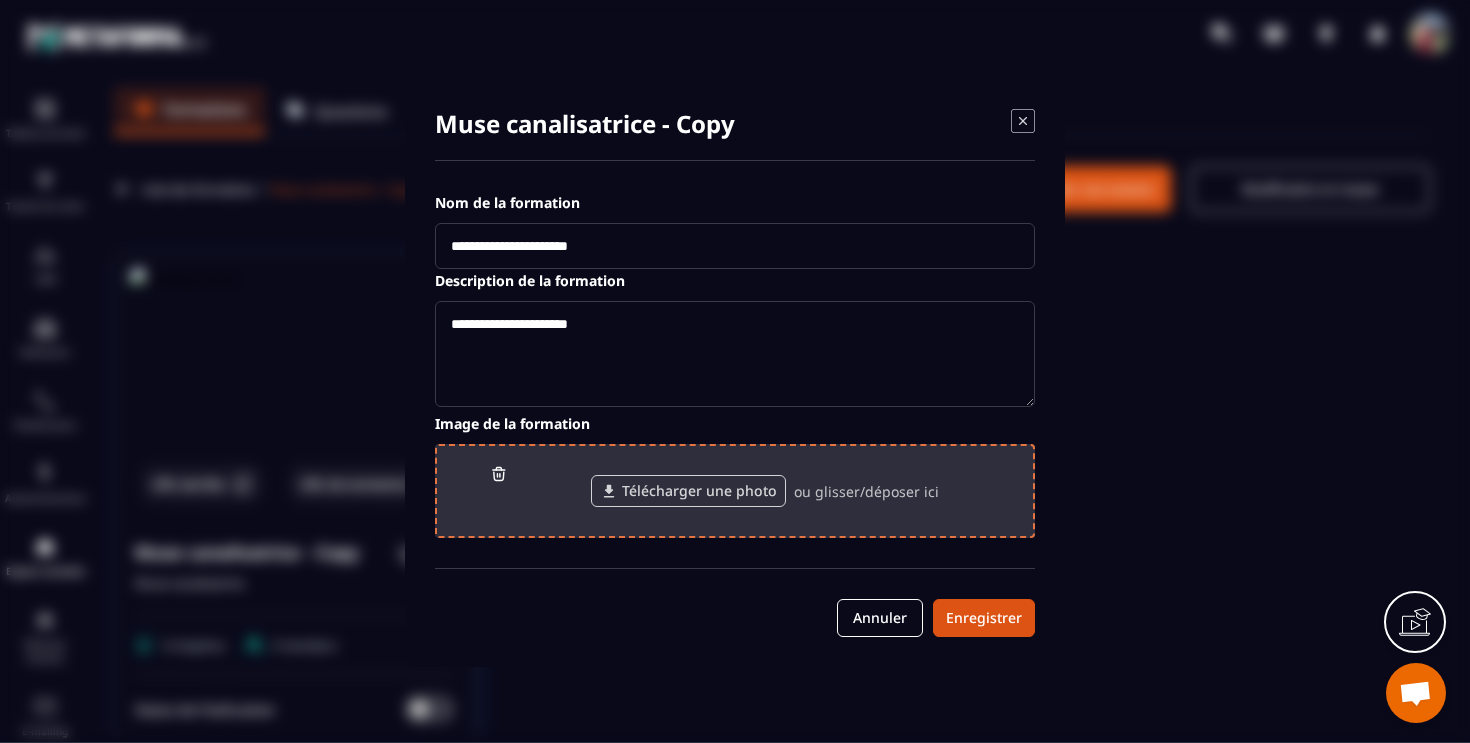 type on "**********" 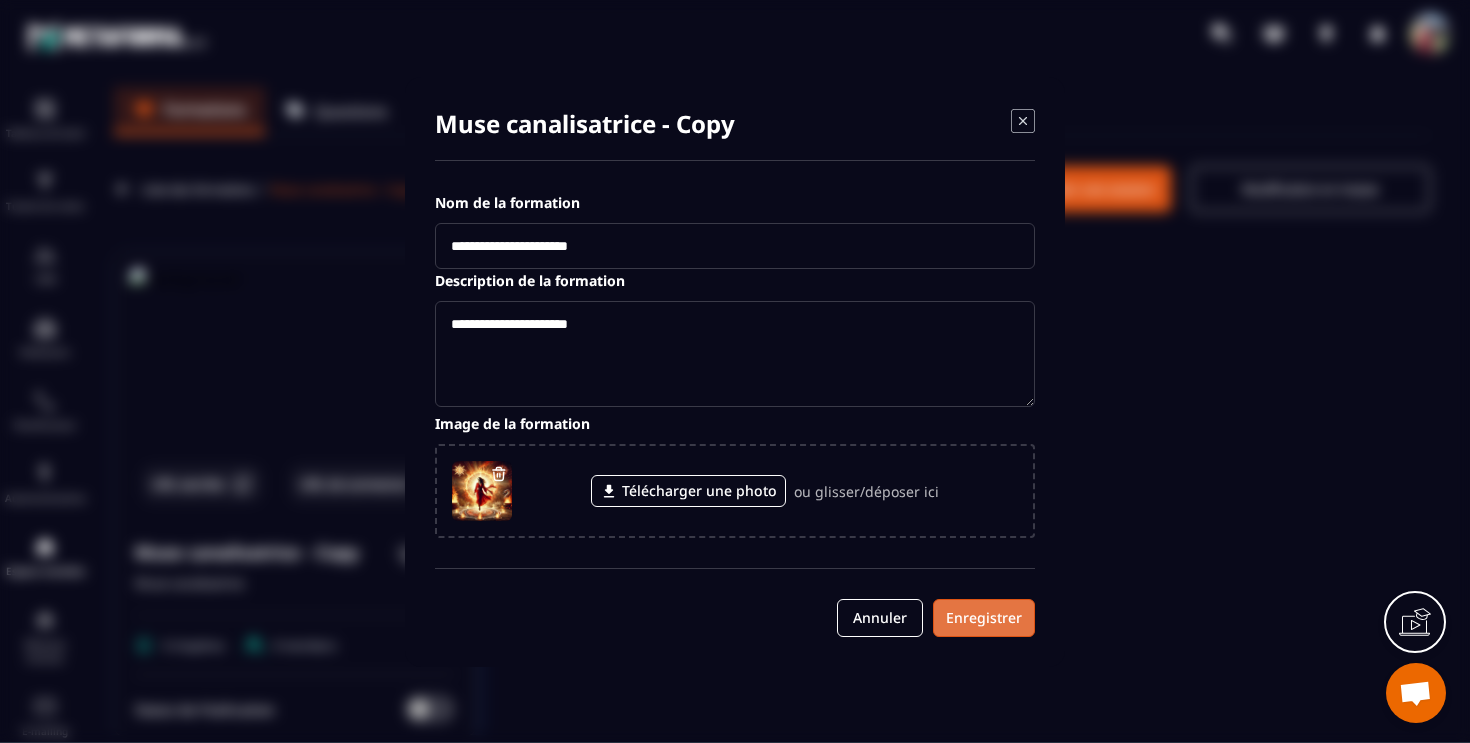 click on "Enregistrer" at bounding box center [984, 618] 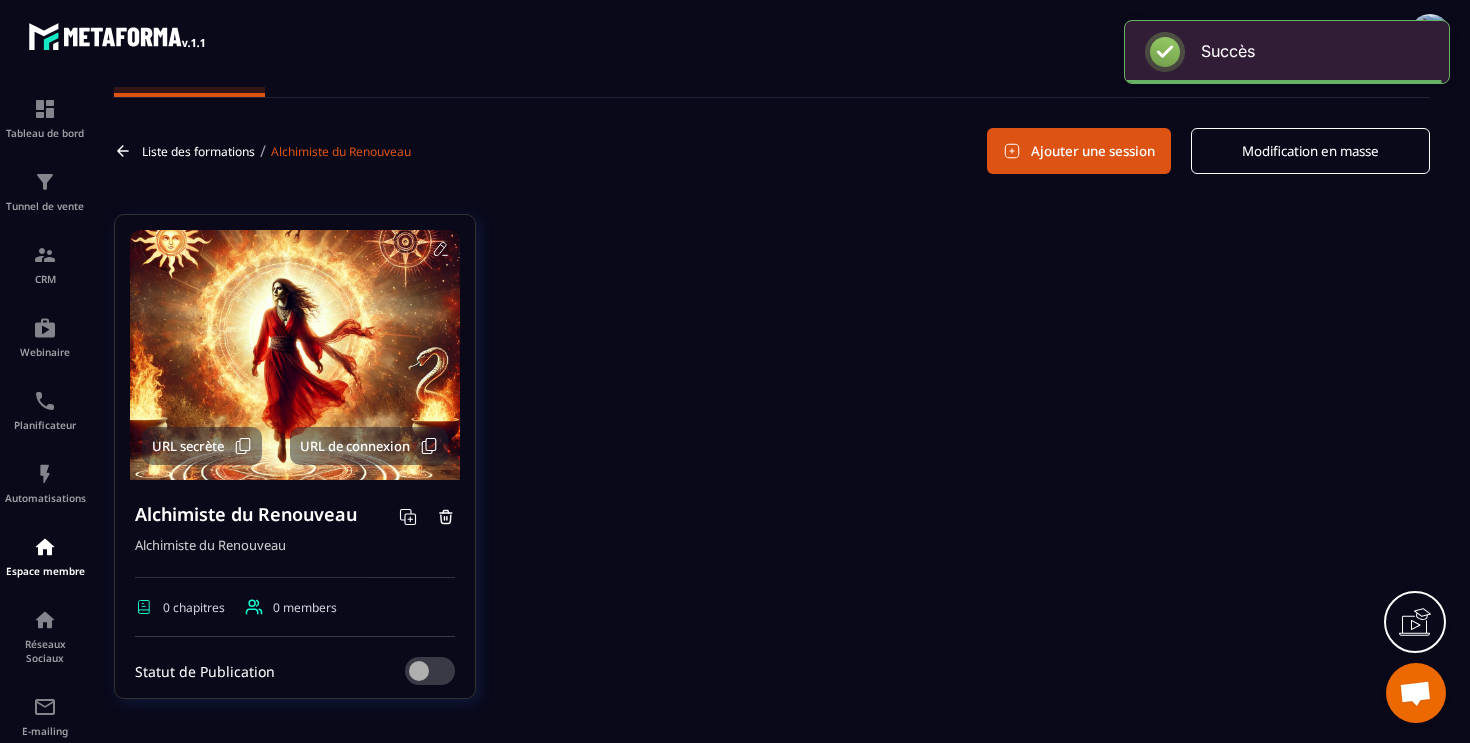 scroll, scrollTop: 52, scrollLeft: 0, axis: vertical 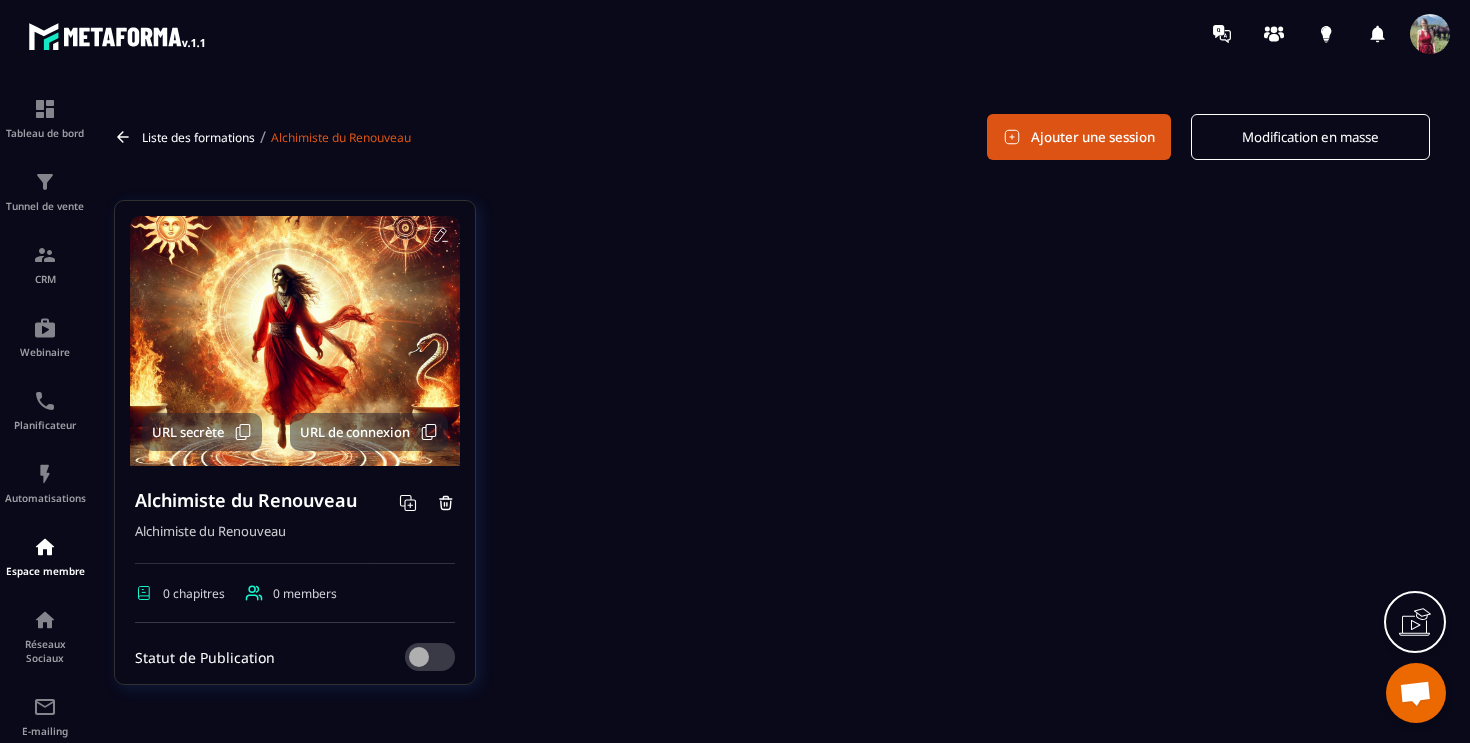 click on "Liste des formations" at bounding box center [198, 137] 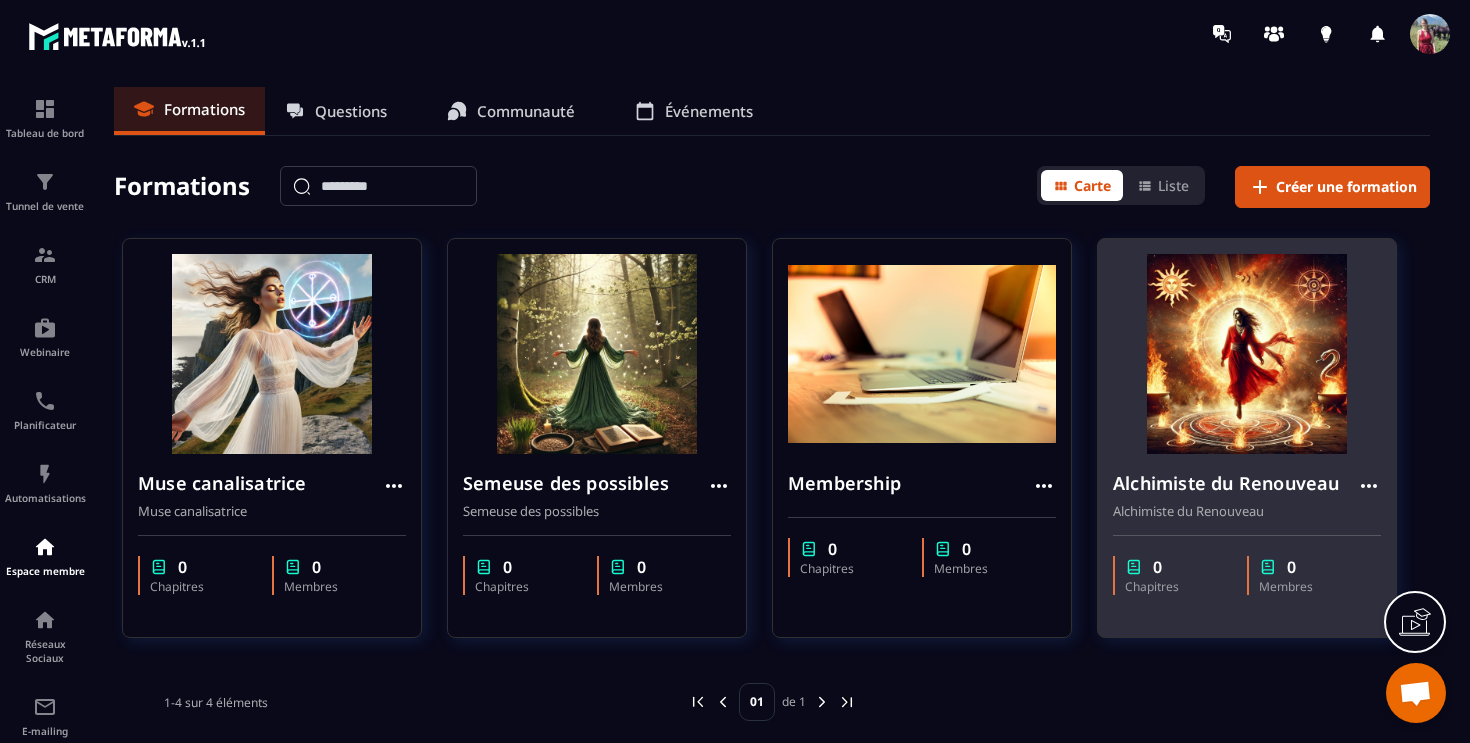 scroll, scrollTop: 6, scrollLeft: 0, axis: vertical 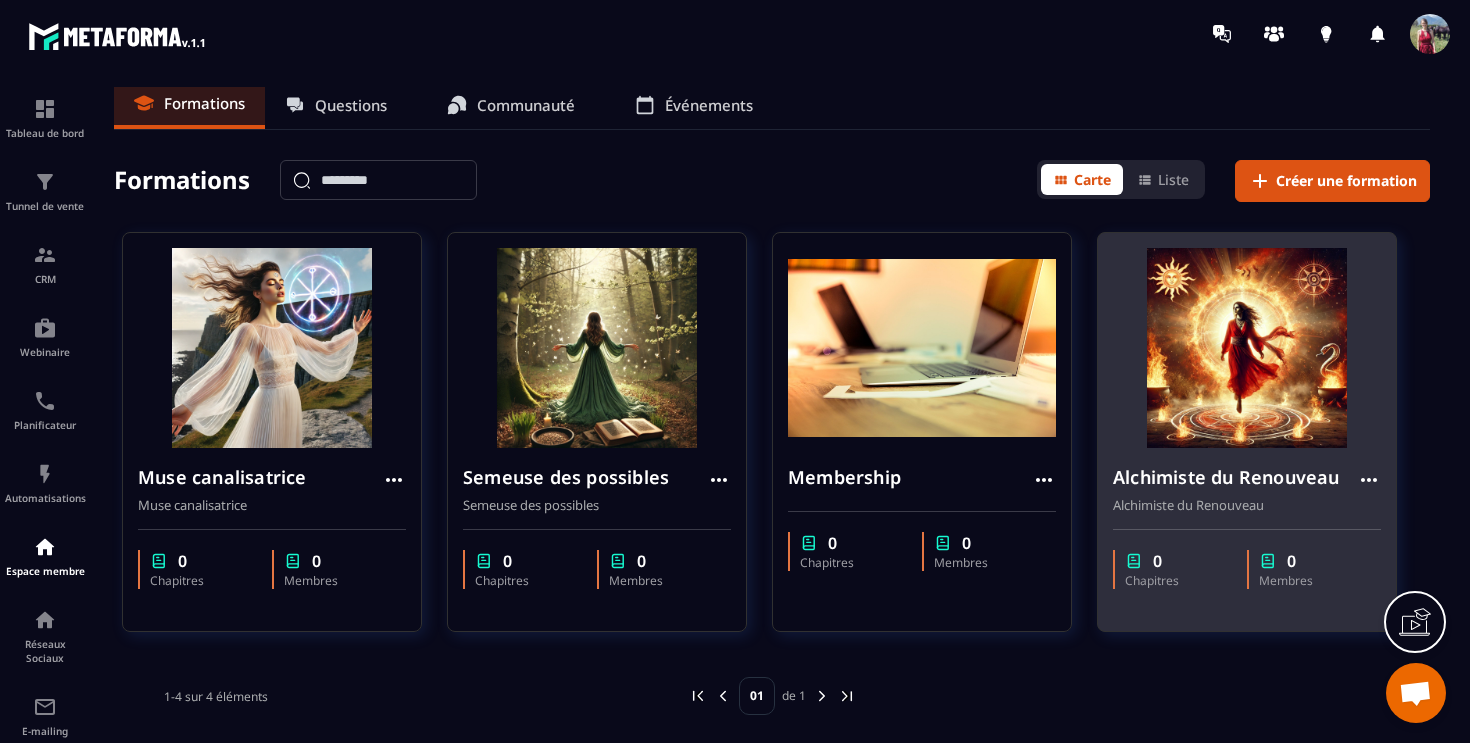 click 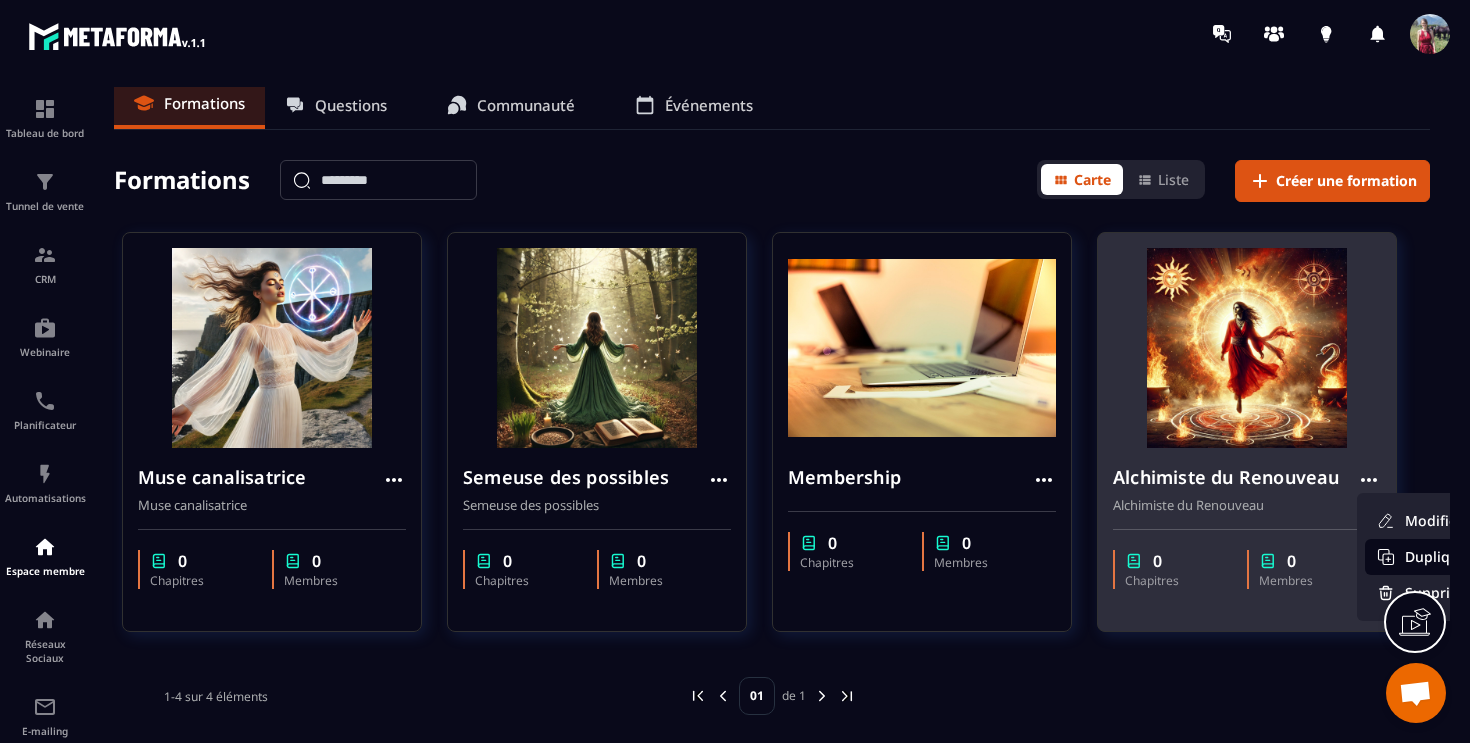 click on "Dupliquer" at bounding box center [1427, 557] 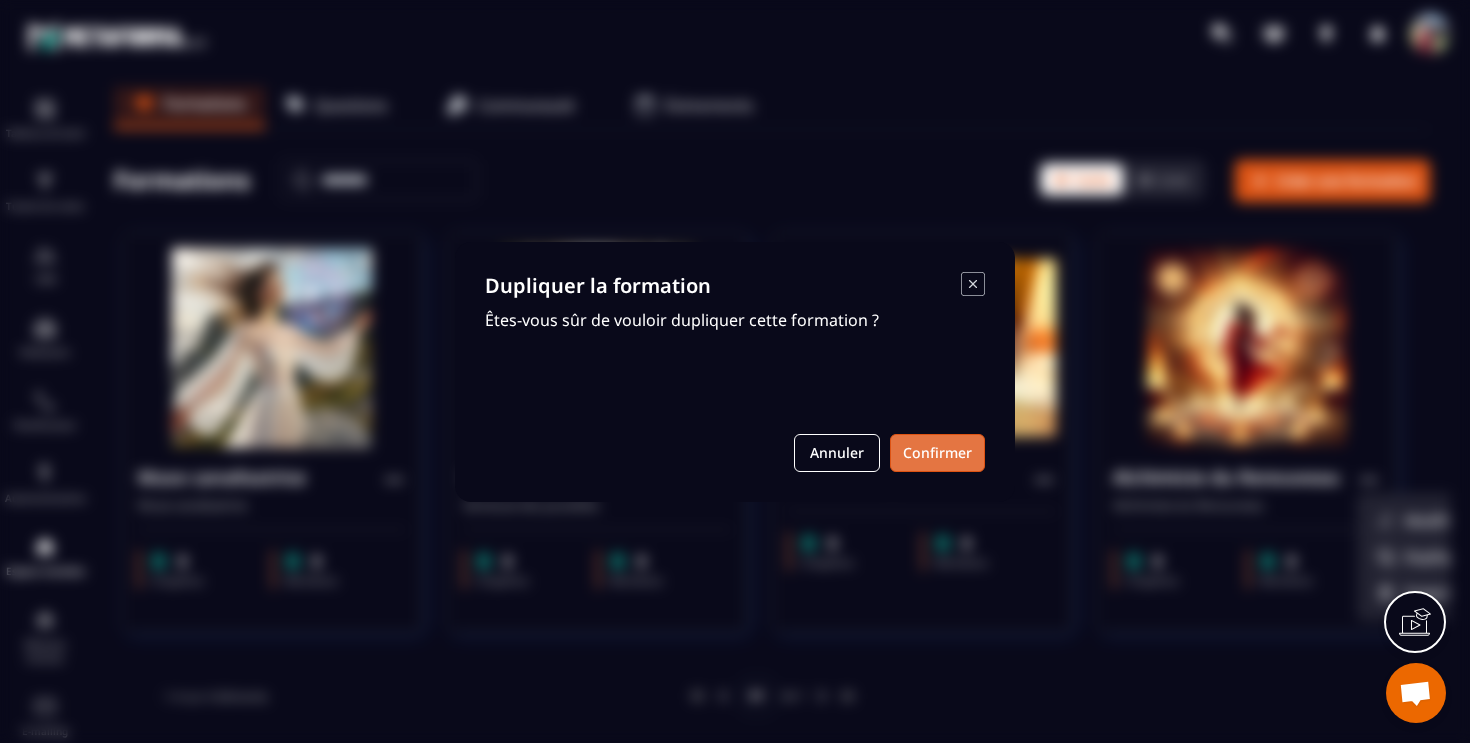 click on "Confirmer" at bounding box center [937, 453] 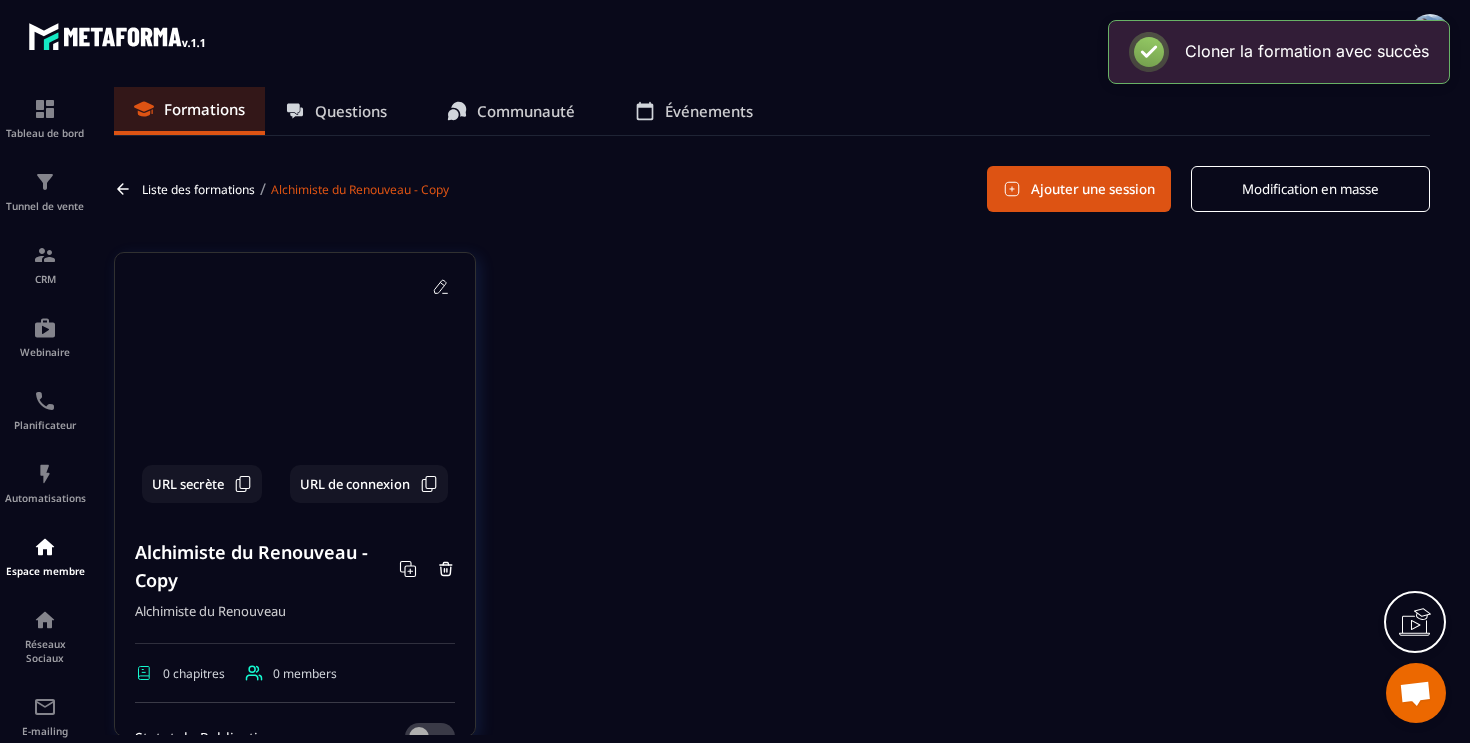 click 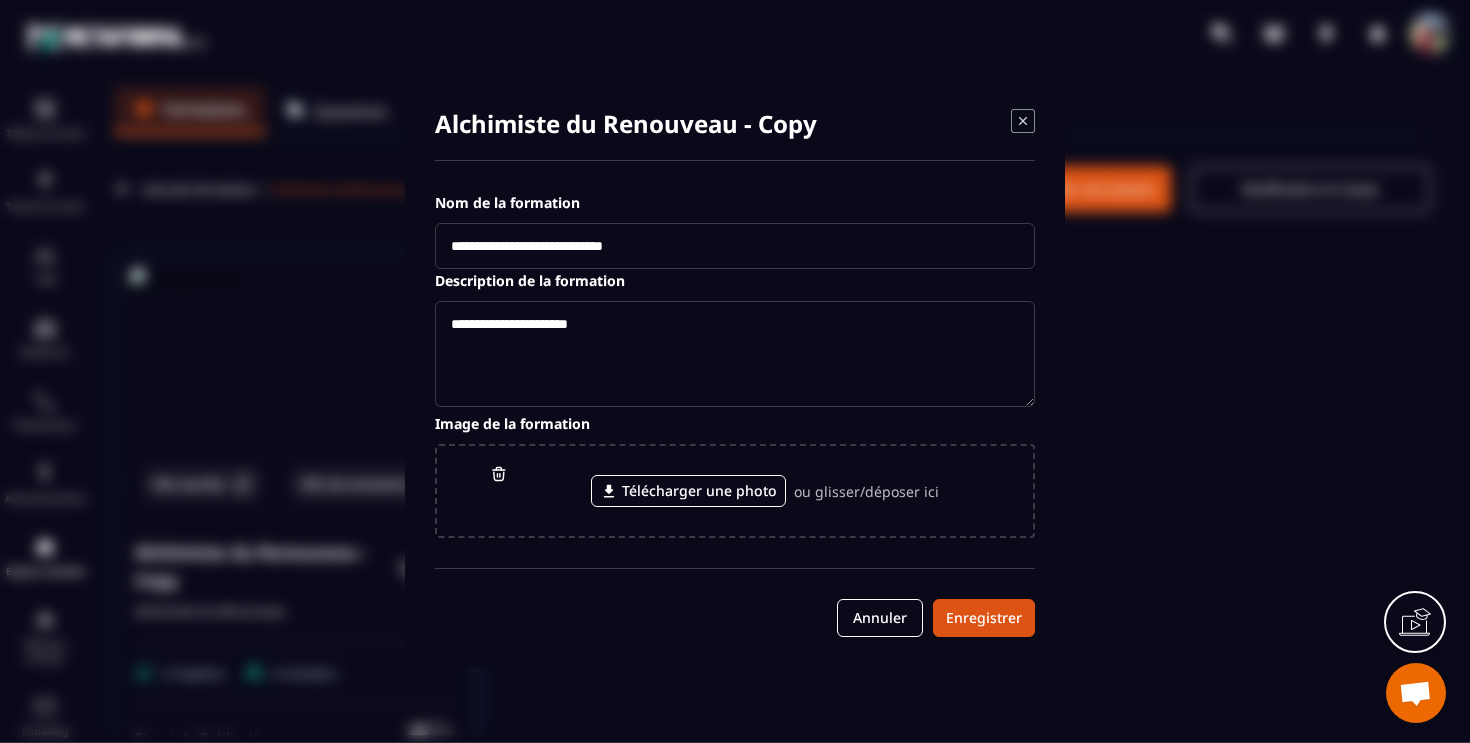 click on "**********" at bounding box center (735, 246) 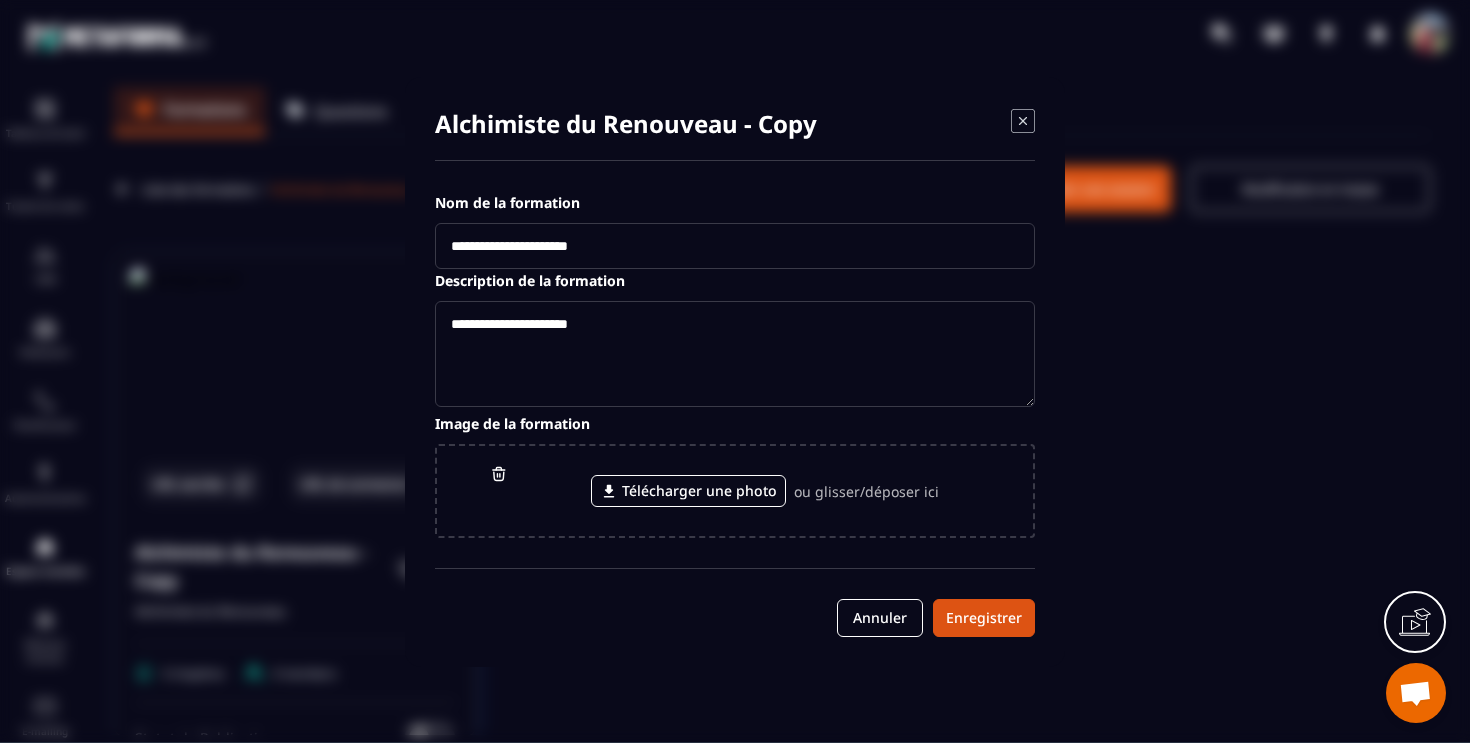 type on "**********" 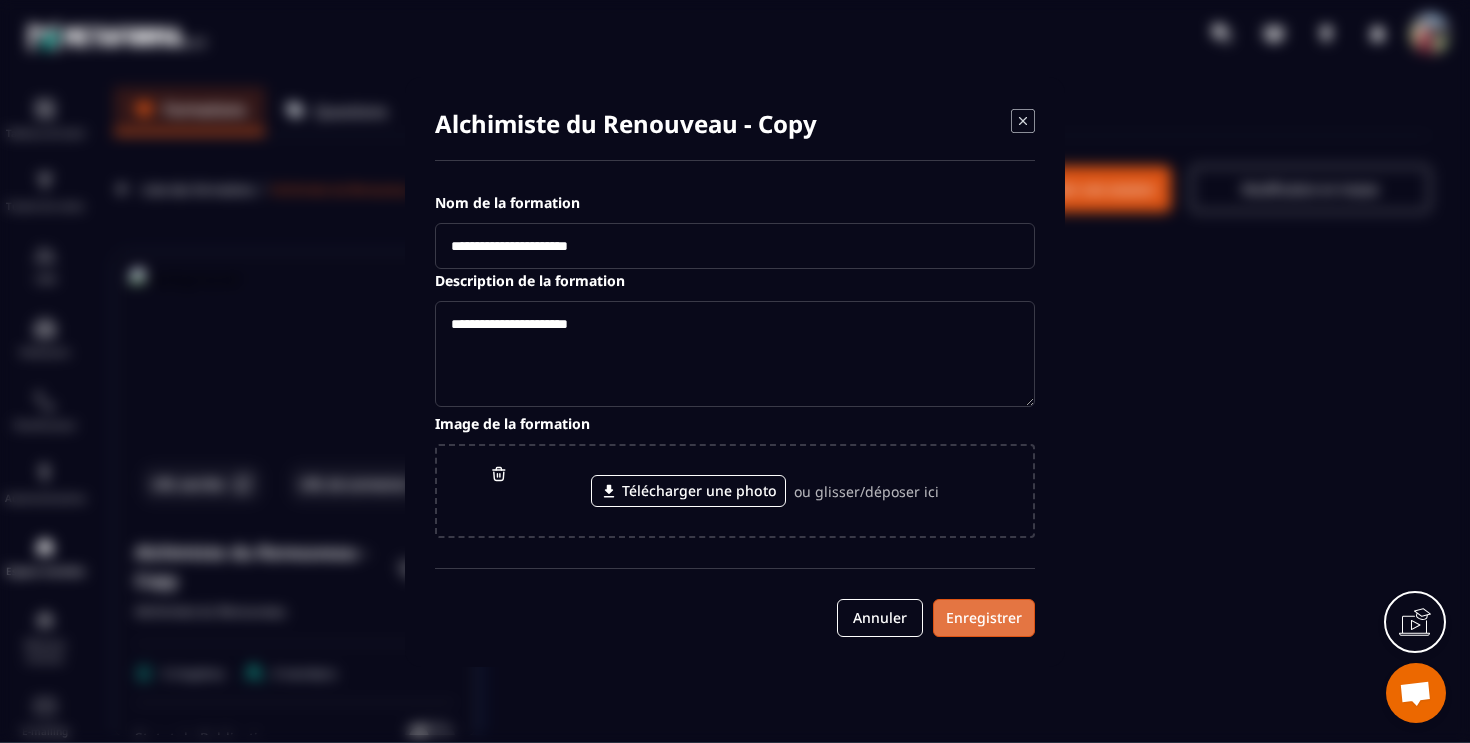type on "**********" 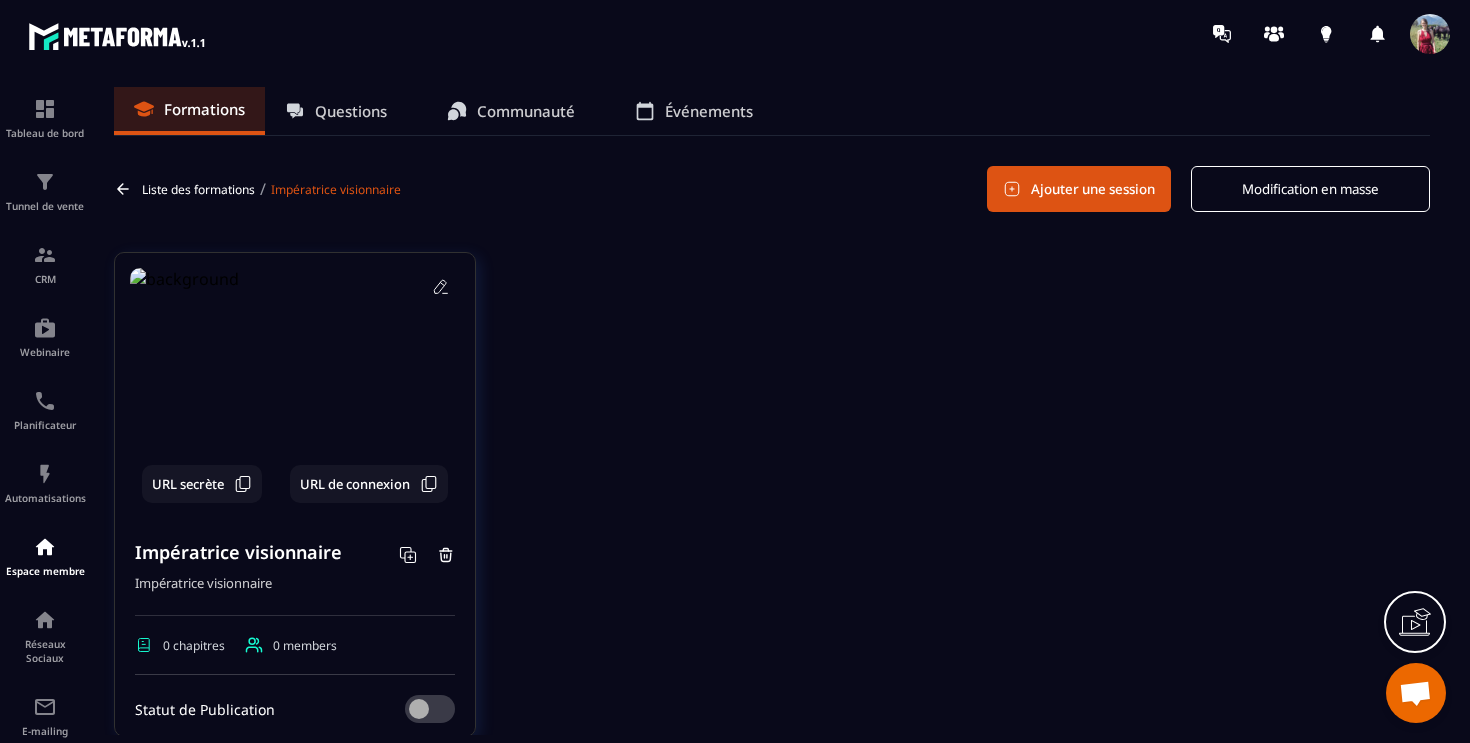 click 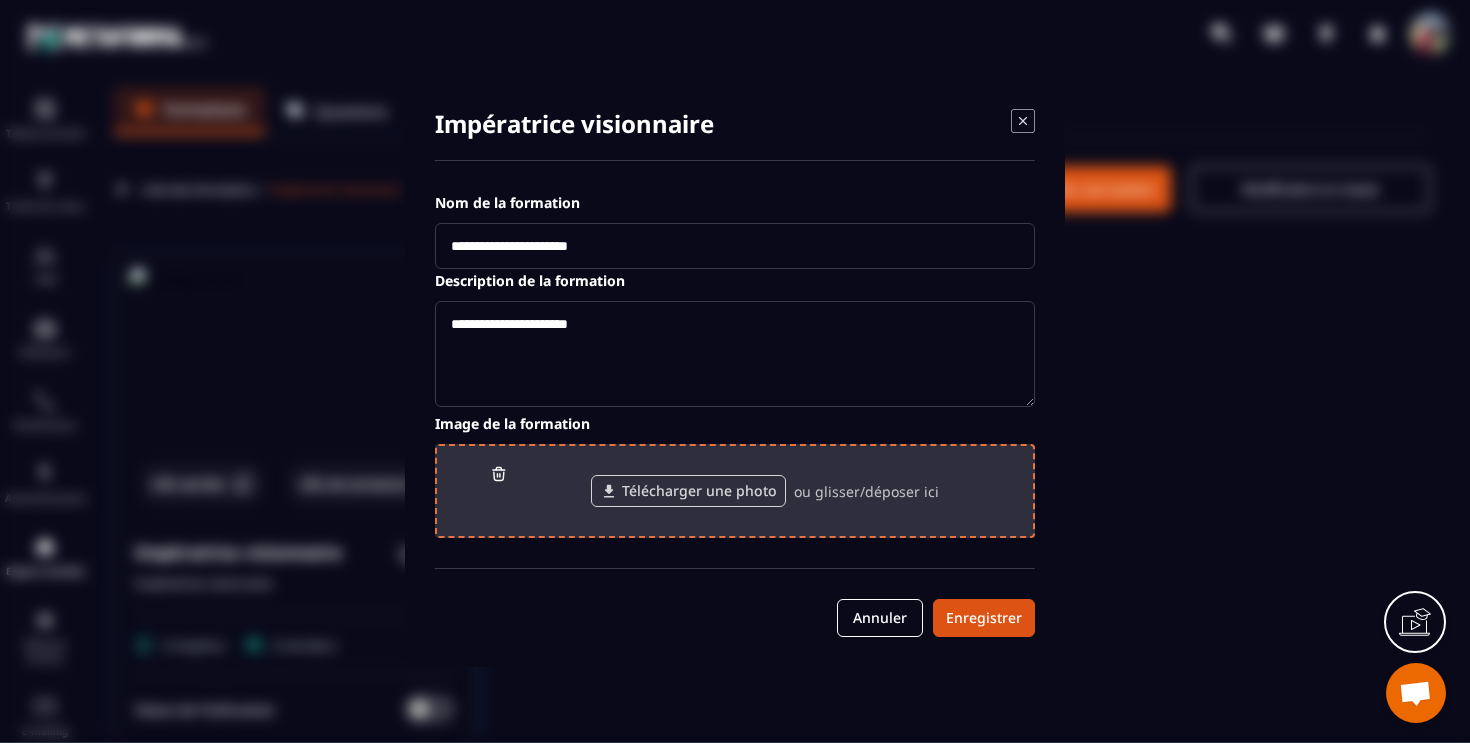 click on "Télécharger une photo" at bounding box center [688, 491] 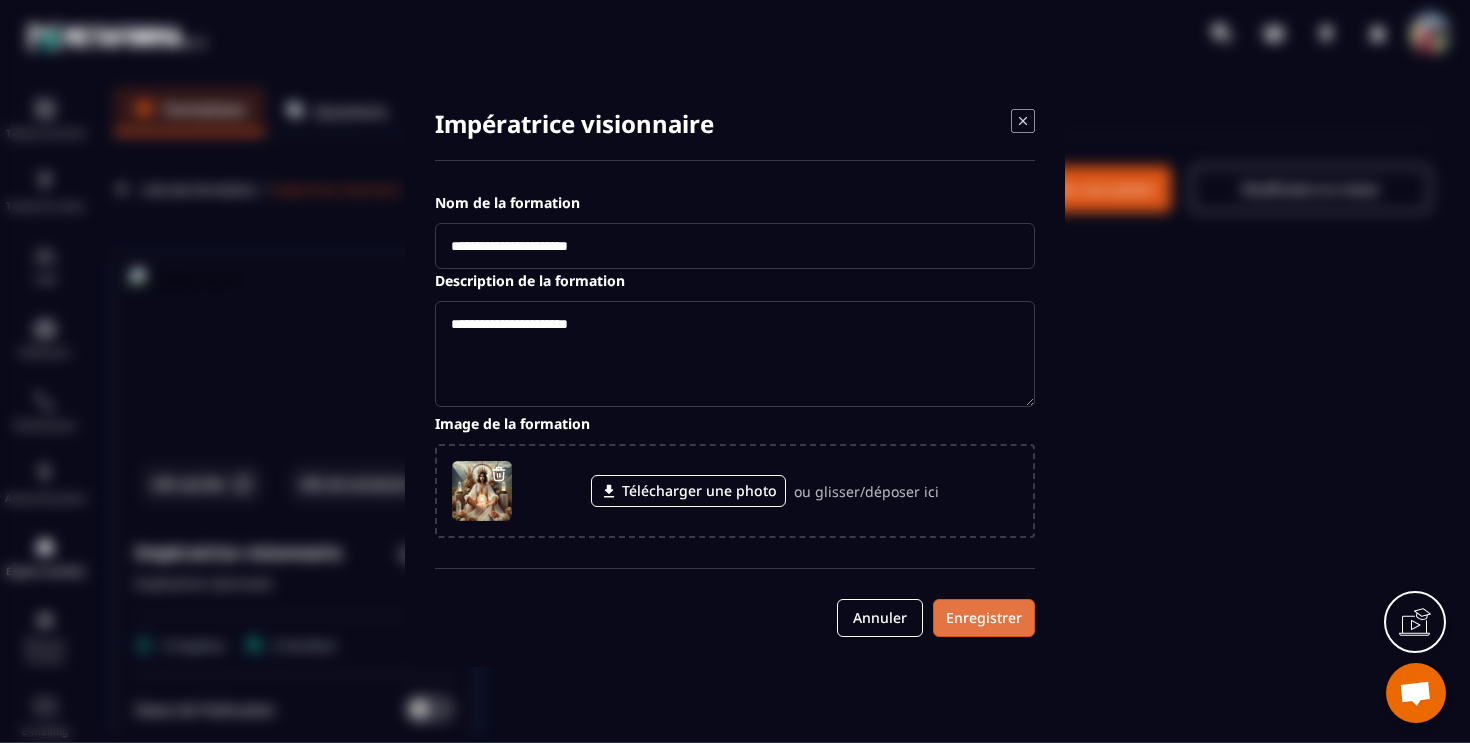 click on "Enregistrer" at bounding box center (984, 618) 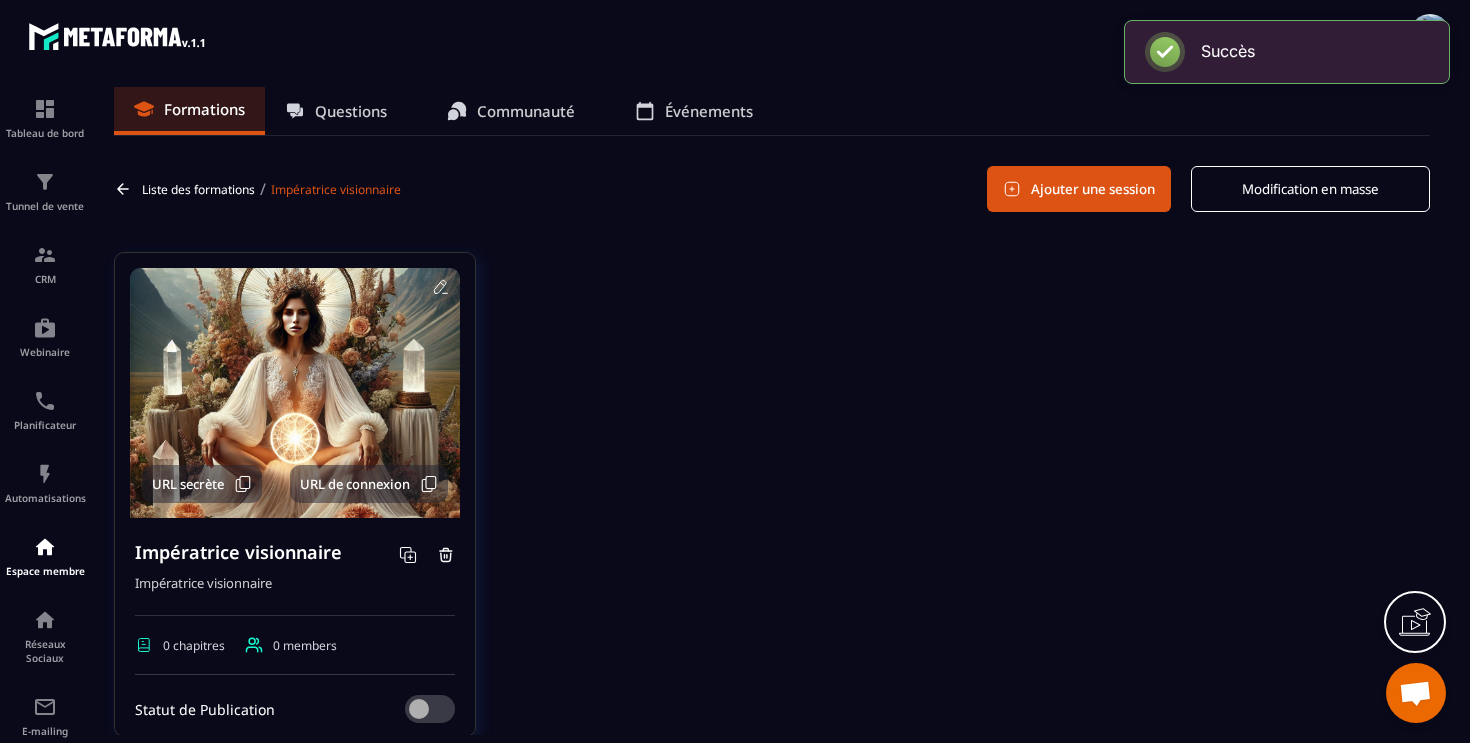 click on "Liste des formations" at bounding box center (198, 189) 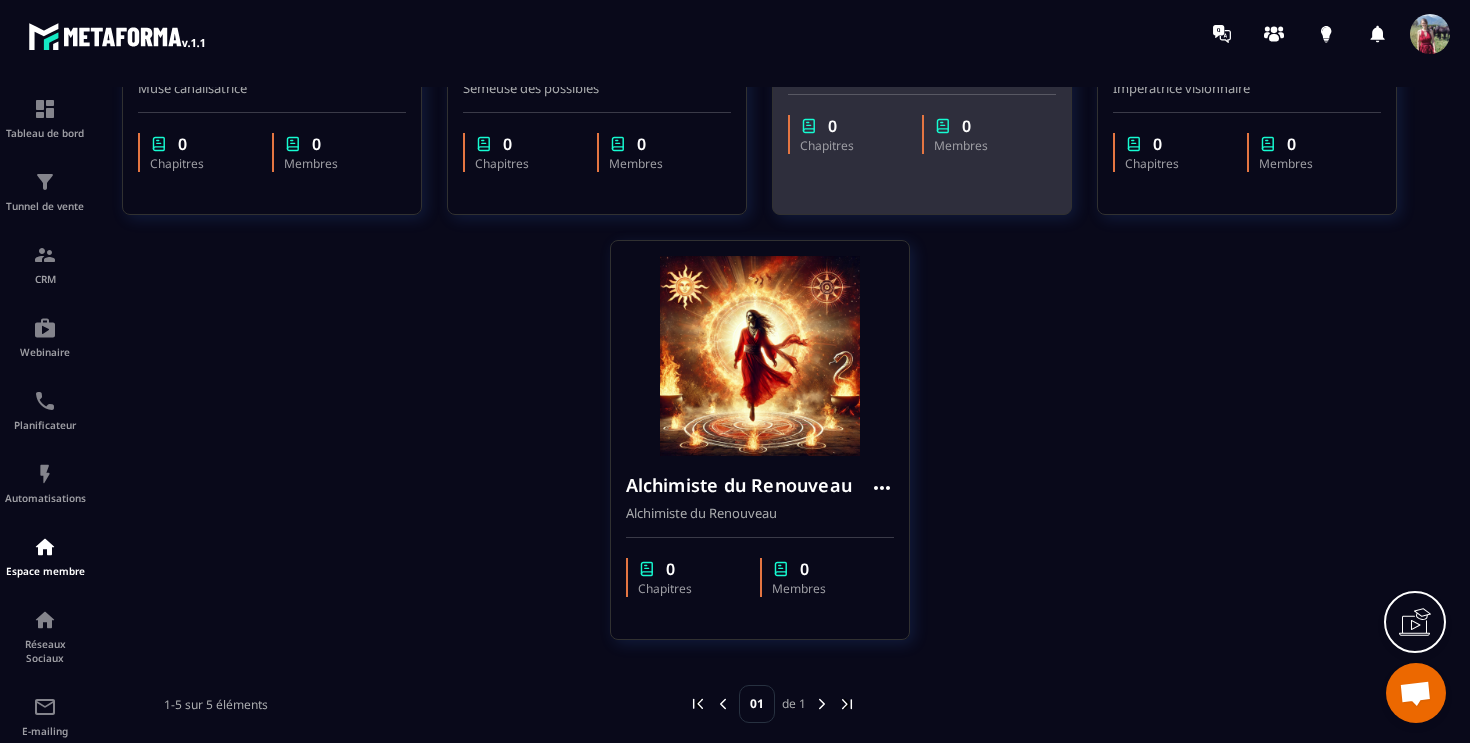 scroll, scrollTop: 431, scrollLeft: 0, axis: vertical 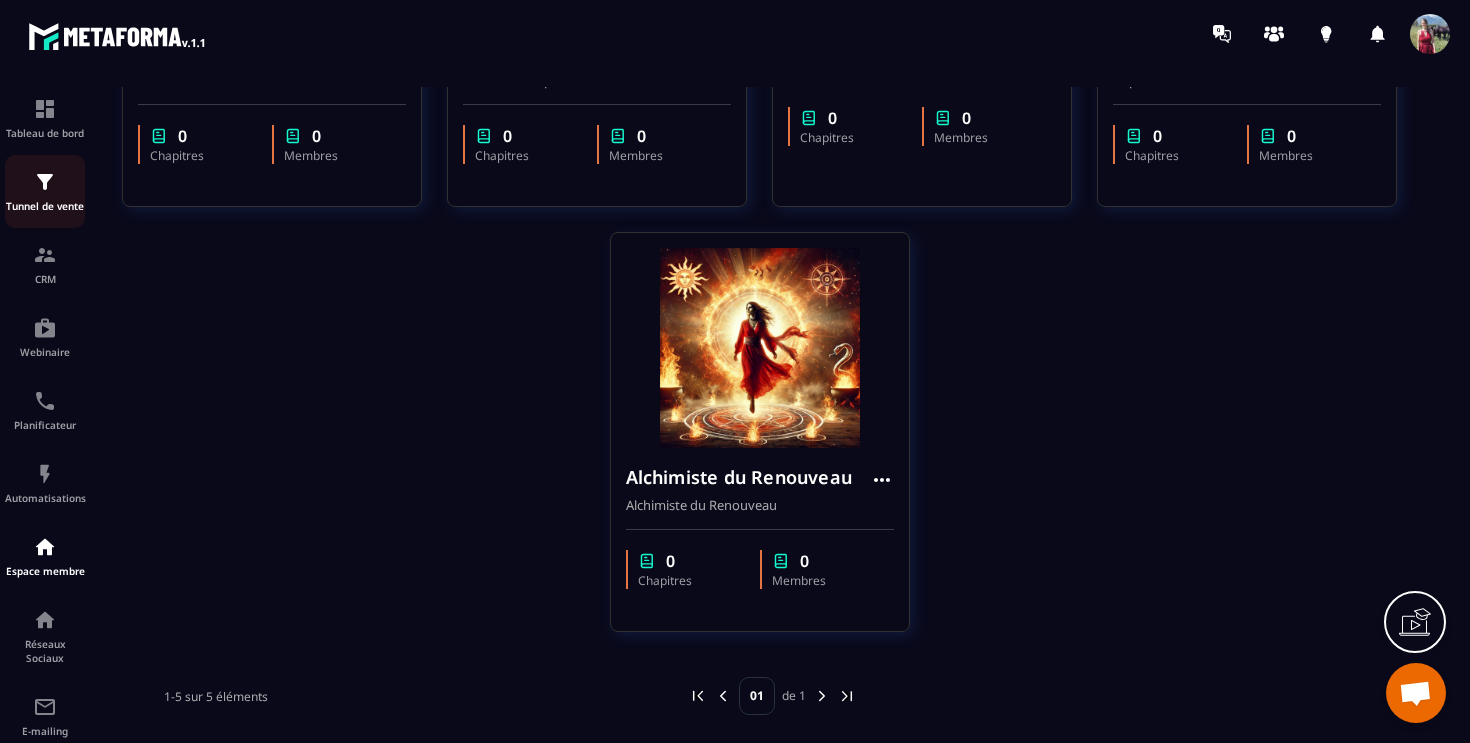 click at bounding box center [45, 182] 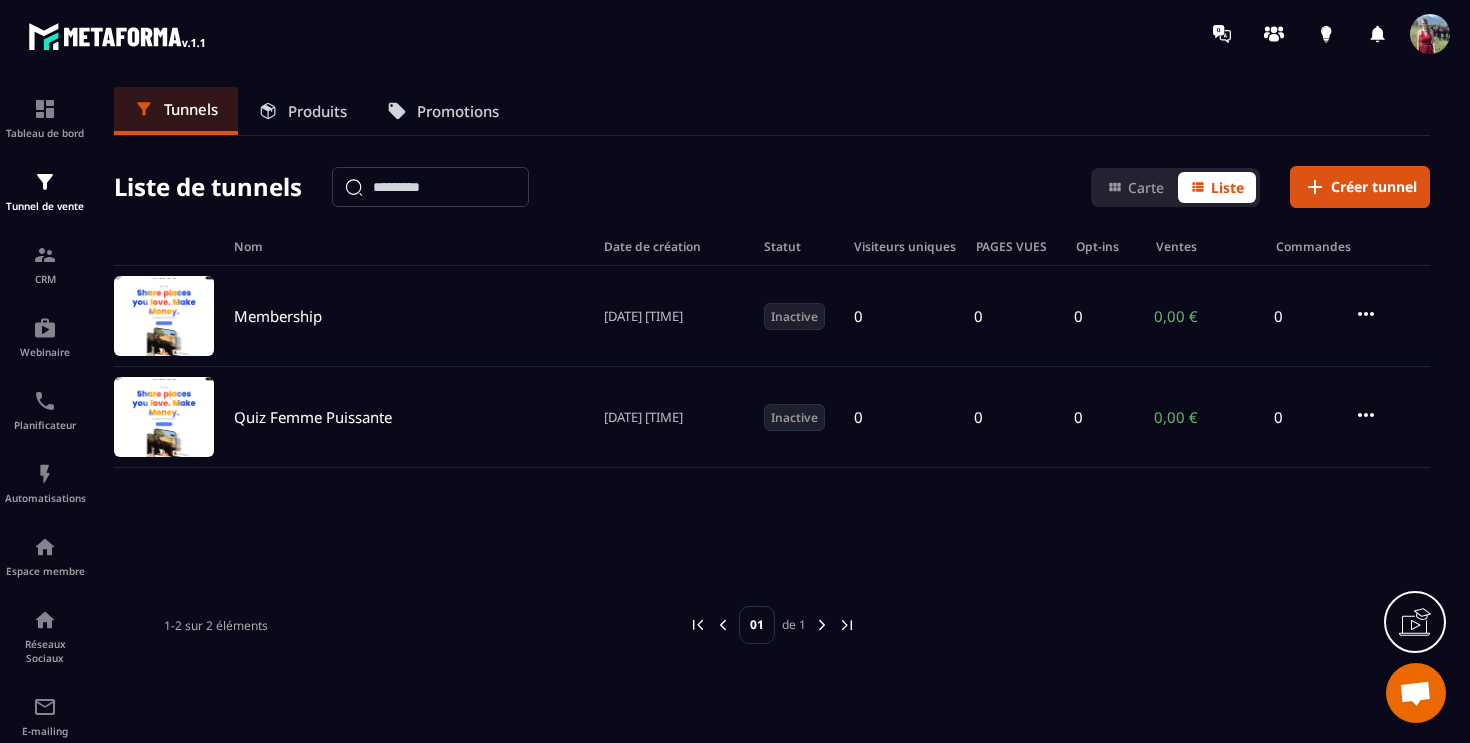 click on "Produits" at bounding box center (317, 111) 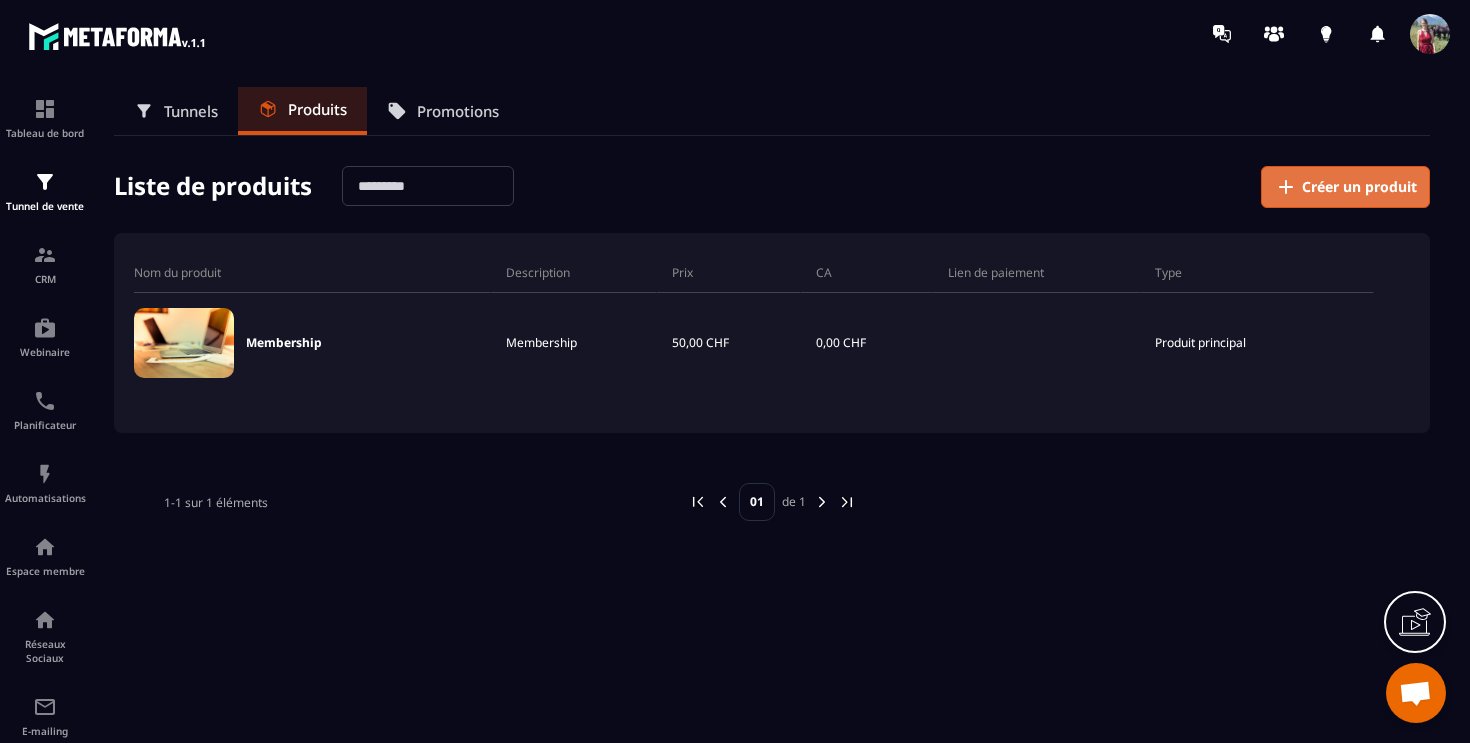 click on "Créer un produit" at bounding box center (1359, 187) 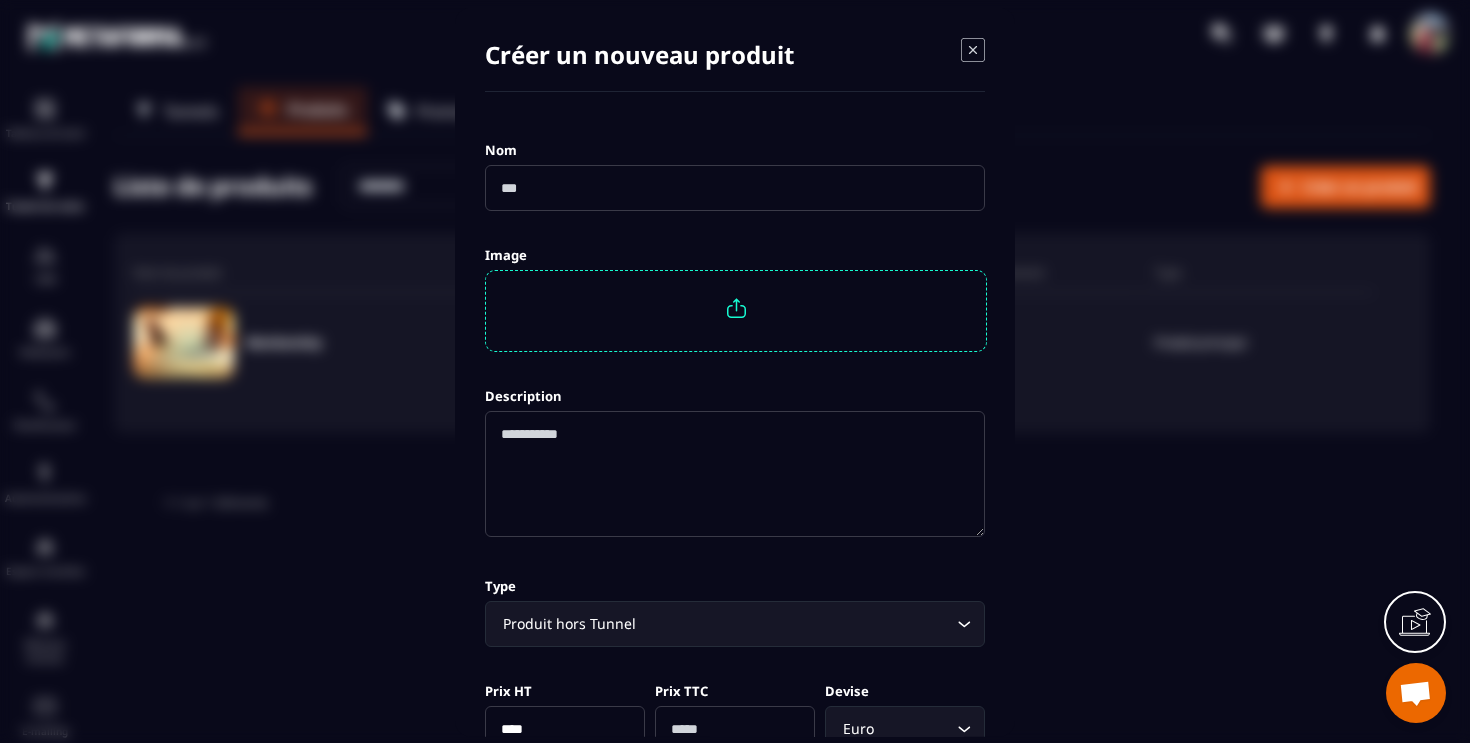 click at bounding box center (735, 187) 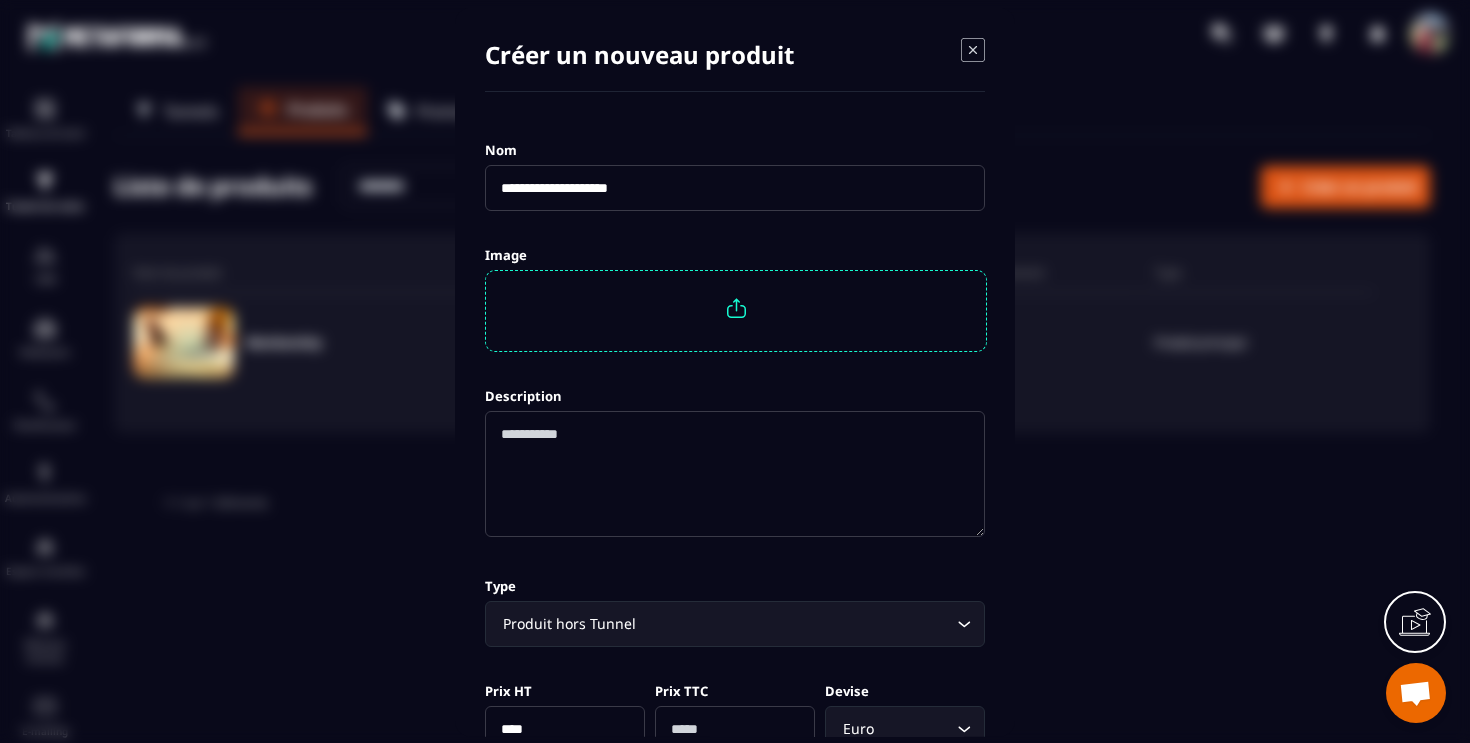 click on "**********" at bounding box center (735, 187) 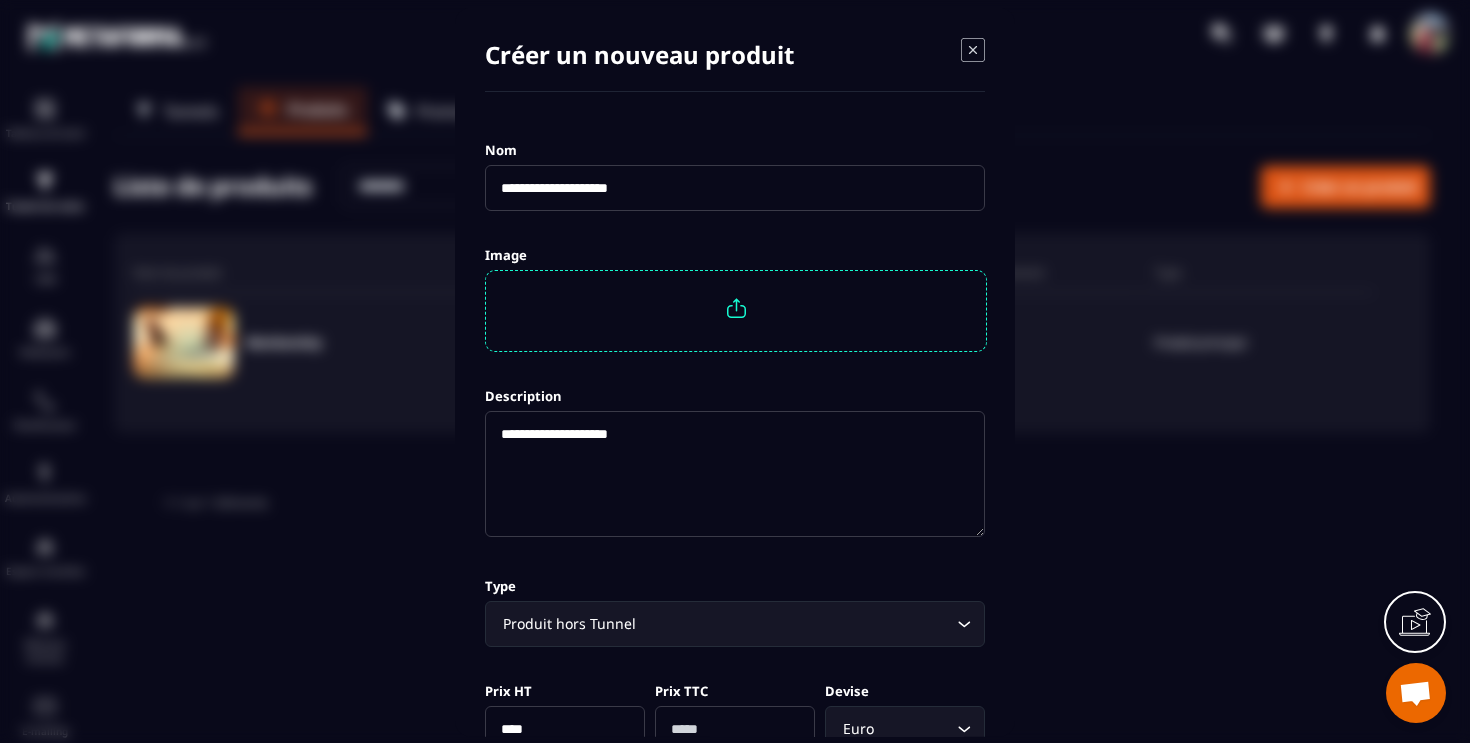type on "**********" 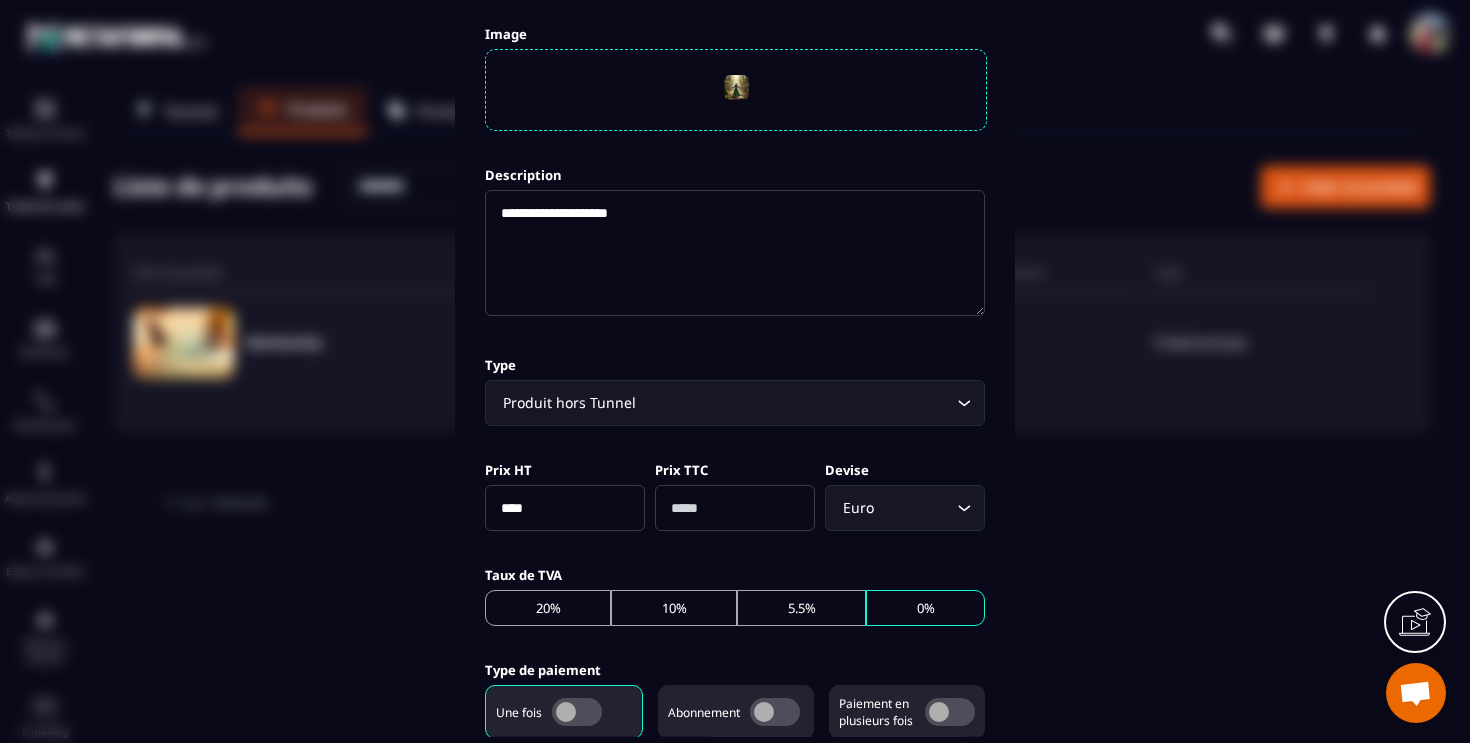 scroll, scrollTop: 241, scrollLeft: 0, axis: vertical 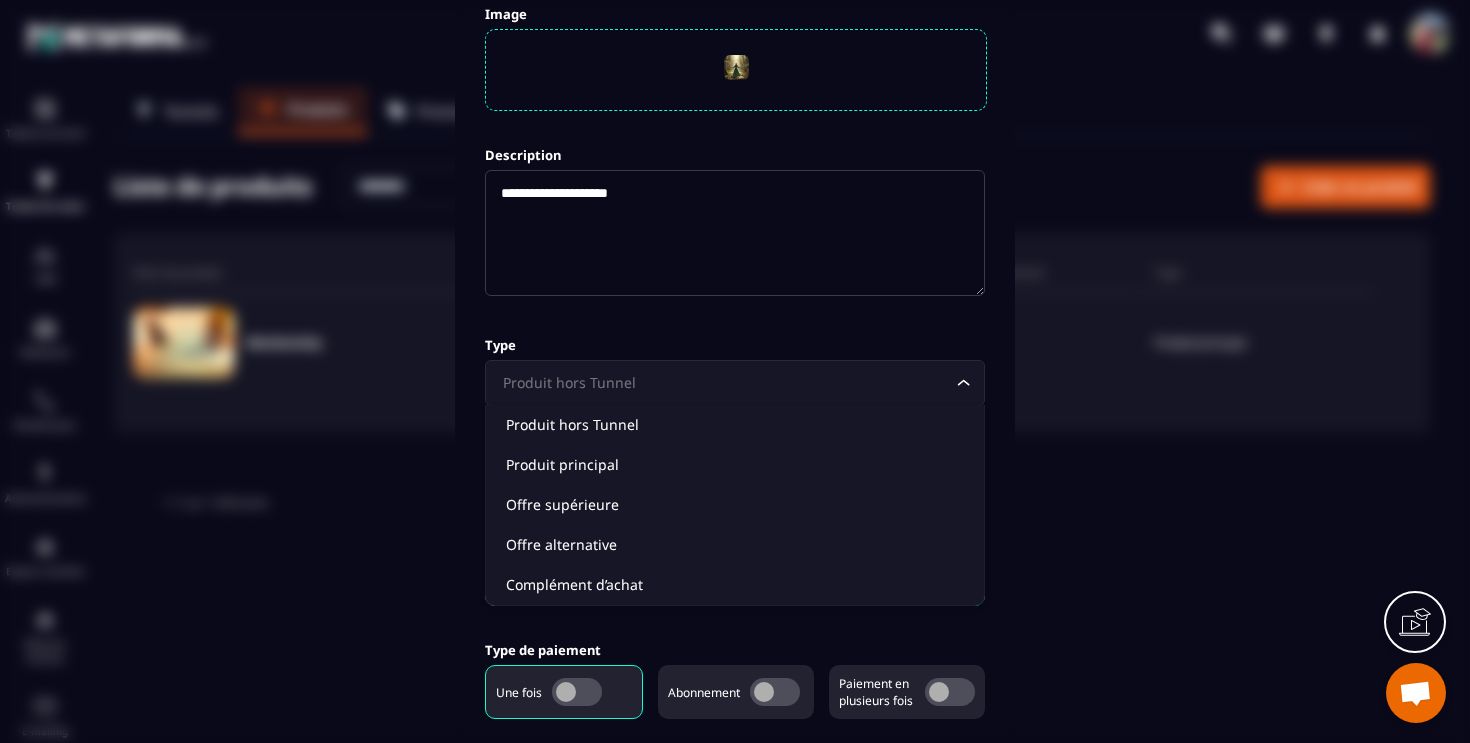 click 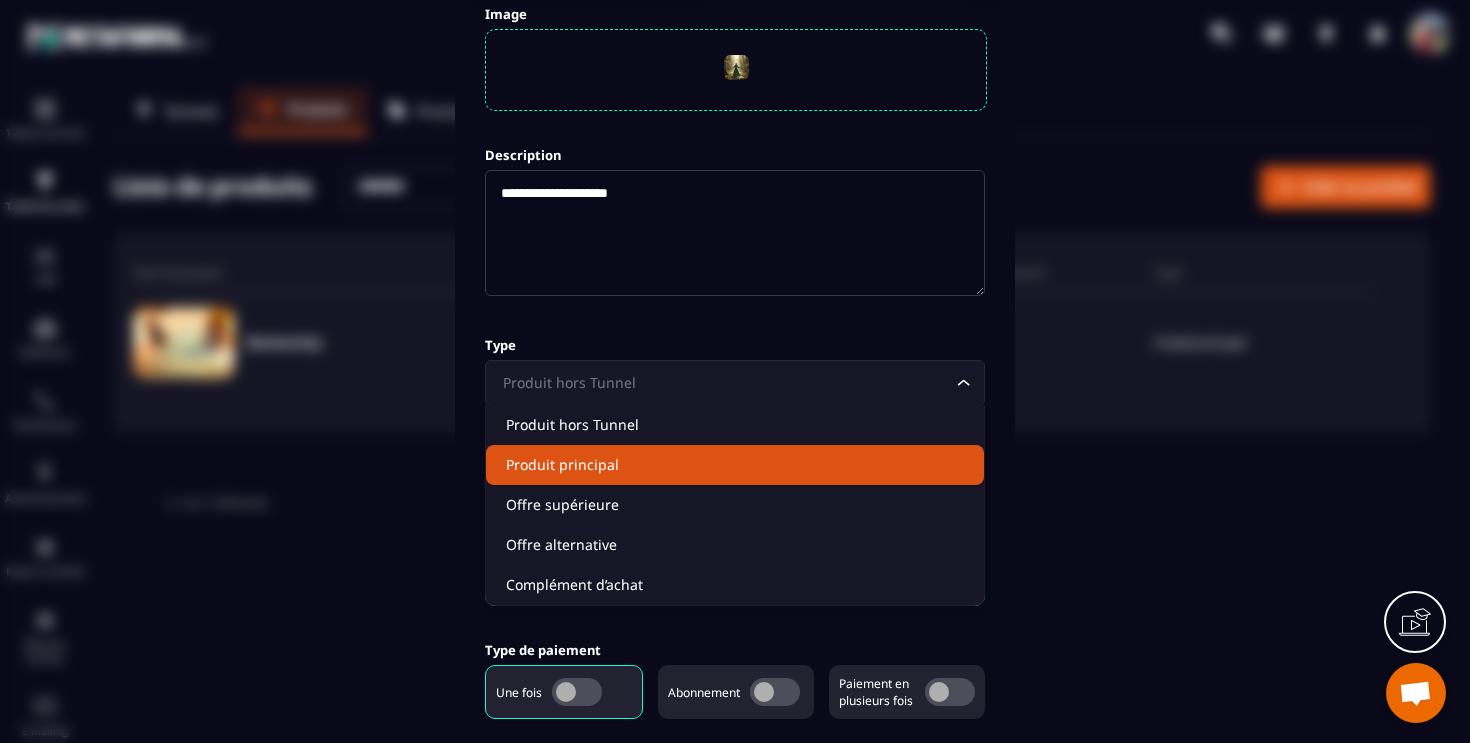click on "Produit principal" 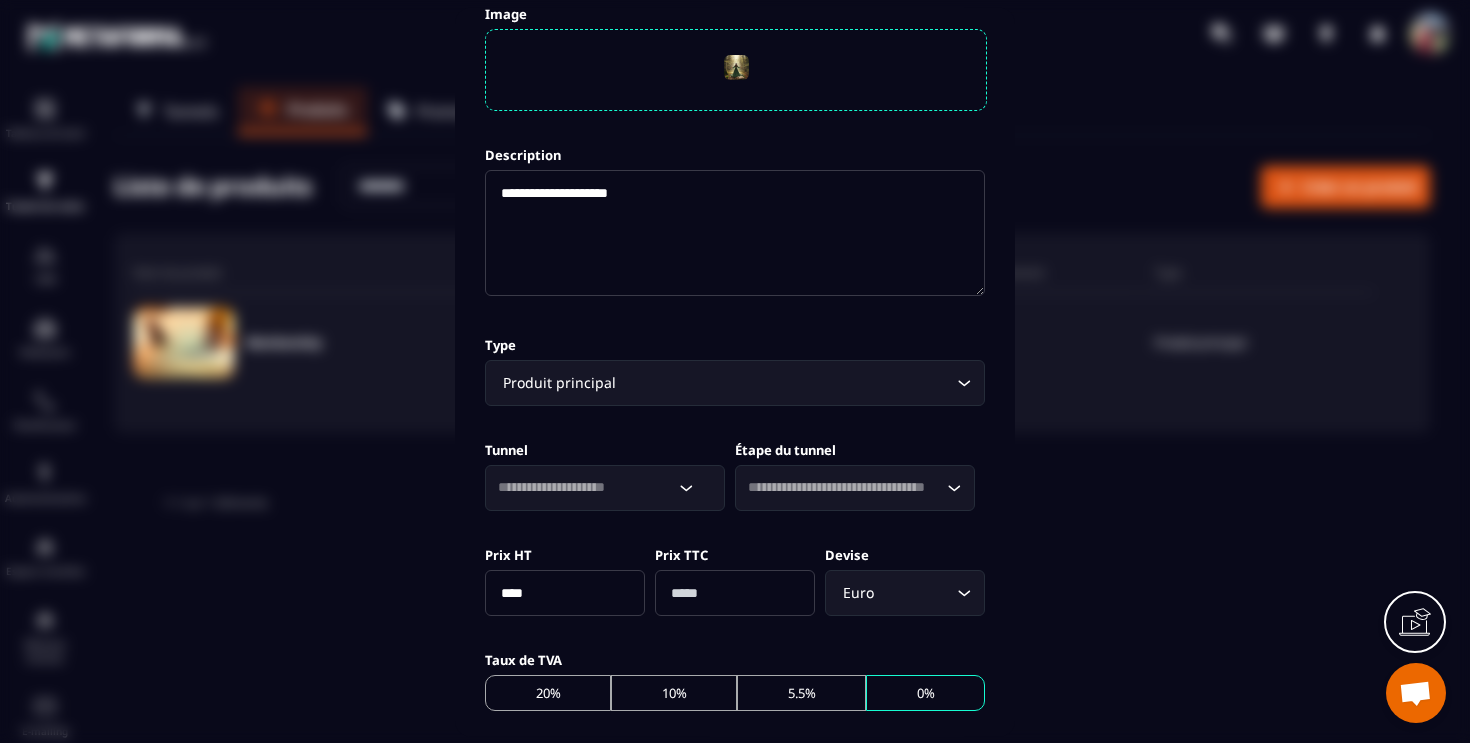 click on "Loading..." 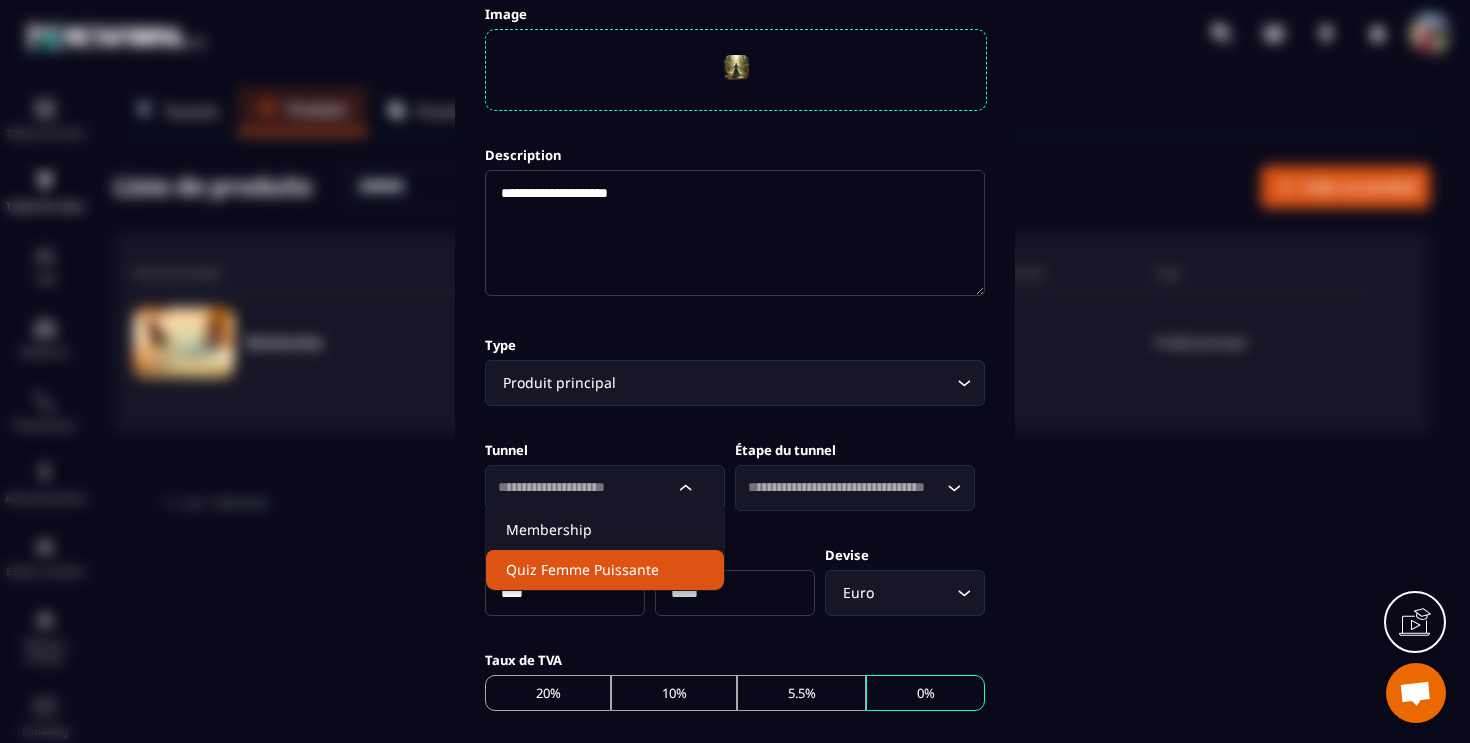 click on "Quiz Femme Puissante" 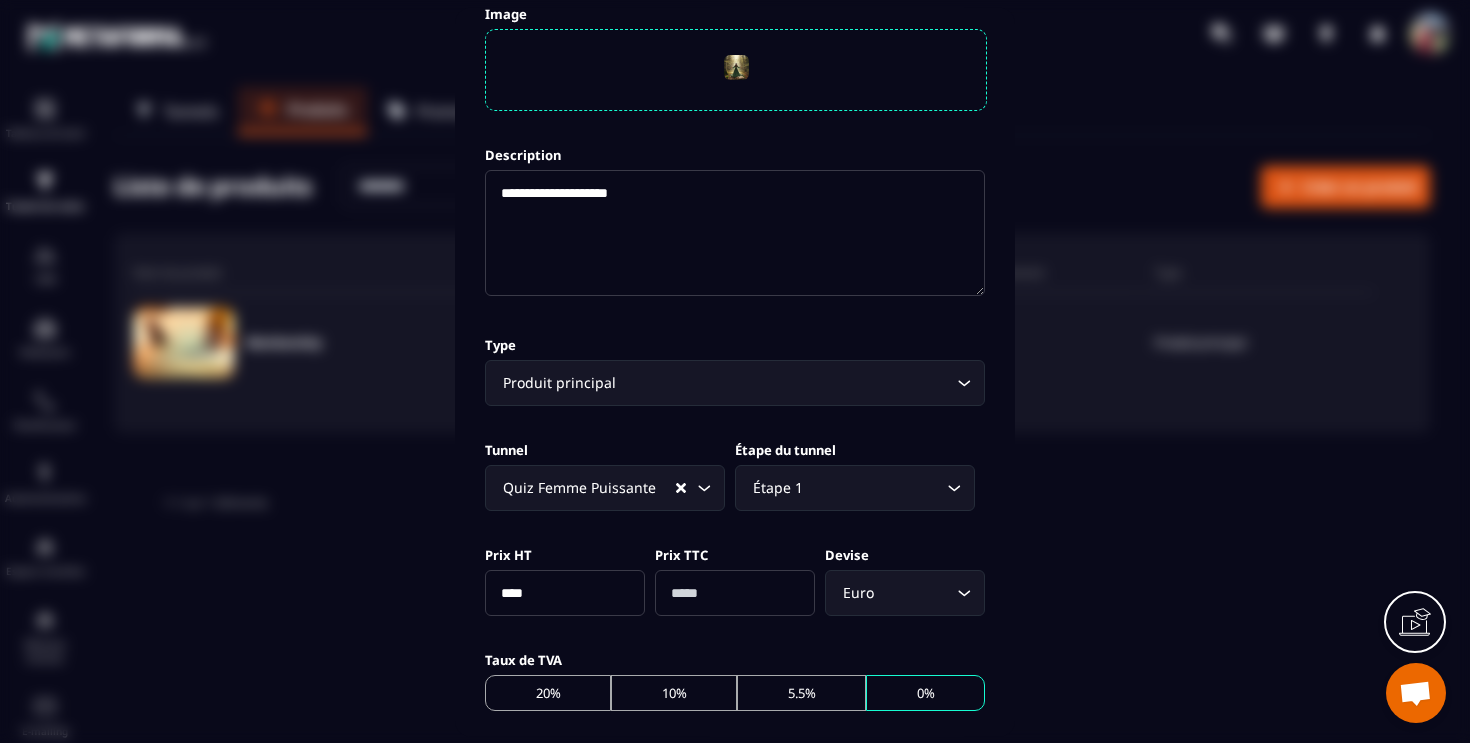 click on "Tunnel Étape du tunnel Quiz Femme Puissante Loading... Étape 1 Loading..." at bounding box center [735, 473] 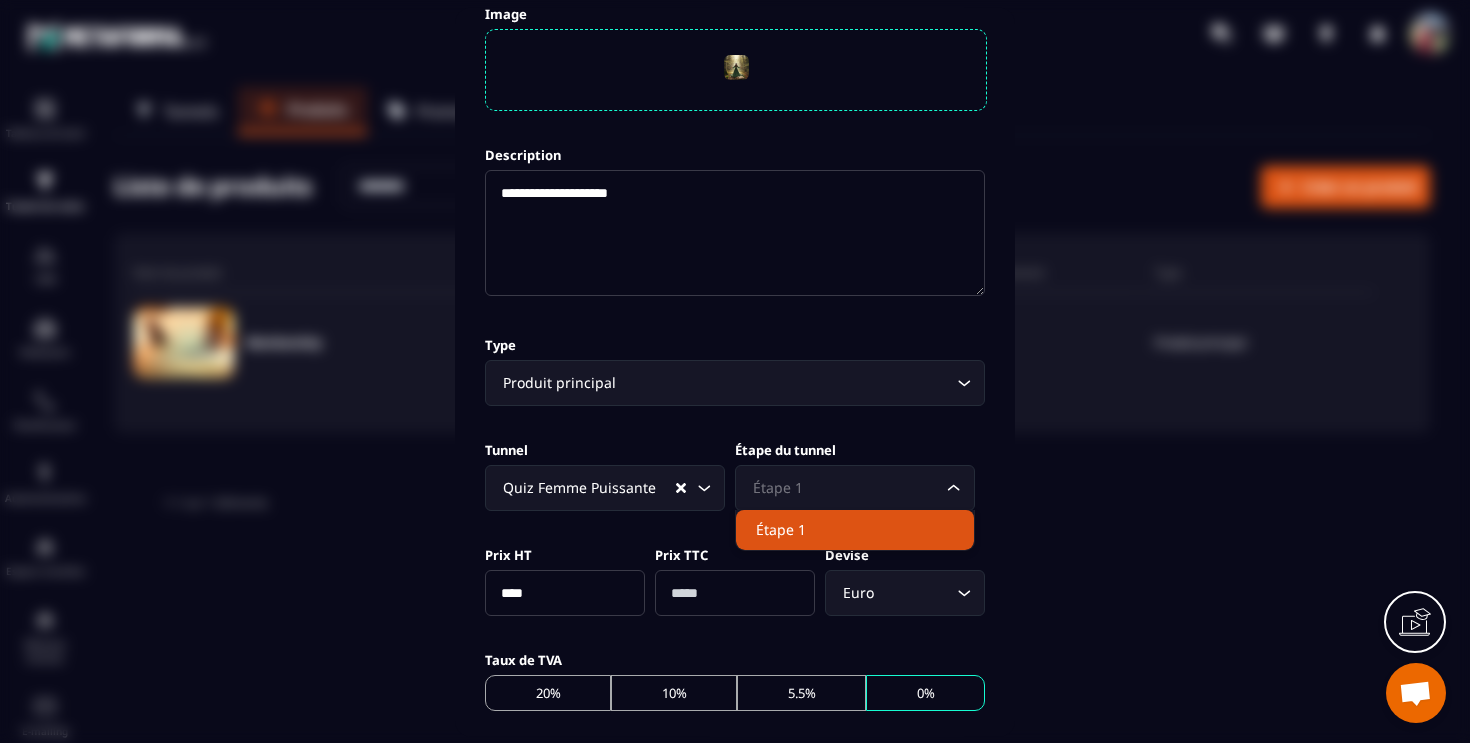 click on "Étape 1" 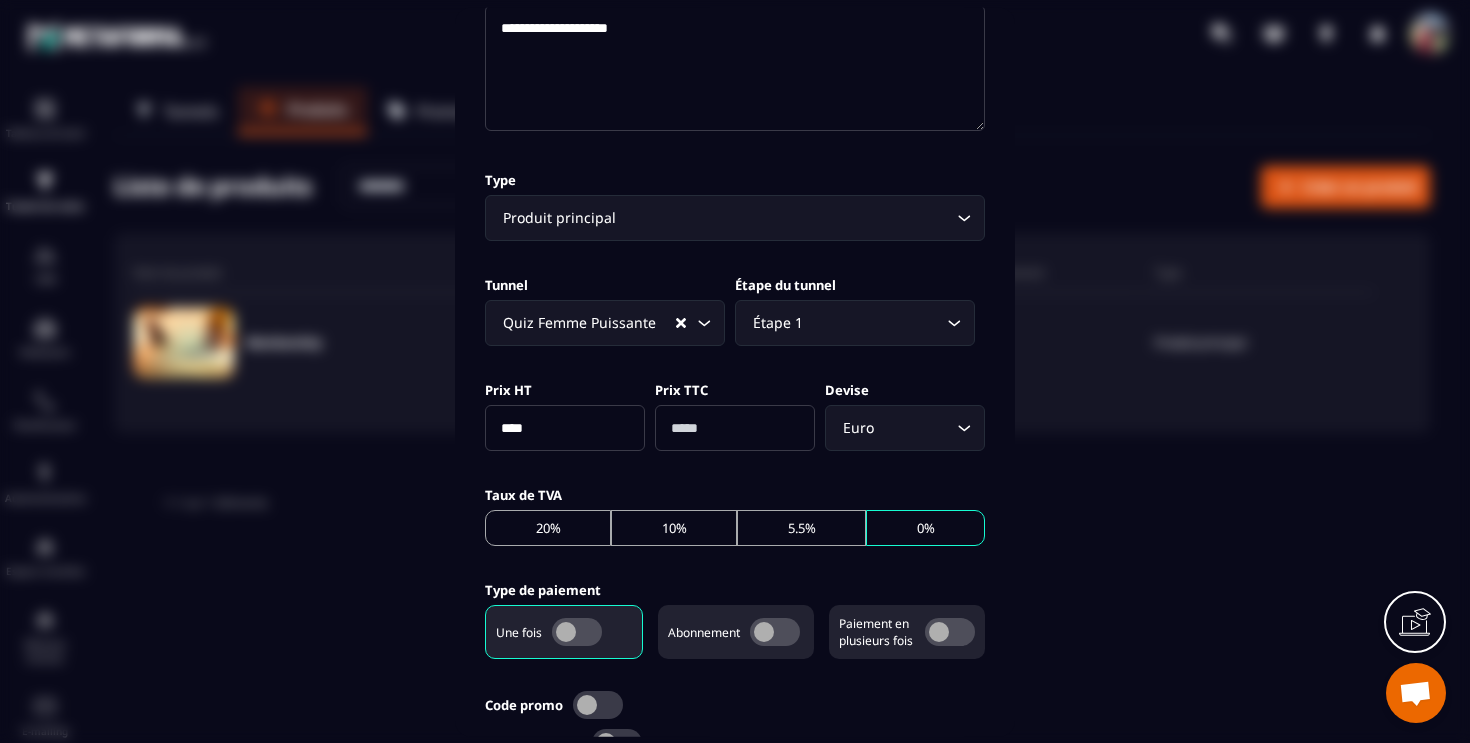 scroll, scrollTop: 437, scrollLeft: 0, axis: vertical 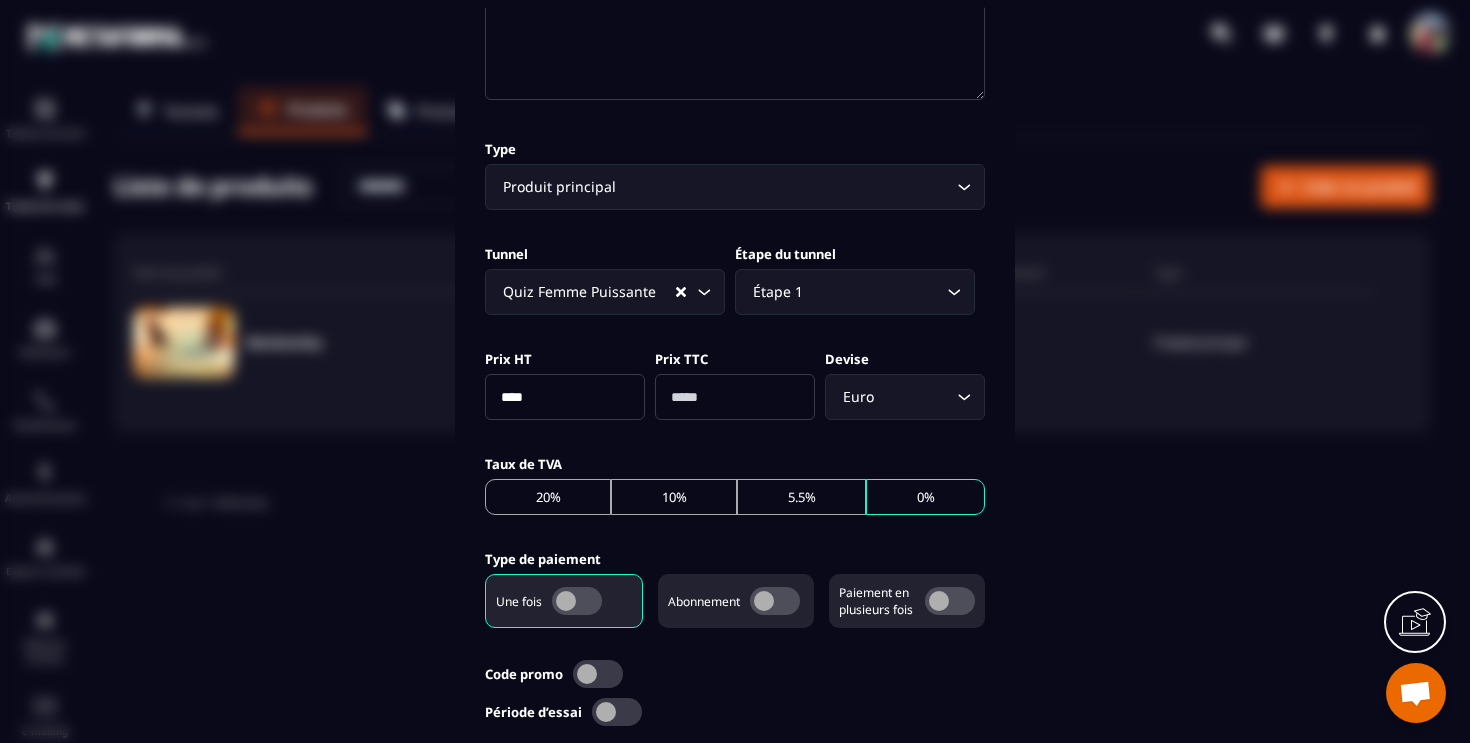 click on "****" at bounding box center [565, 396] 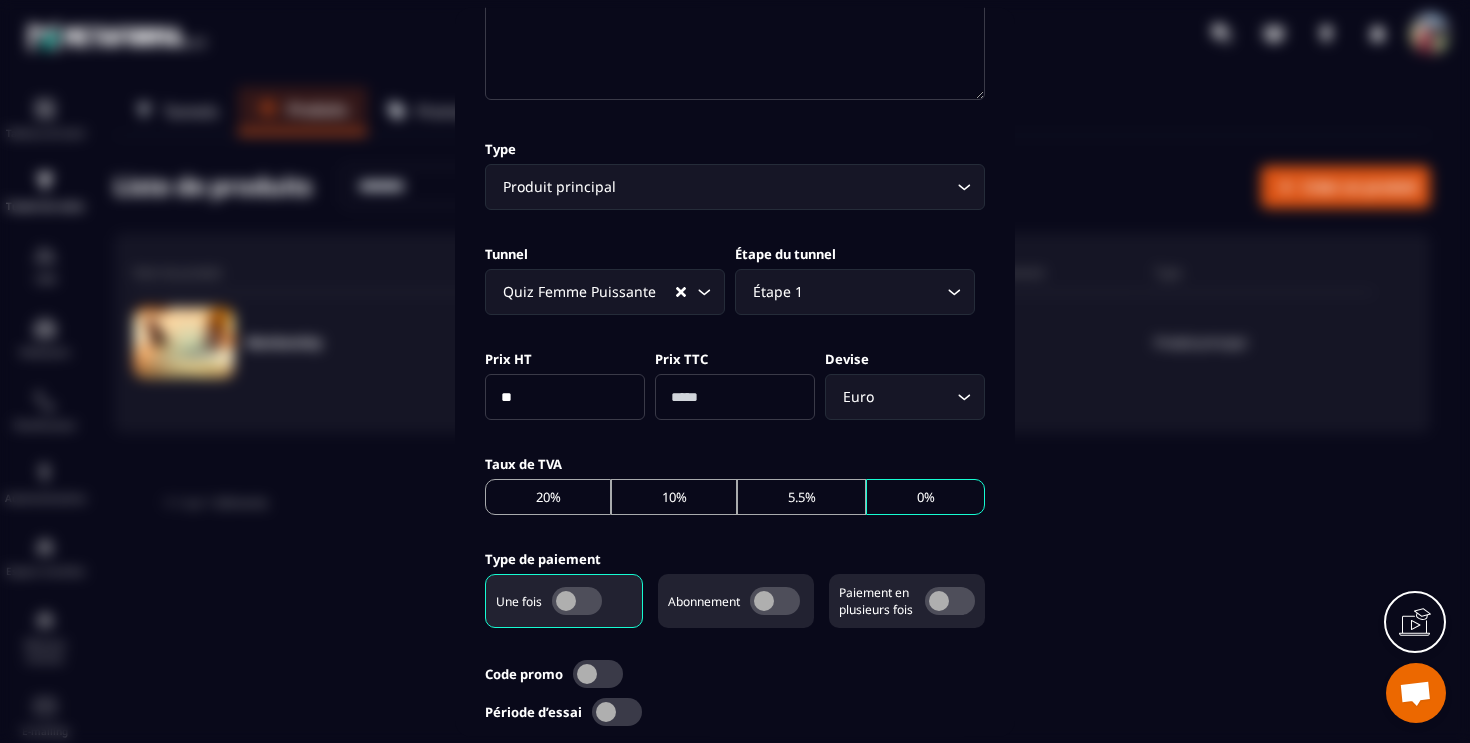 type on "**" 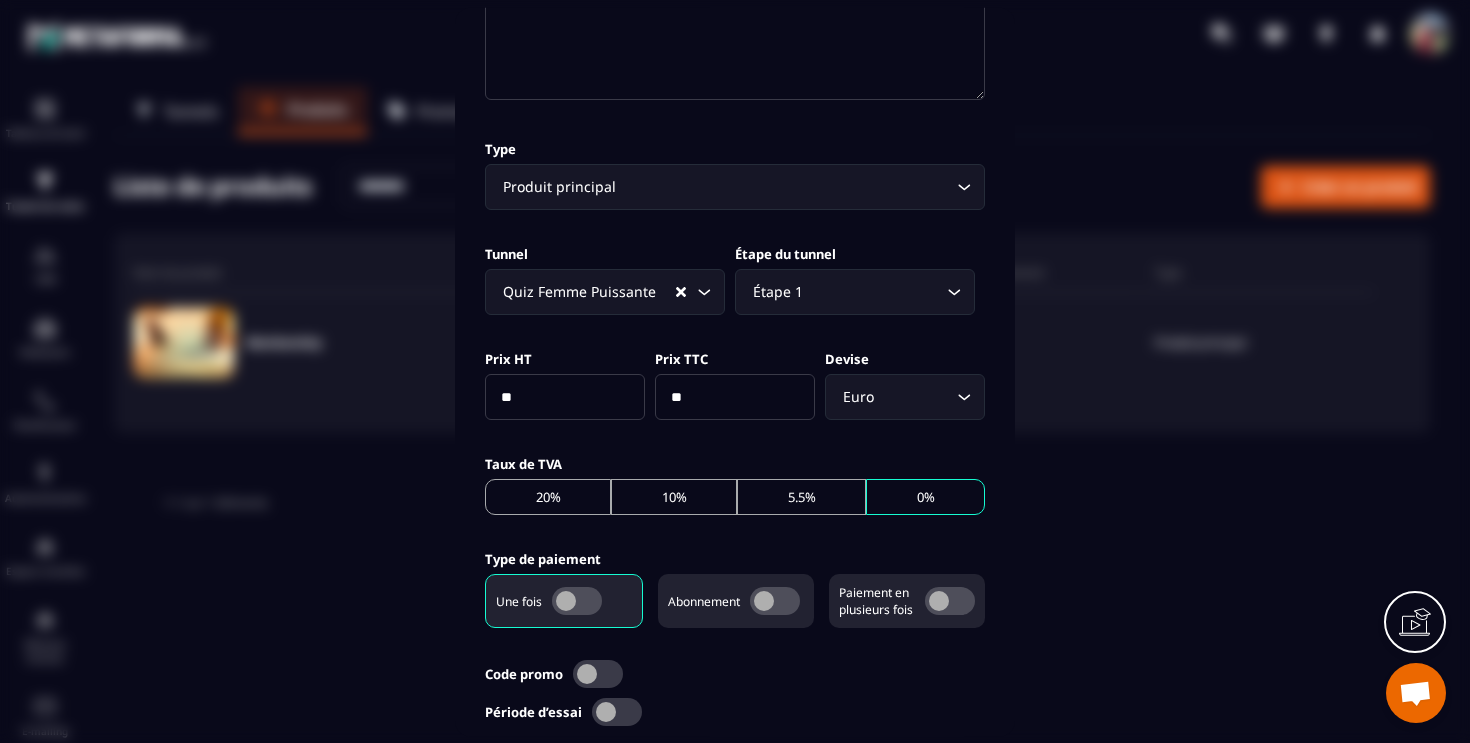 click on "[CURRENCY] Loading..." 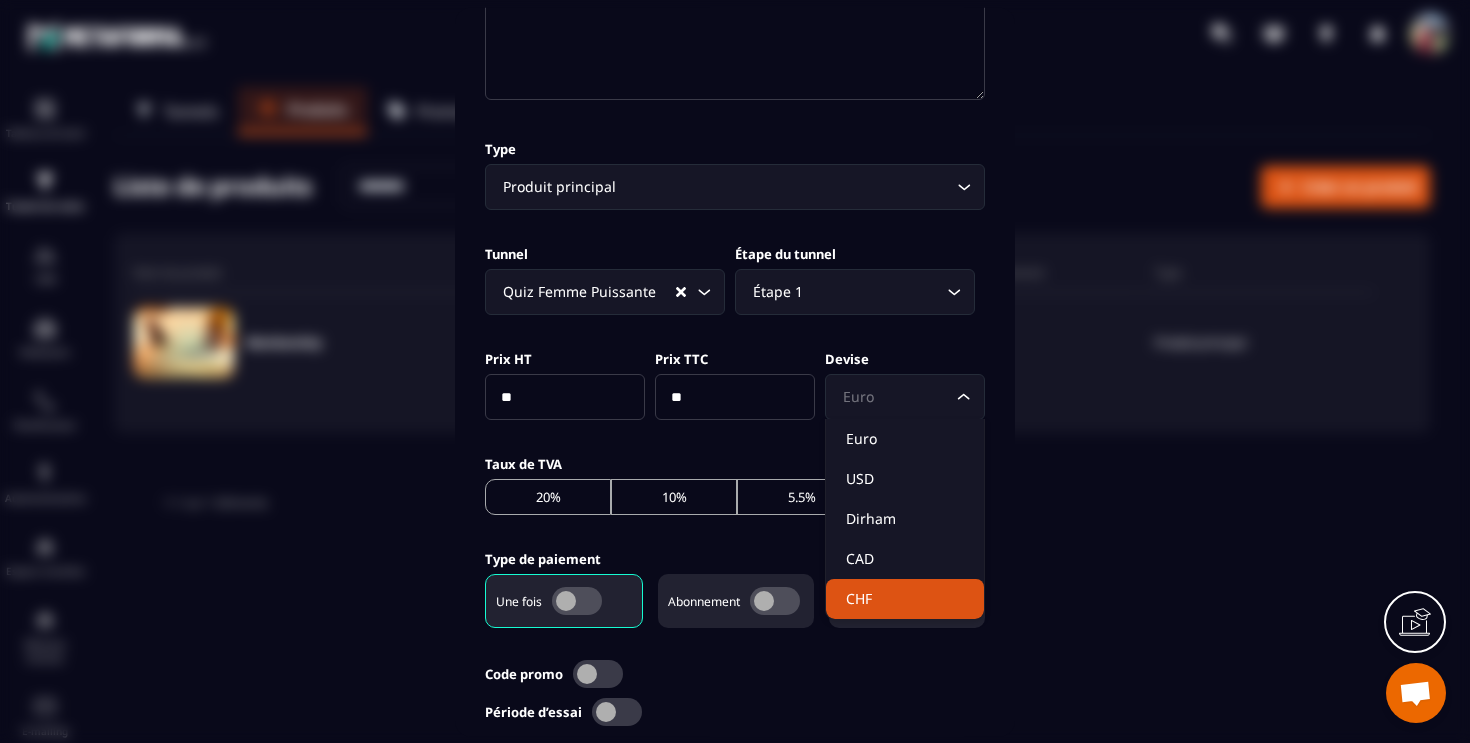 click on "CHF" 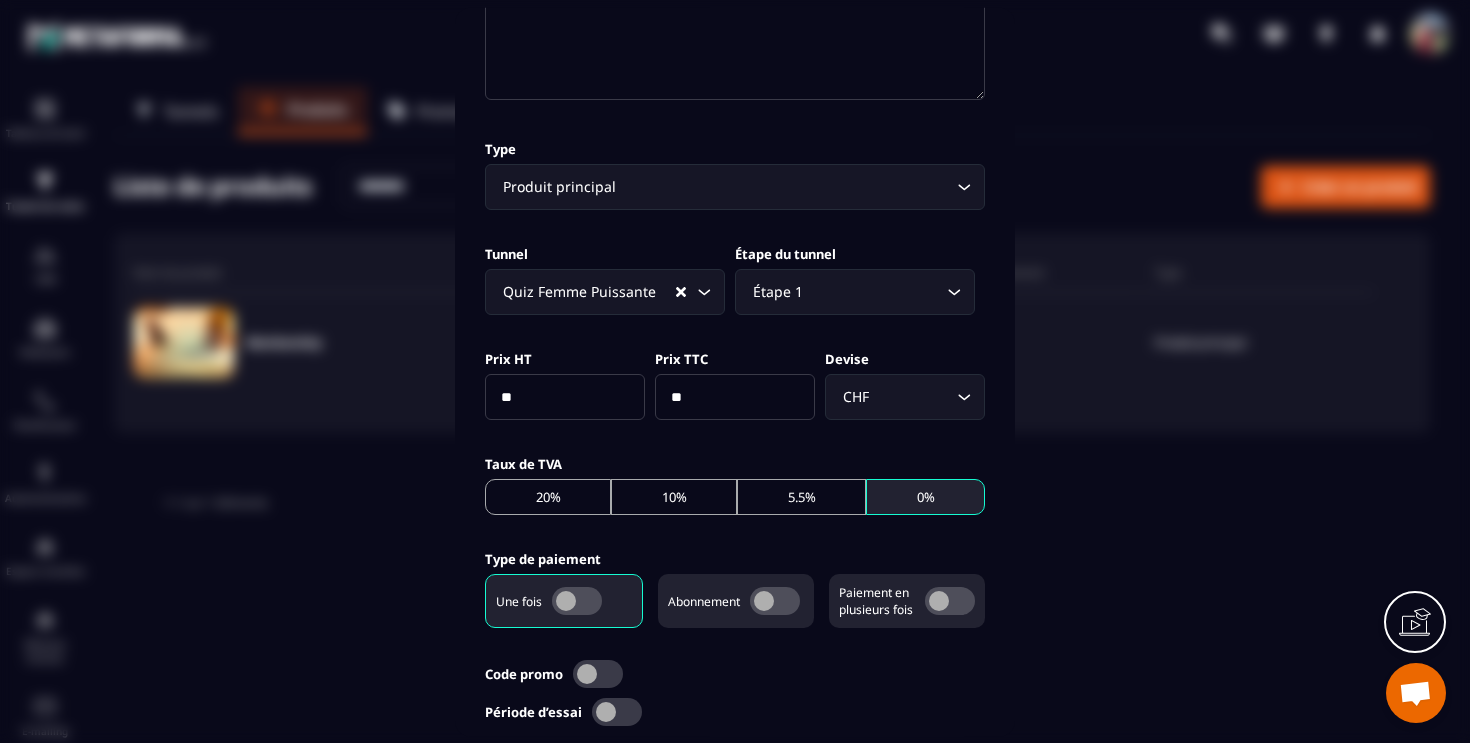 click on "0%" at bounding box center (925, 496) 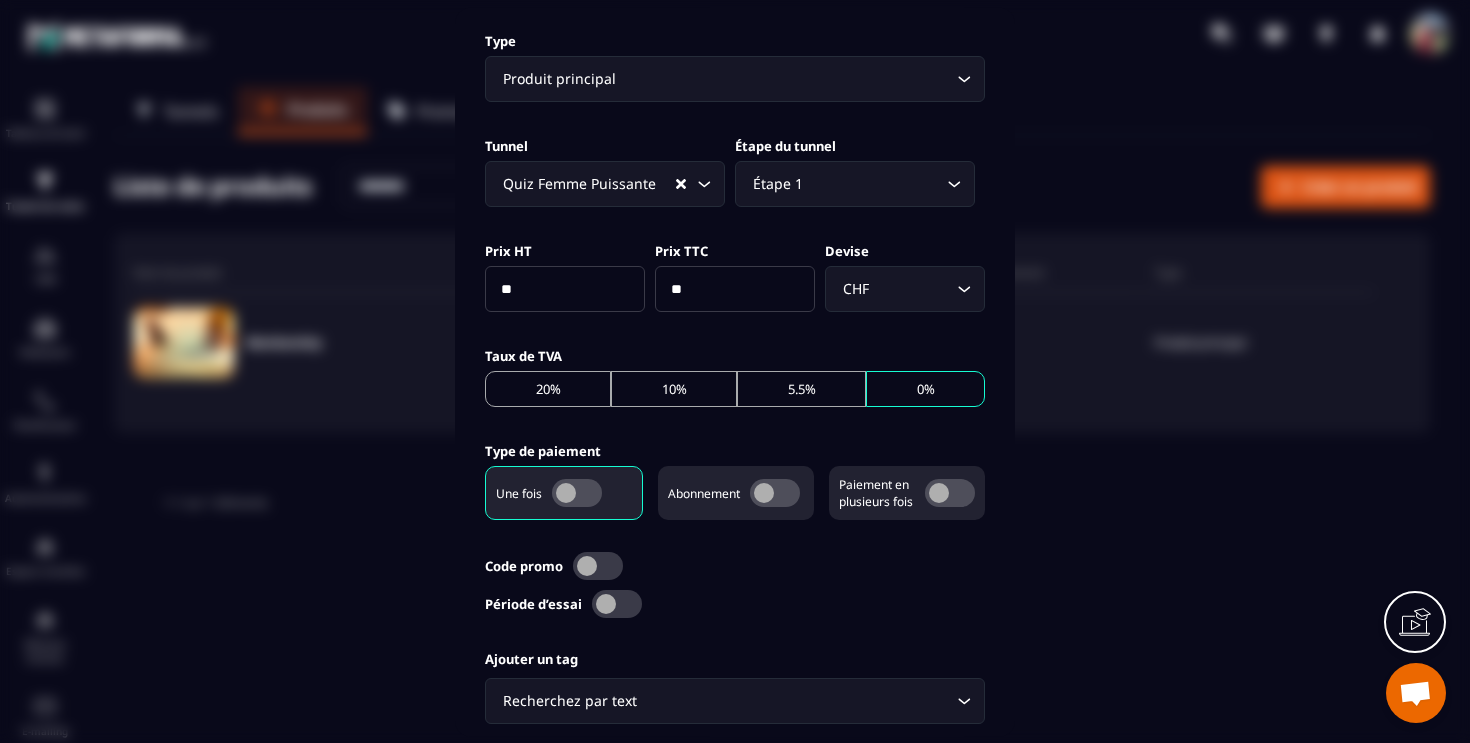 scroll, scrollTop: 558, scrollLeft: 0, axis: vertical 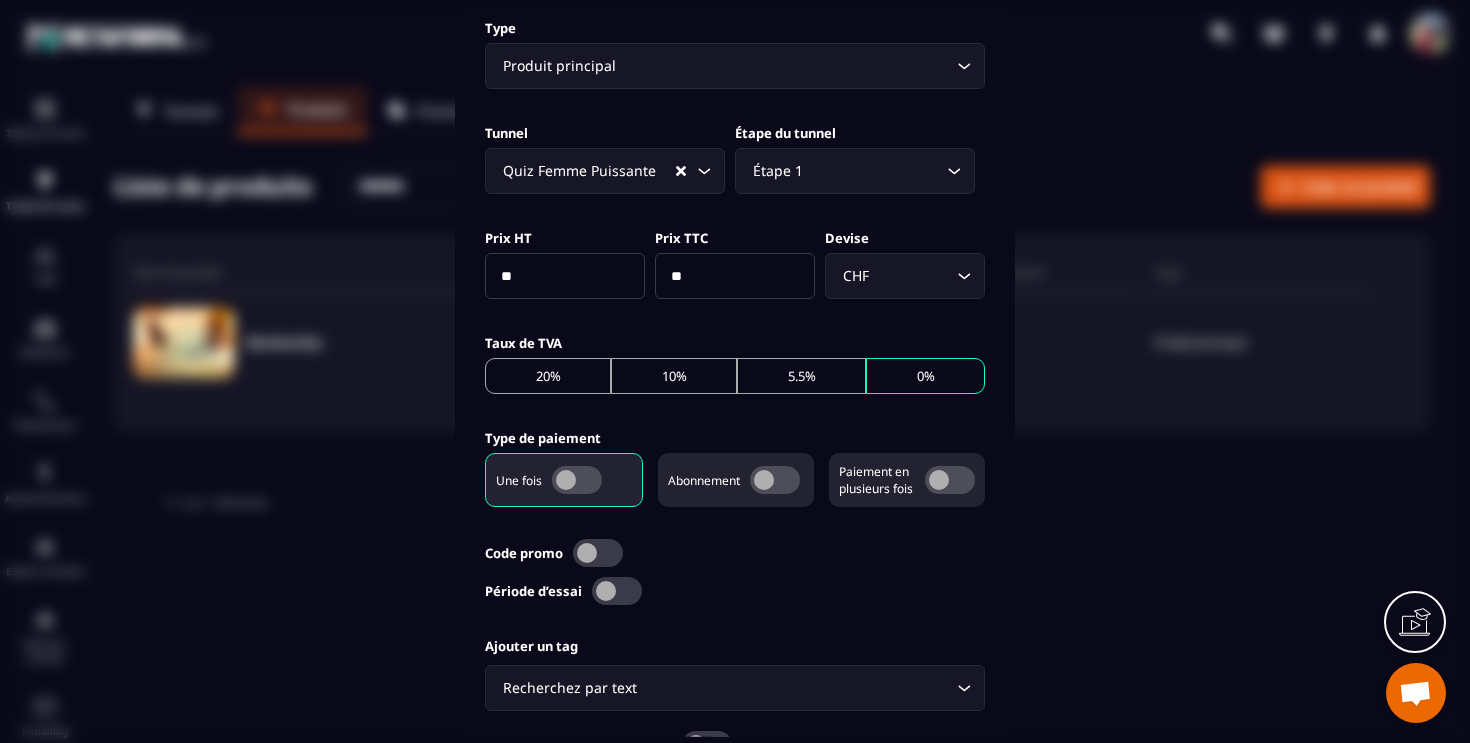 click at bounding box center (577, 479) 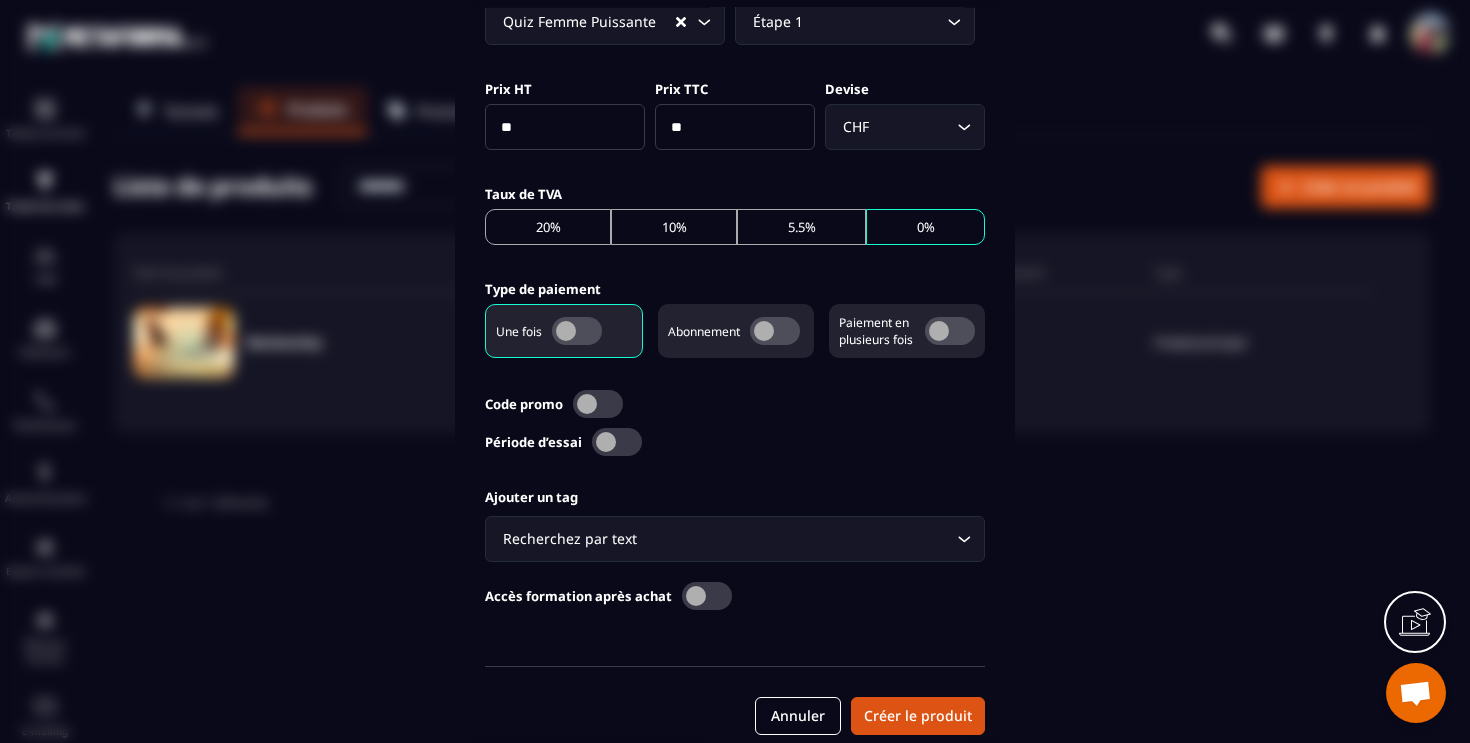 scroll, scrollTop: 729, scrollLeft: 0, axis: vertical 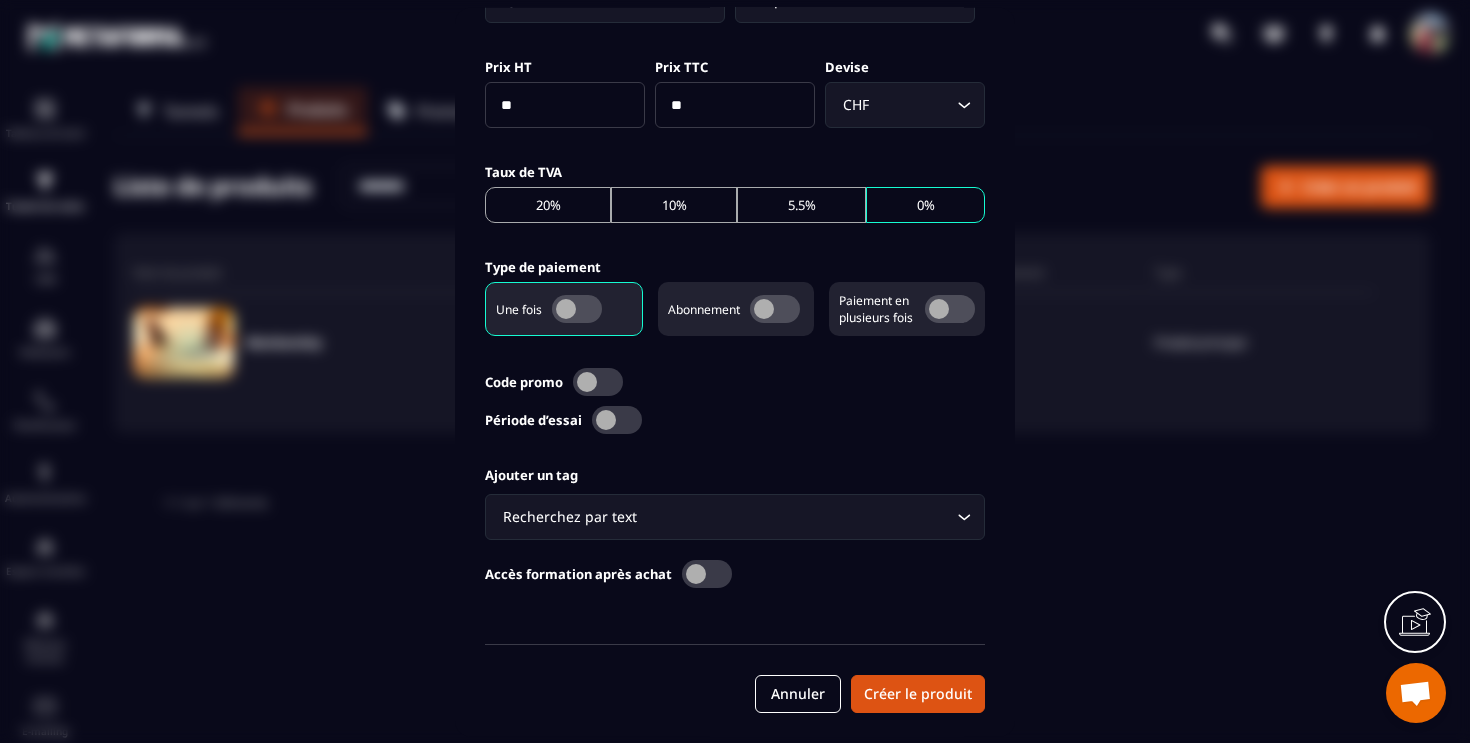 click at bounding box center (707, 573) 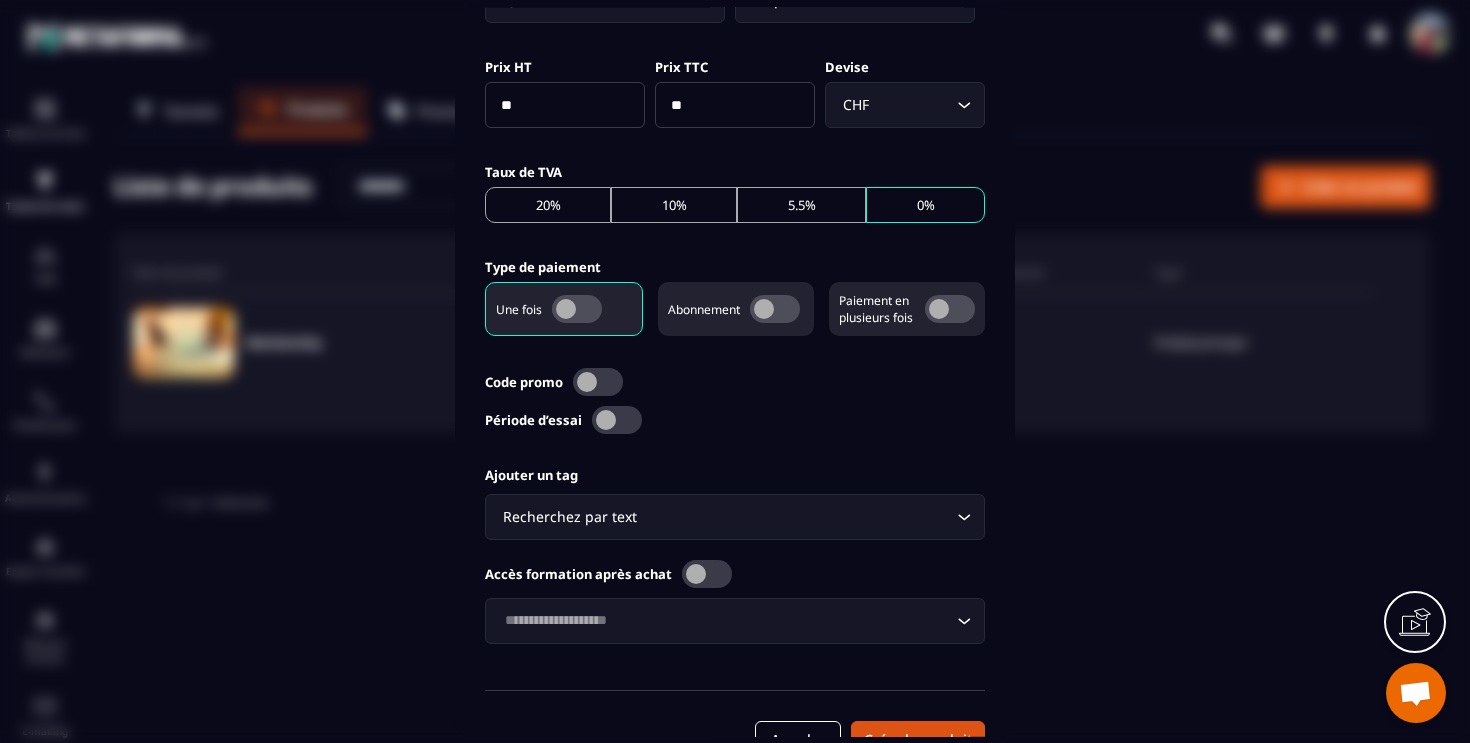 scroll, scrollTop: 775, scrollLeft: 0, axis: vertical 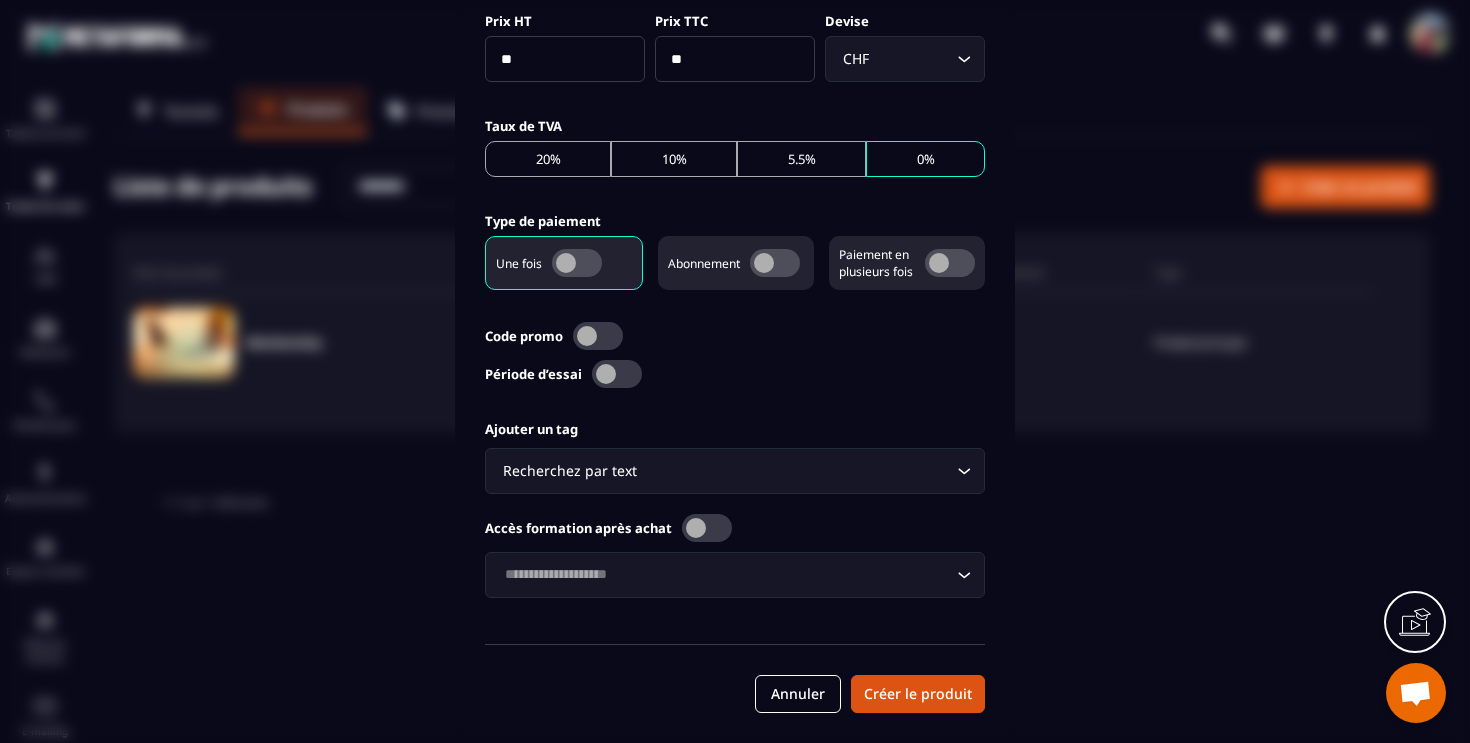 click 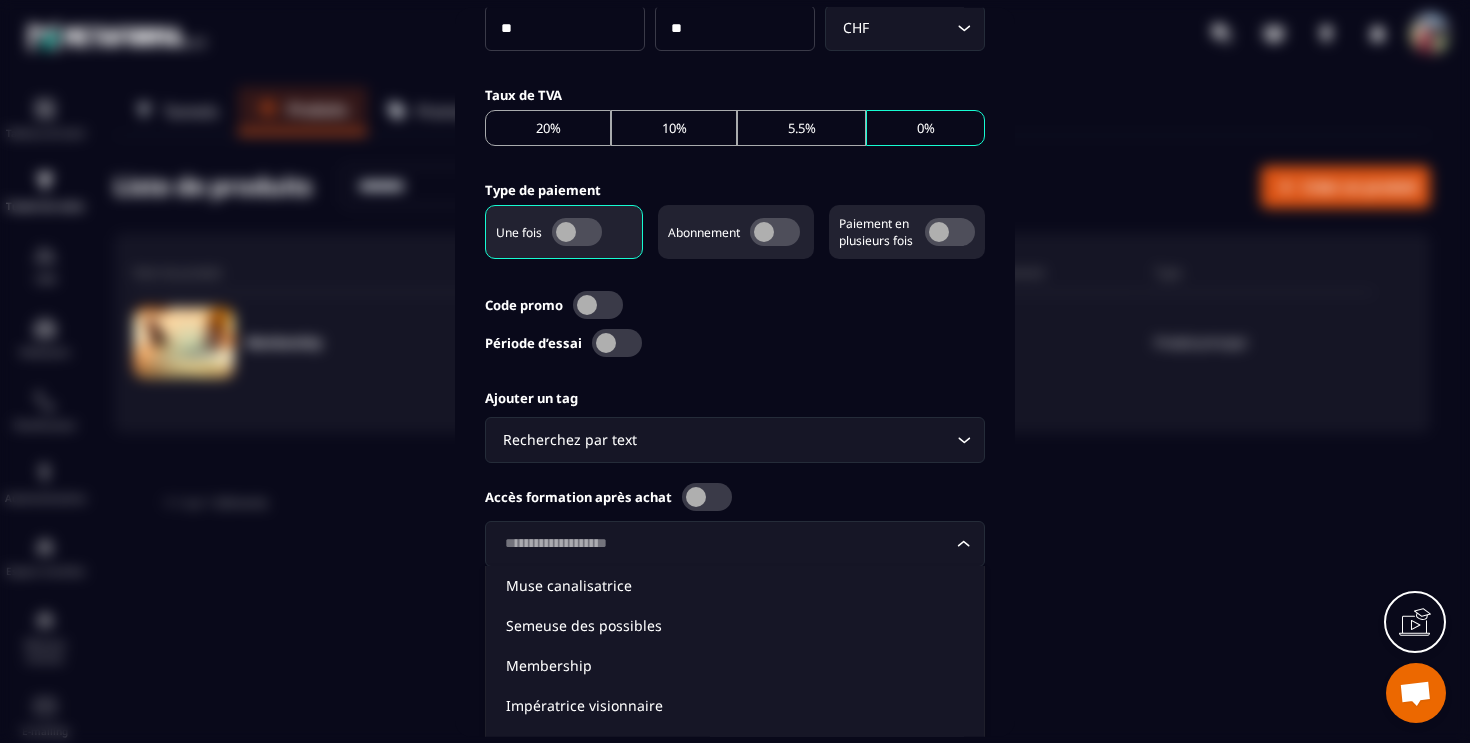 scroll, scrollTop: 830, scrollLeft: 0, axis: vertical 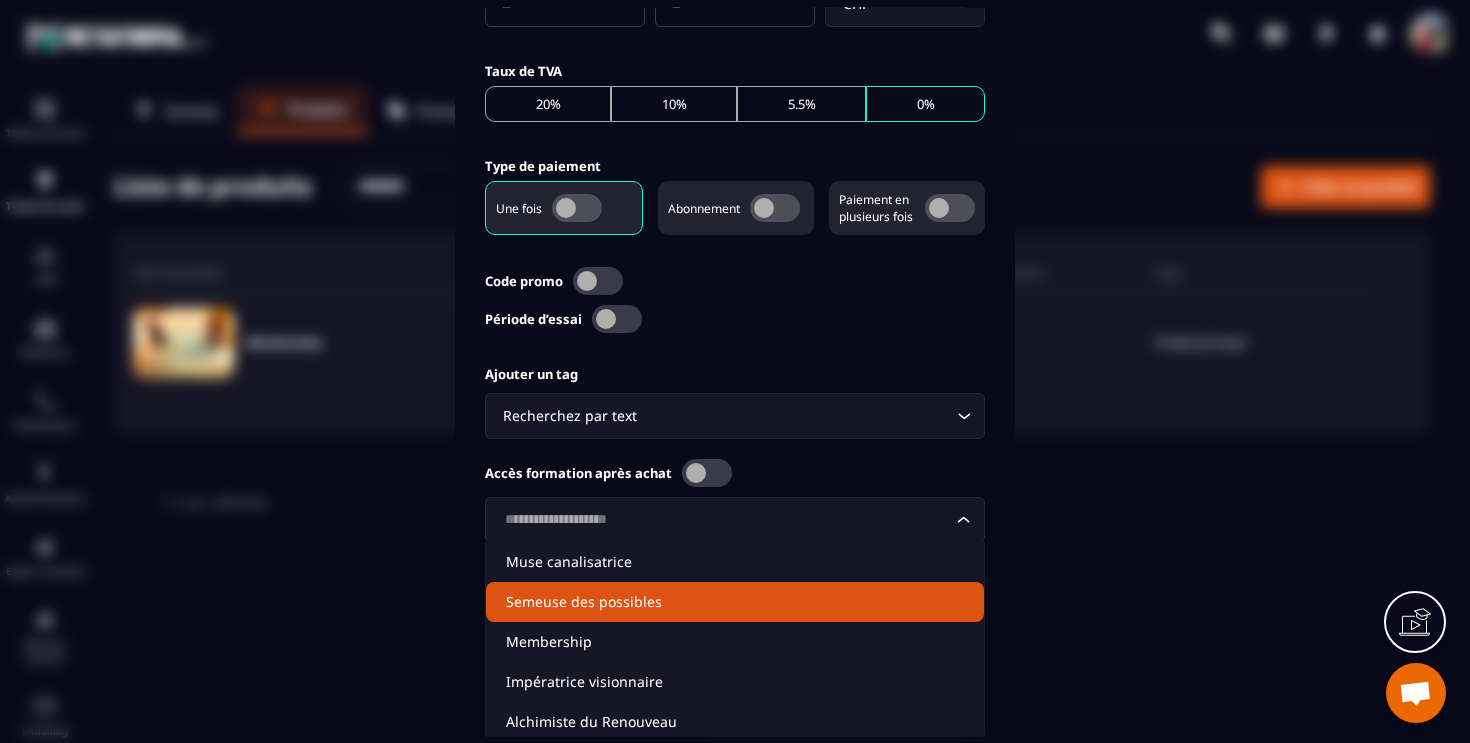click on "Semeuse des possibles" 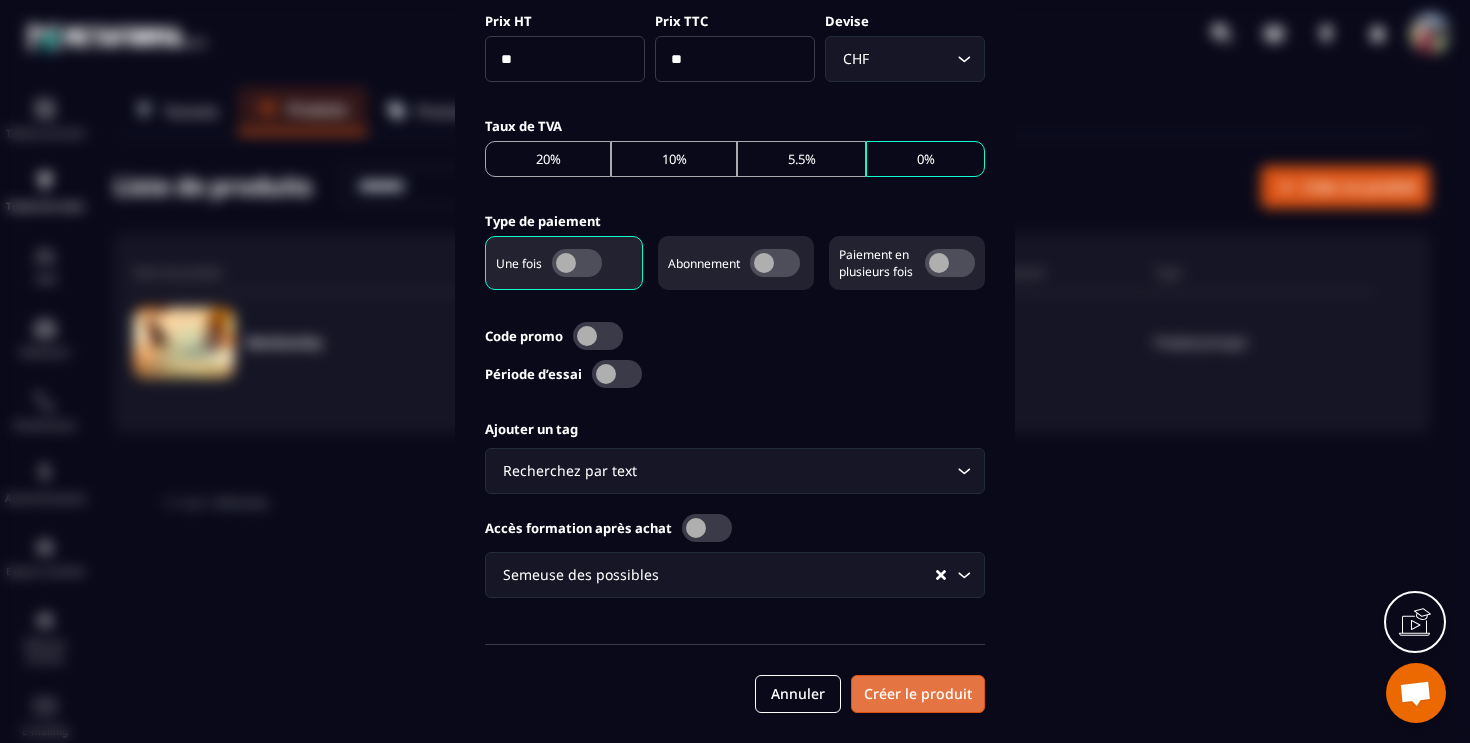 click on "Créer le produit" at bounding box center [918, 693] 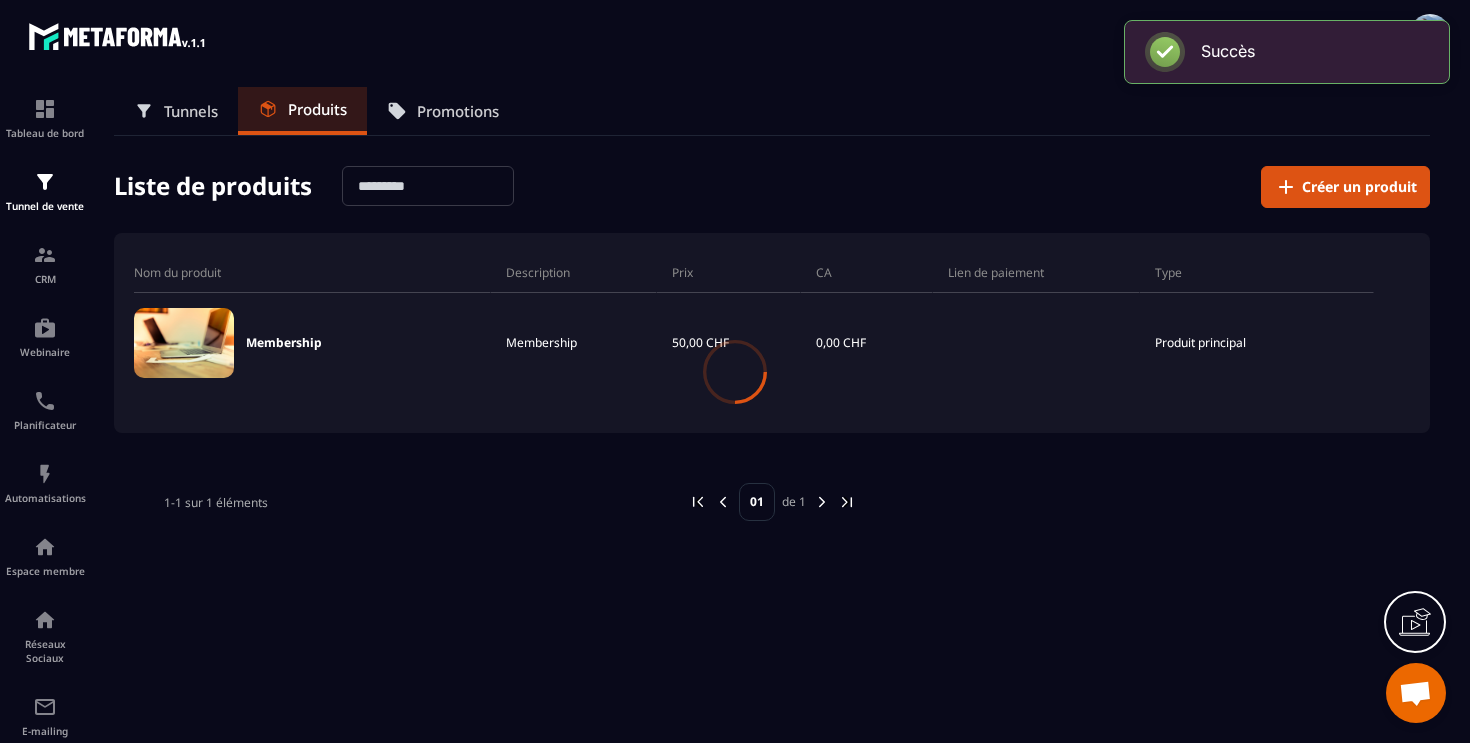 scroll, scrollTop: 775, scrollLeft: 0, axis: vertical 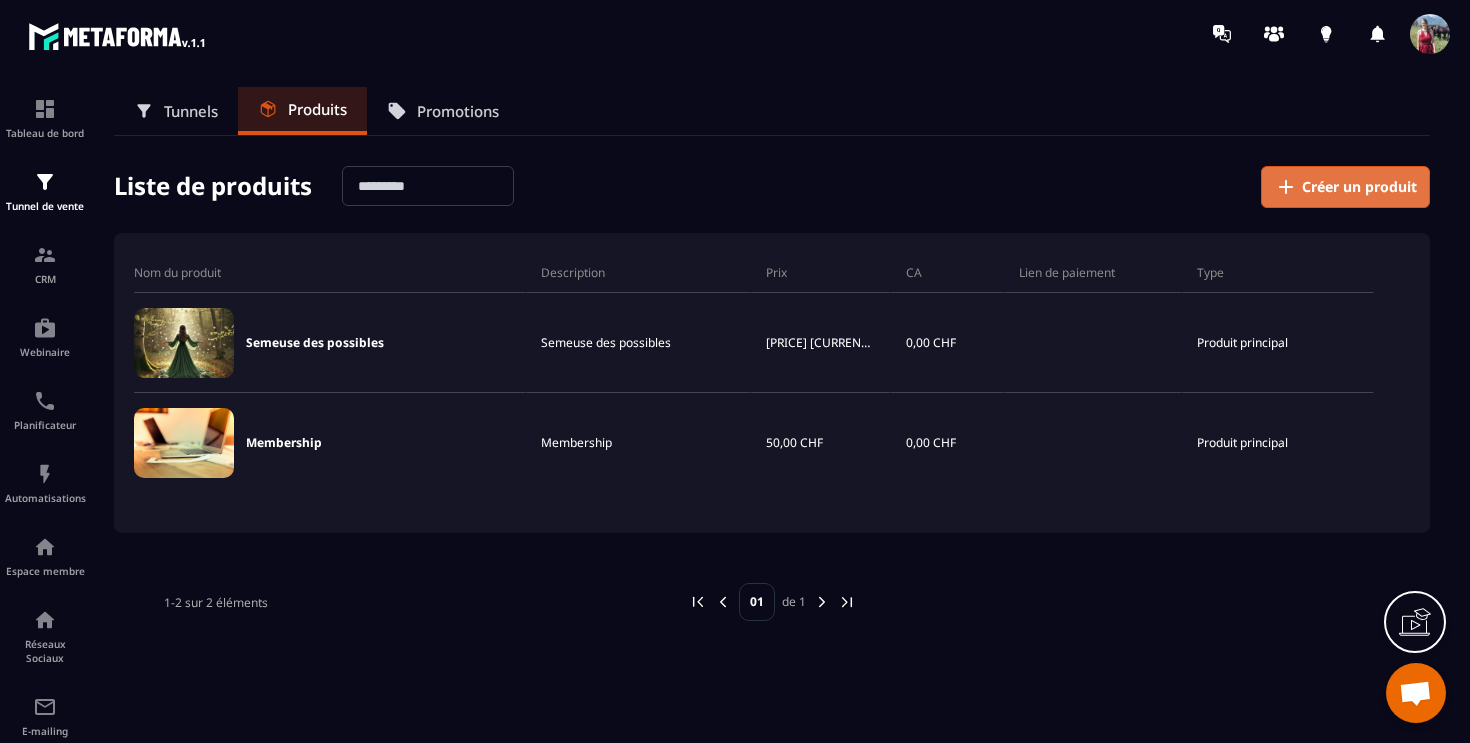 click on "Créer un produit" at bounding box center (1359, 187) 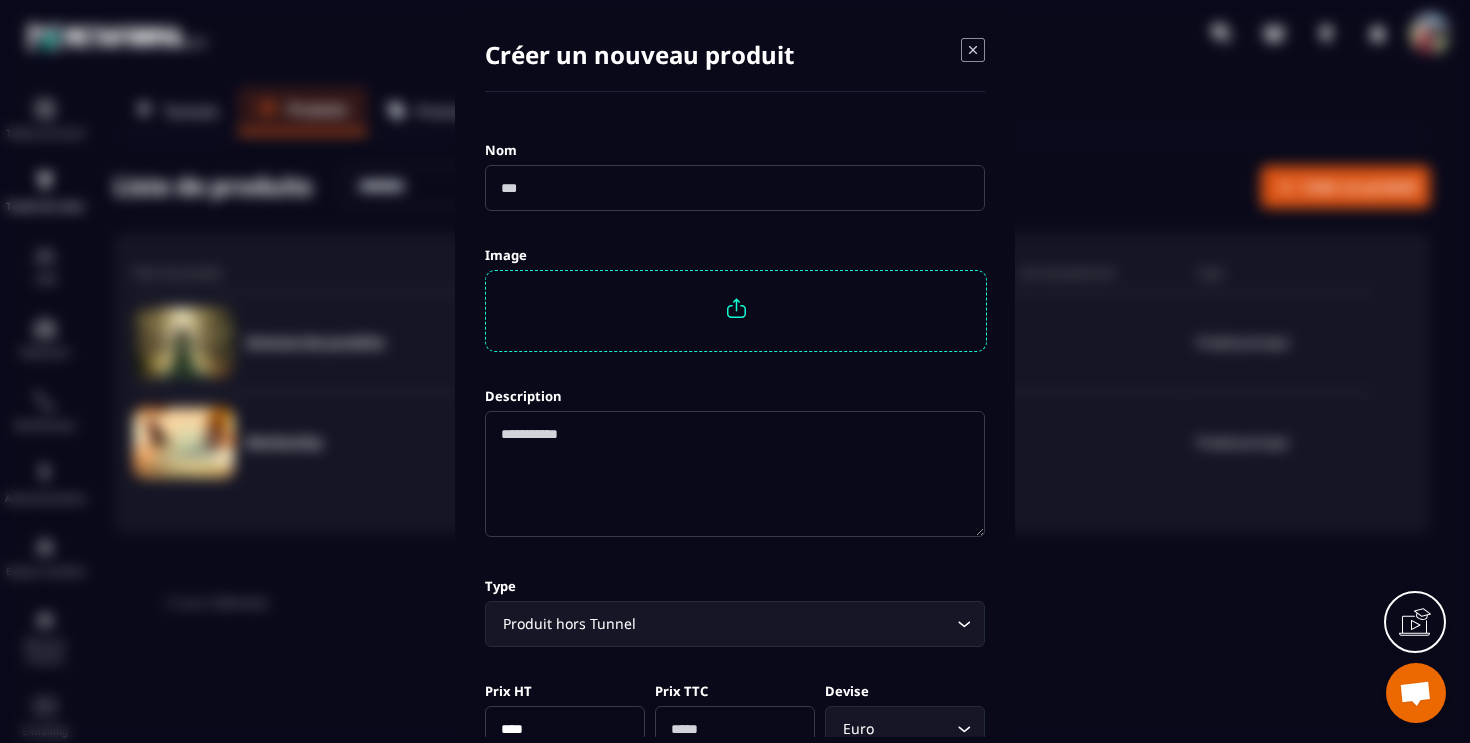 click at bounding box center (735, 187) 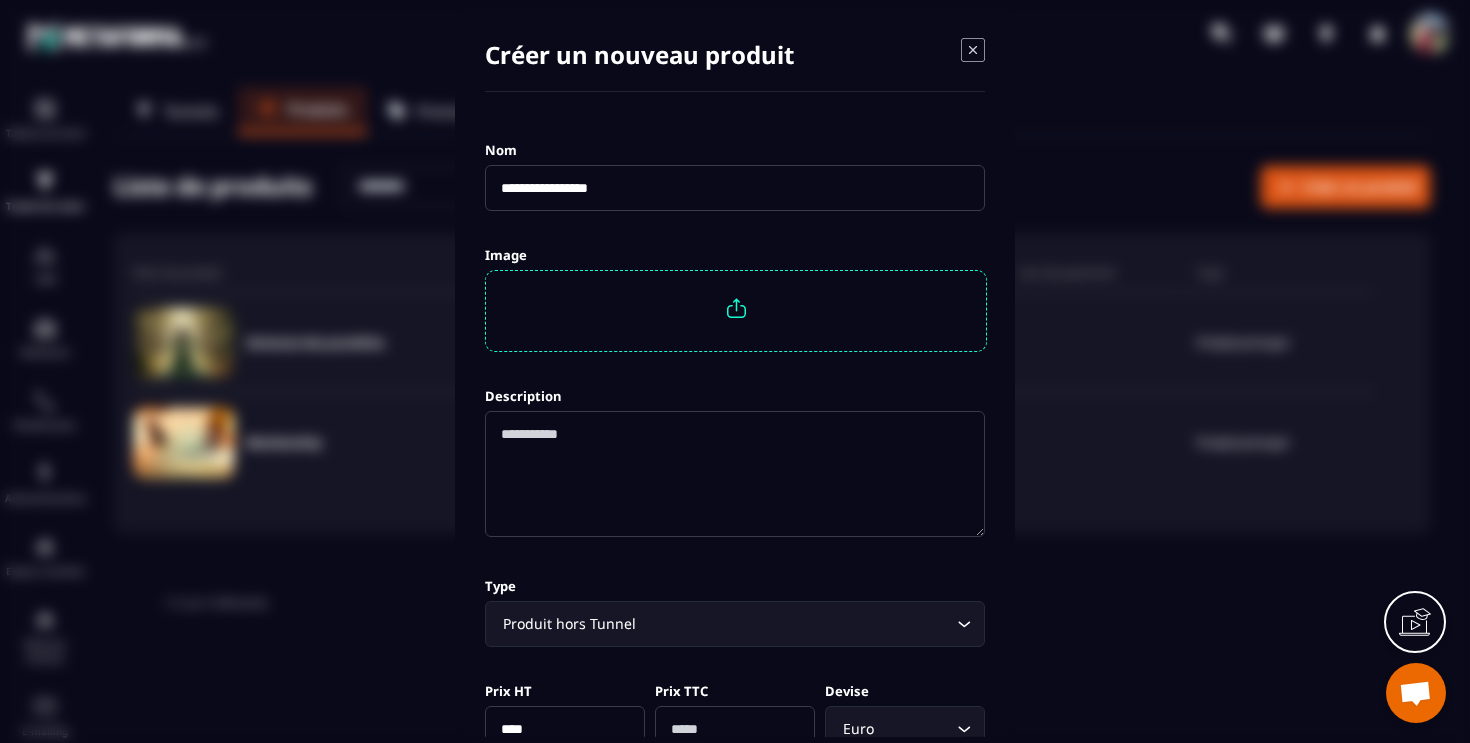 type on "**********" 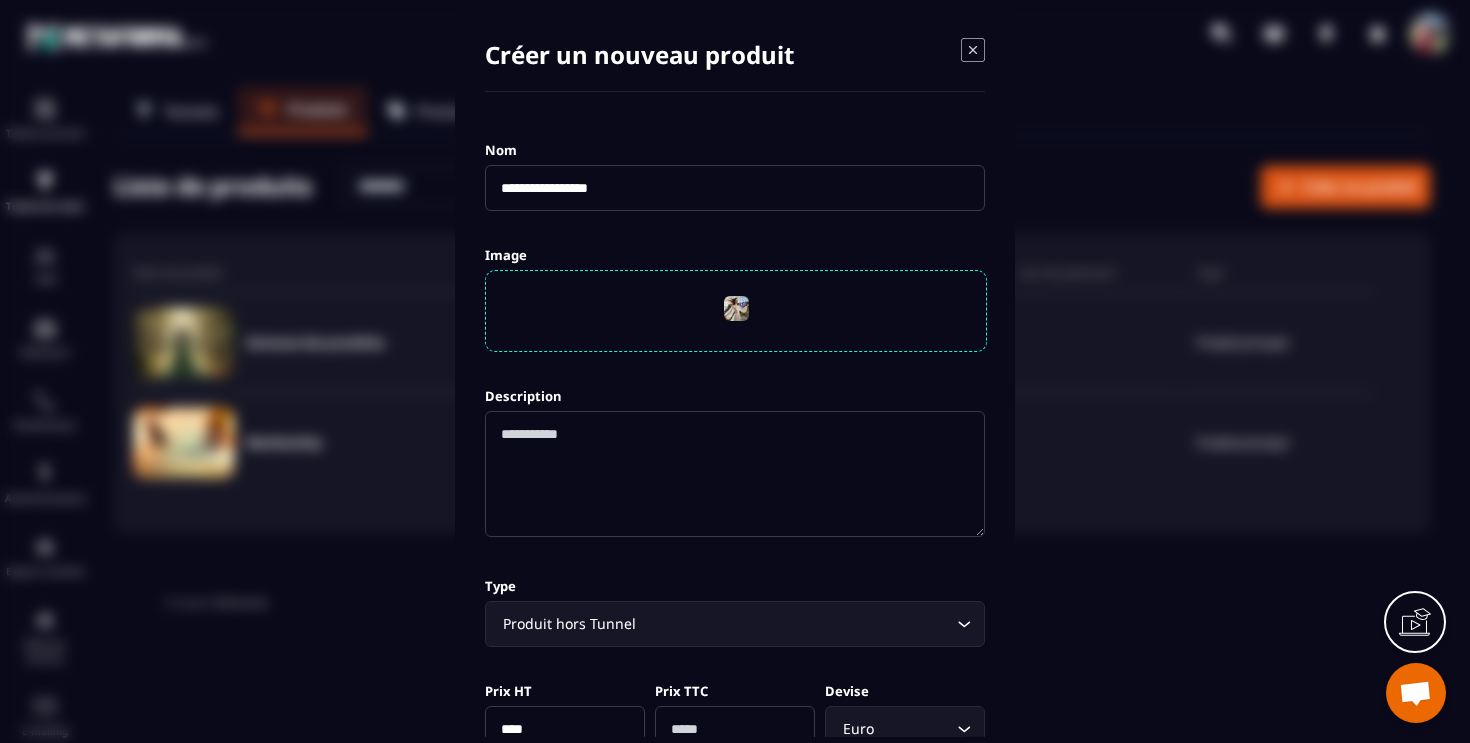 click on "**********" at bounding box center [735, 187] 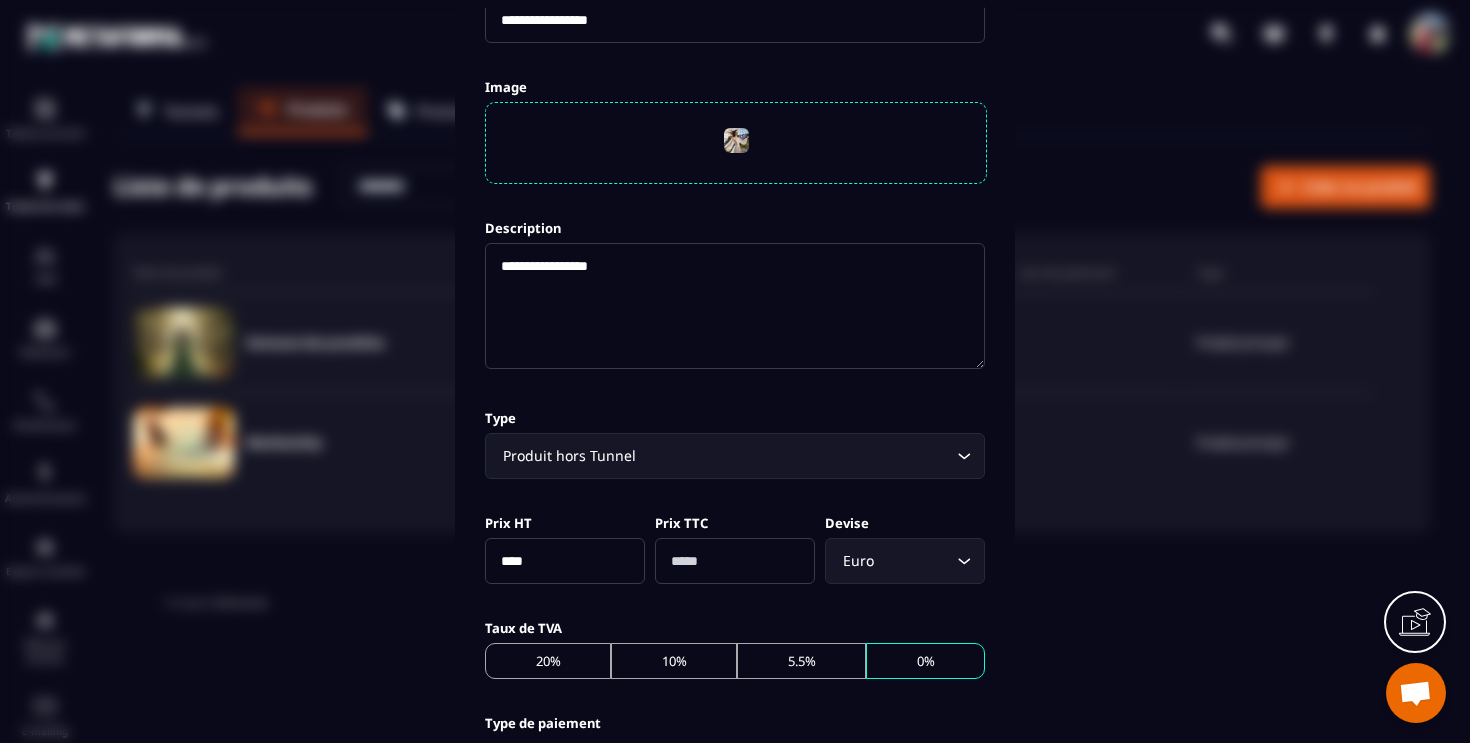 scroll, scrollTop: 192, scrollLeft: 0, axis: vertical 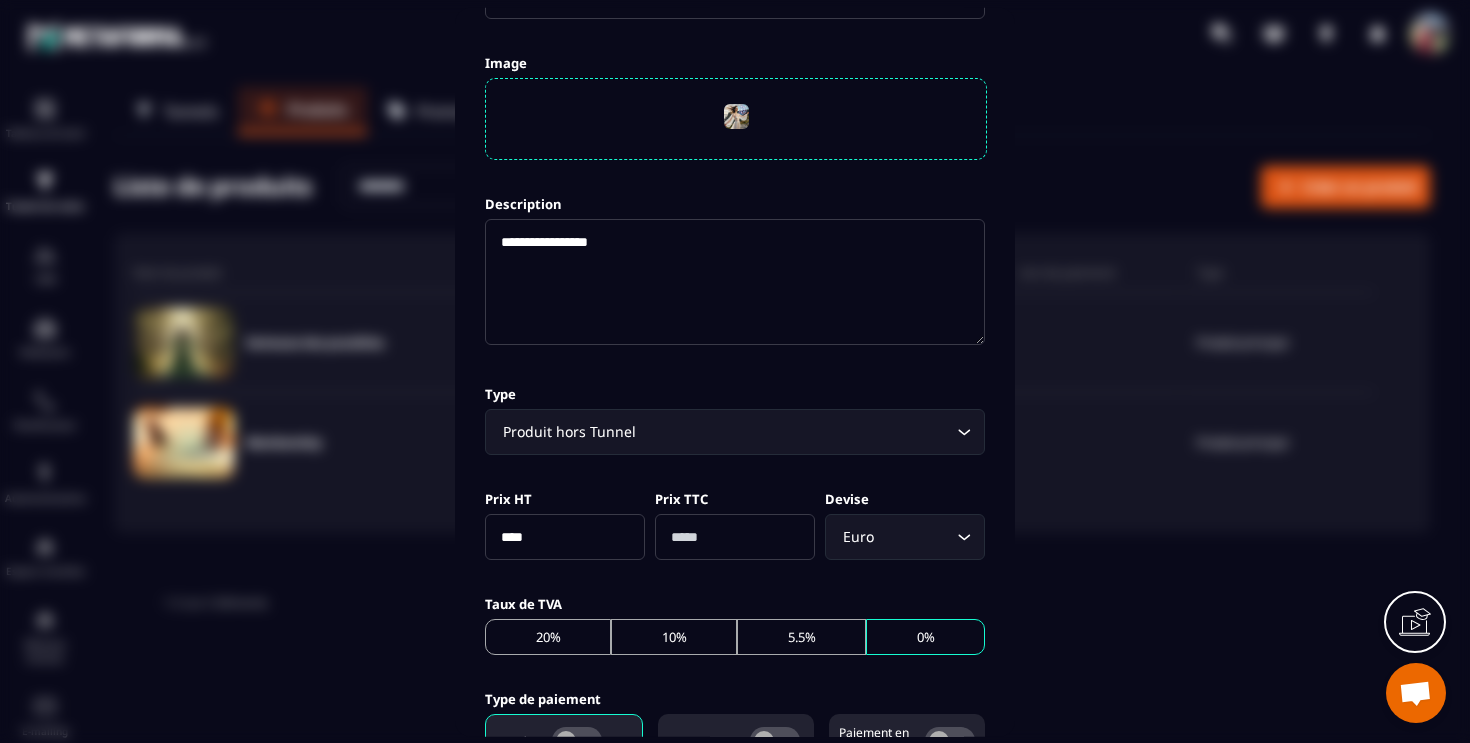 type on "**********" 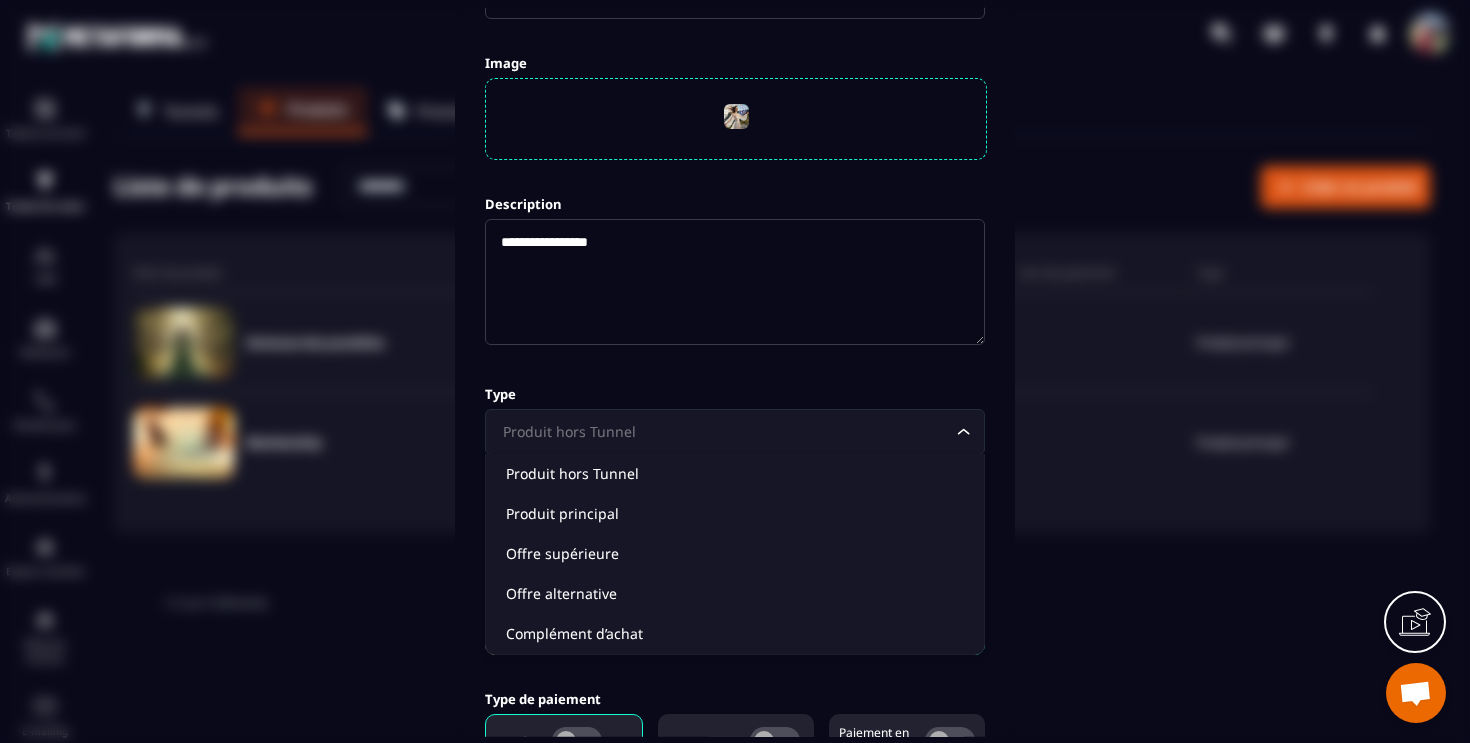 click on "Produit hors Tunnel" at bounding box center [725, 431] 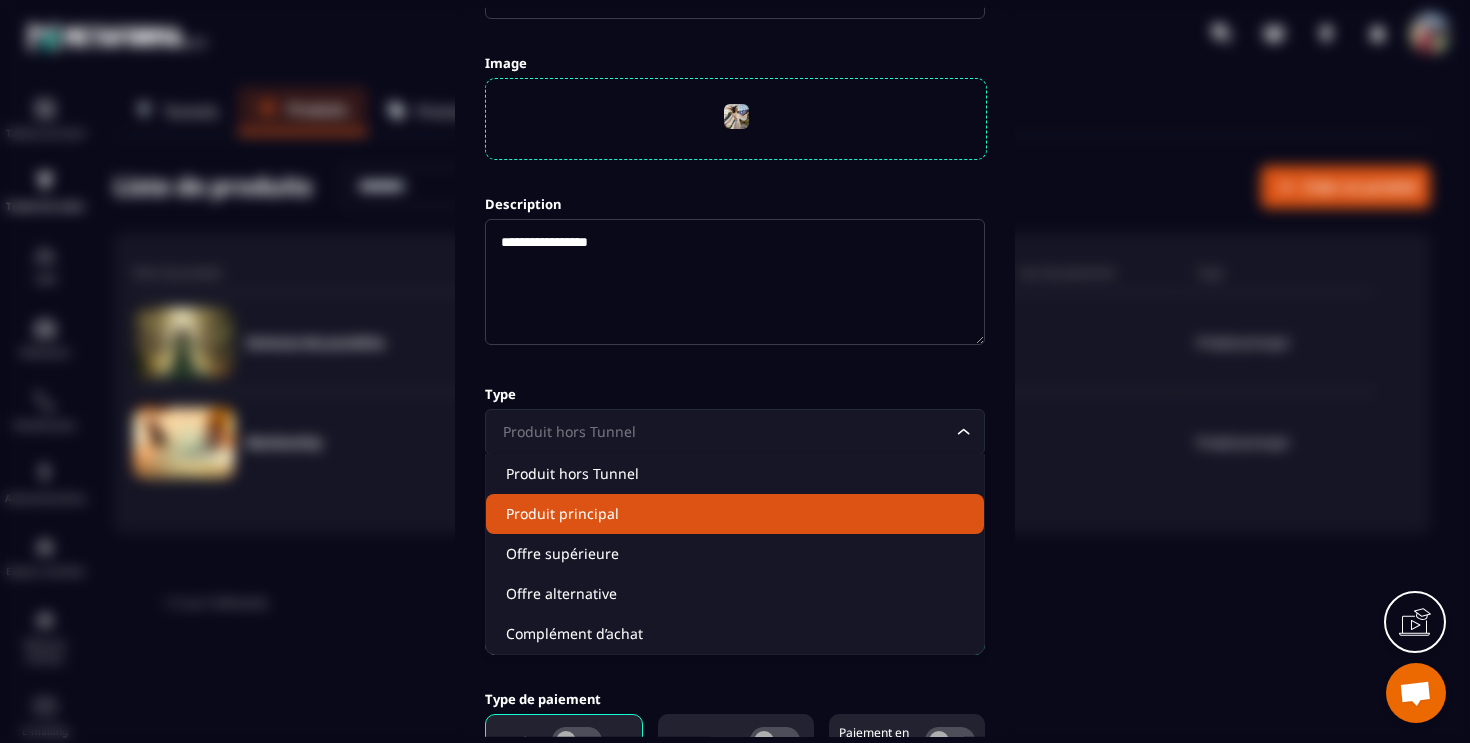 click on "Produit principal" 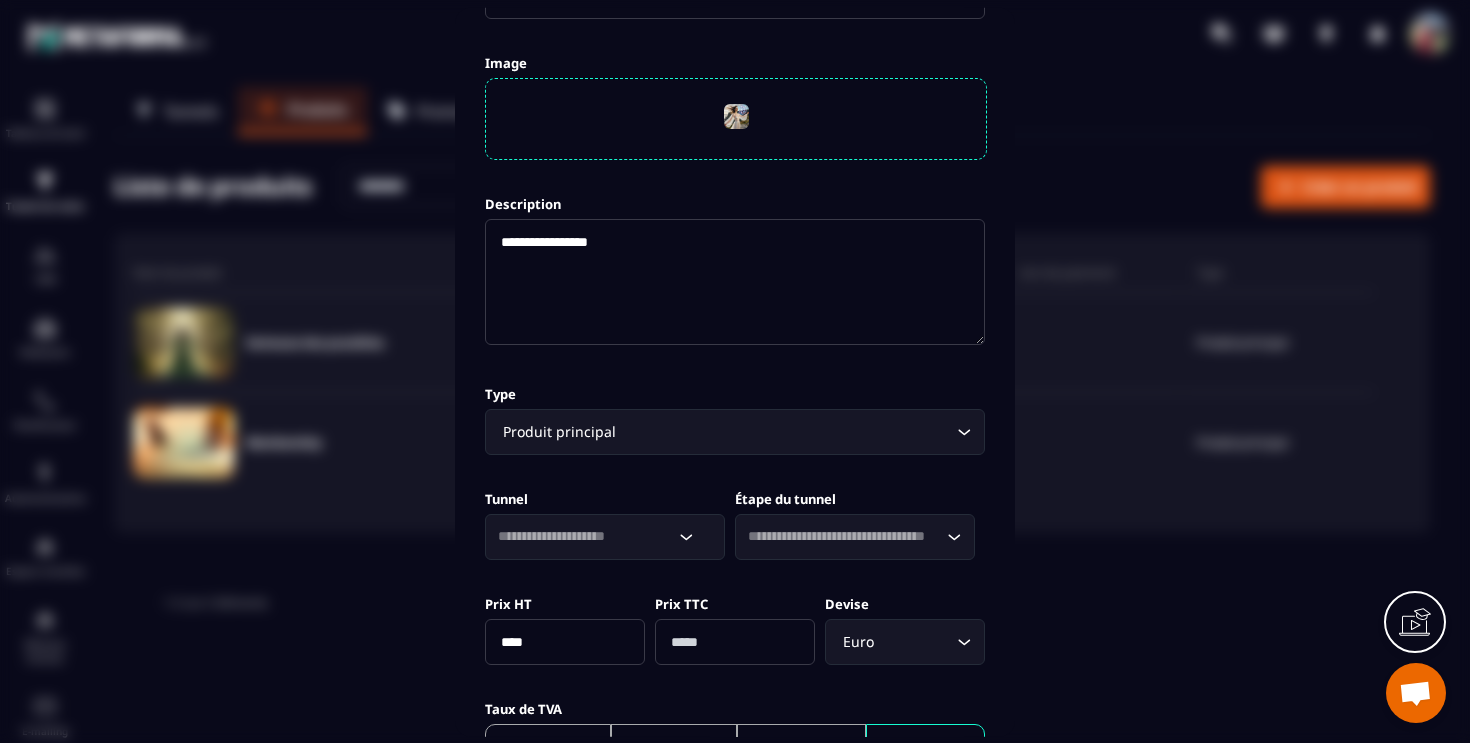 click 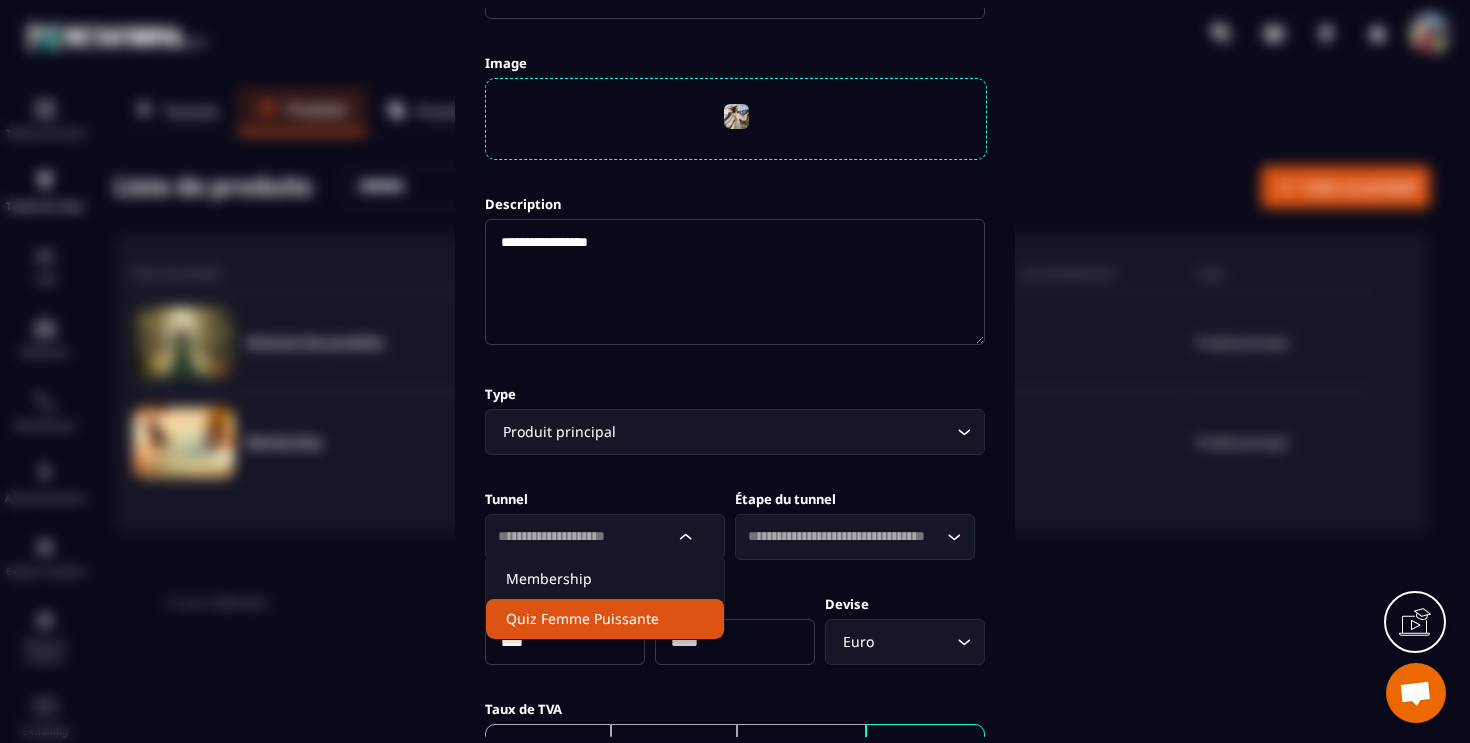 click on "Quiz Femme Puissante" 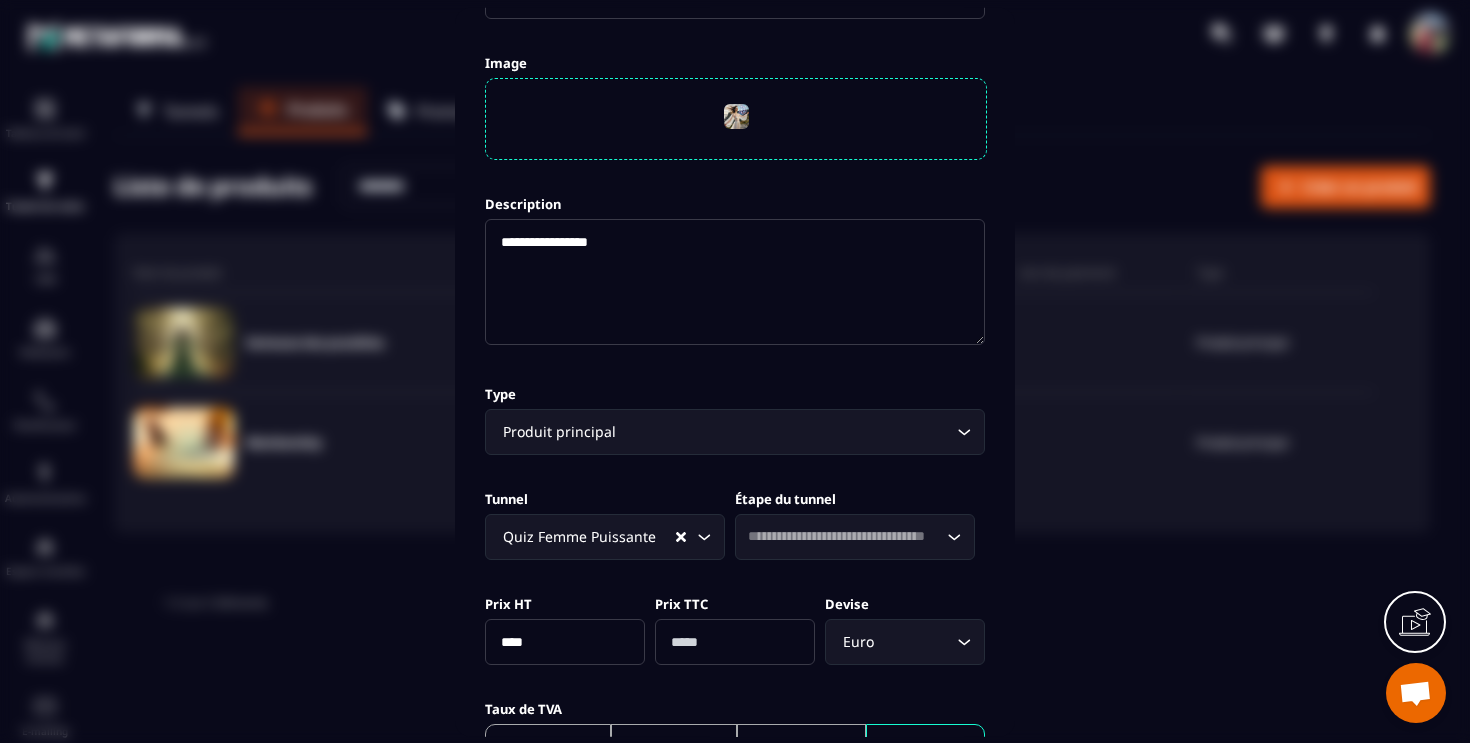 click 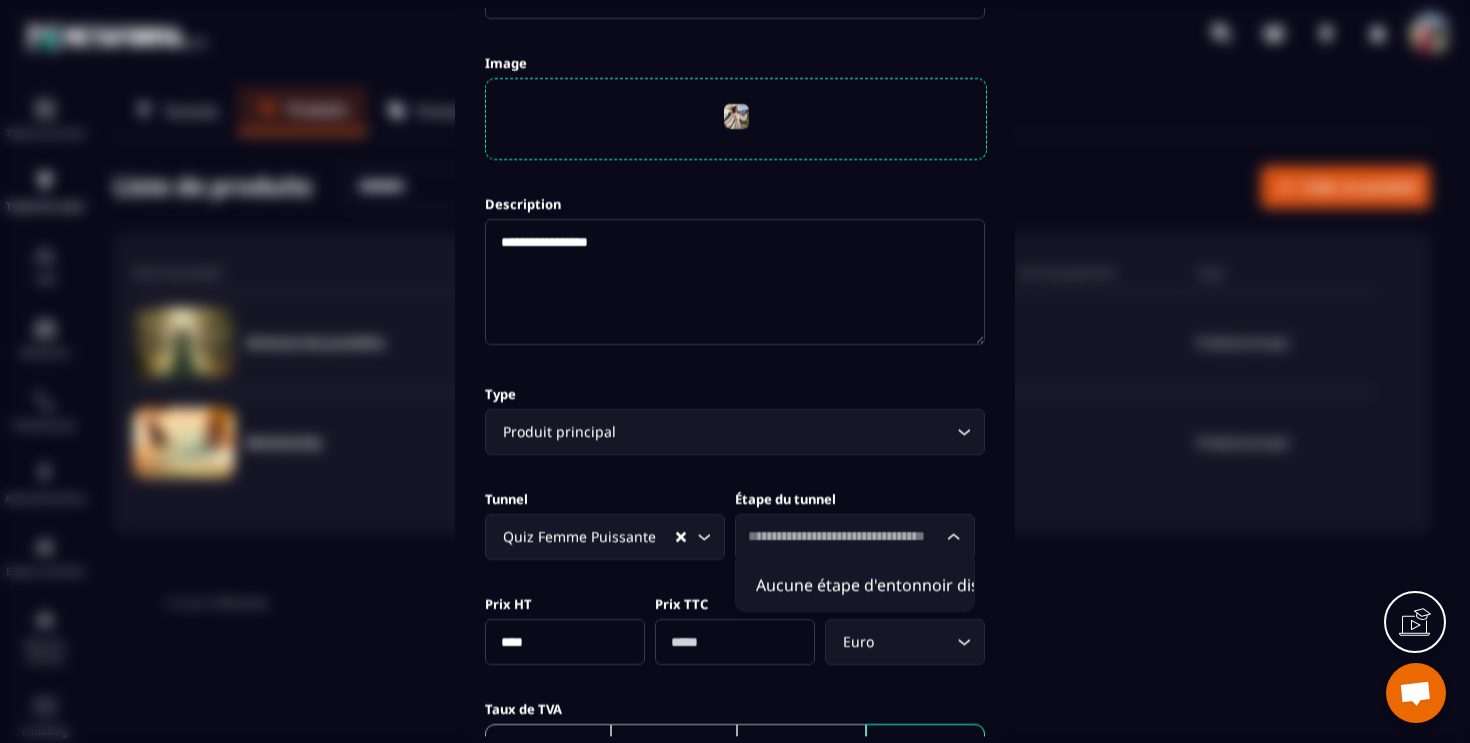 click on "Aucune étape d'entonnoir disponible" 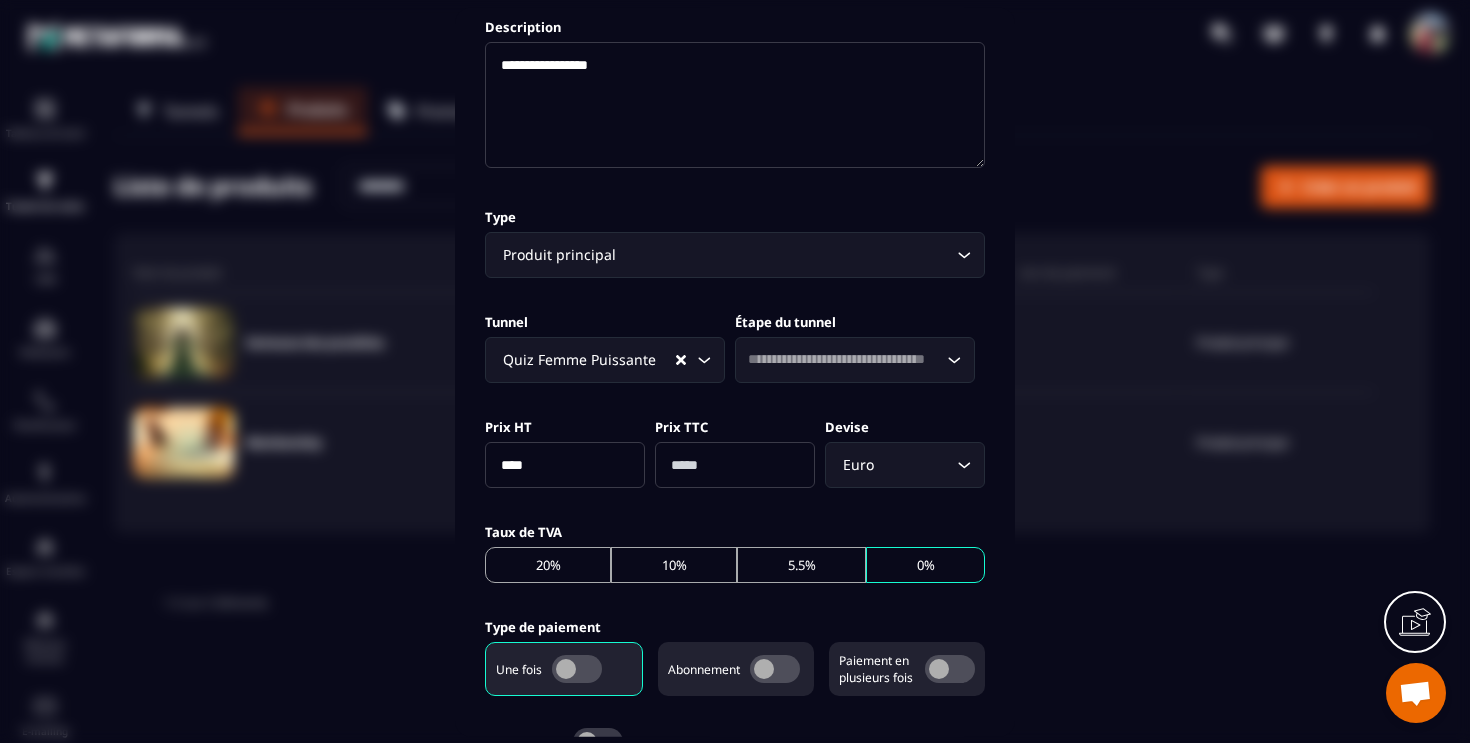 scroll, scrollTop: 378, scrollLeft: 0, axis: vertical 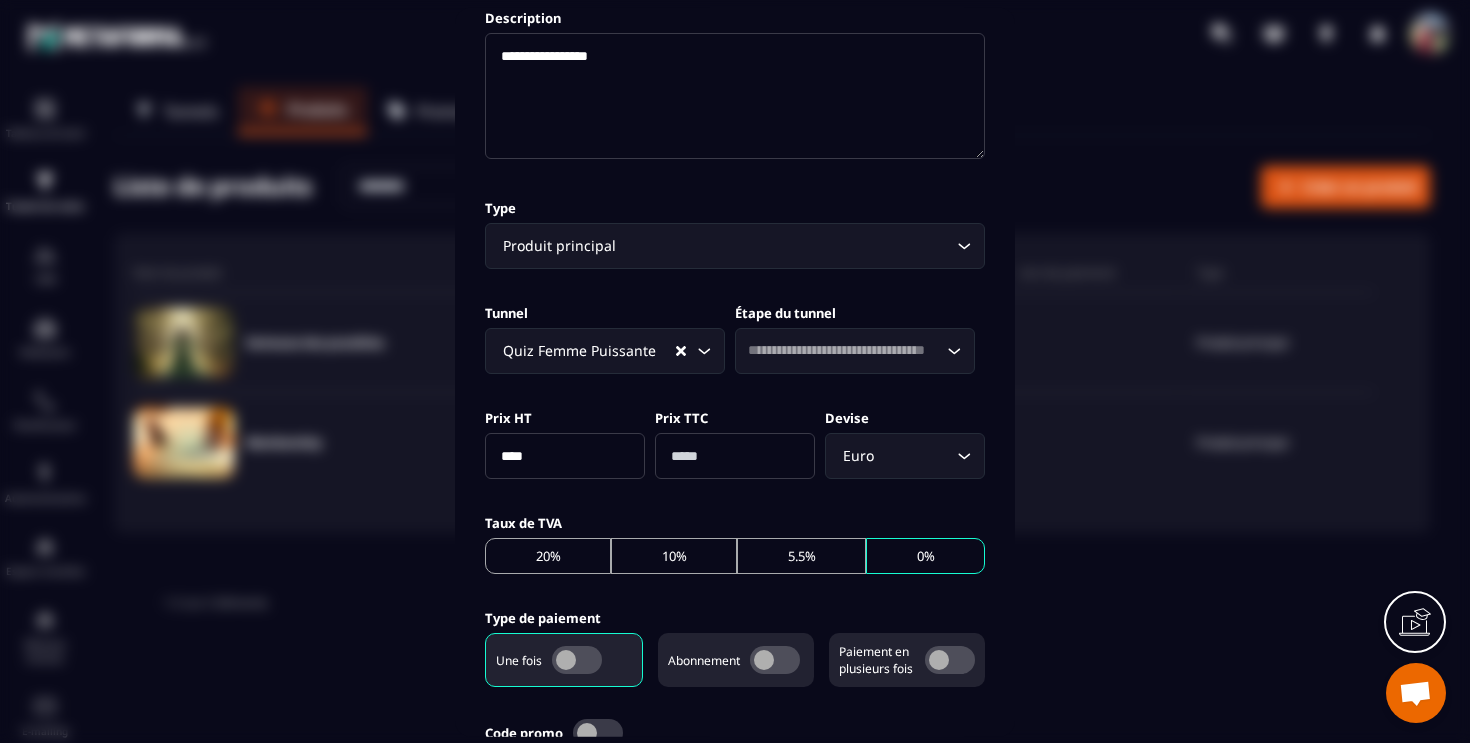 click on "****" at bounding box center (565, 455) 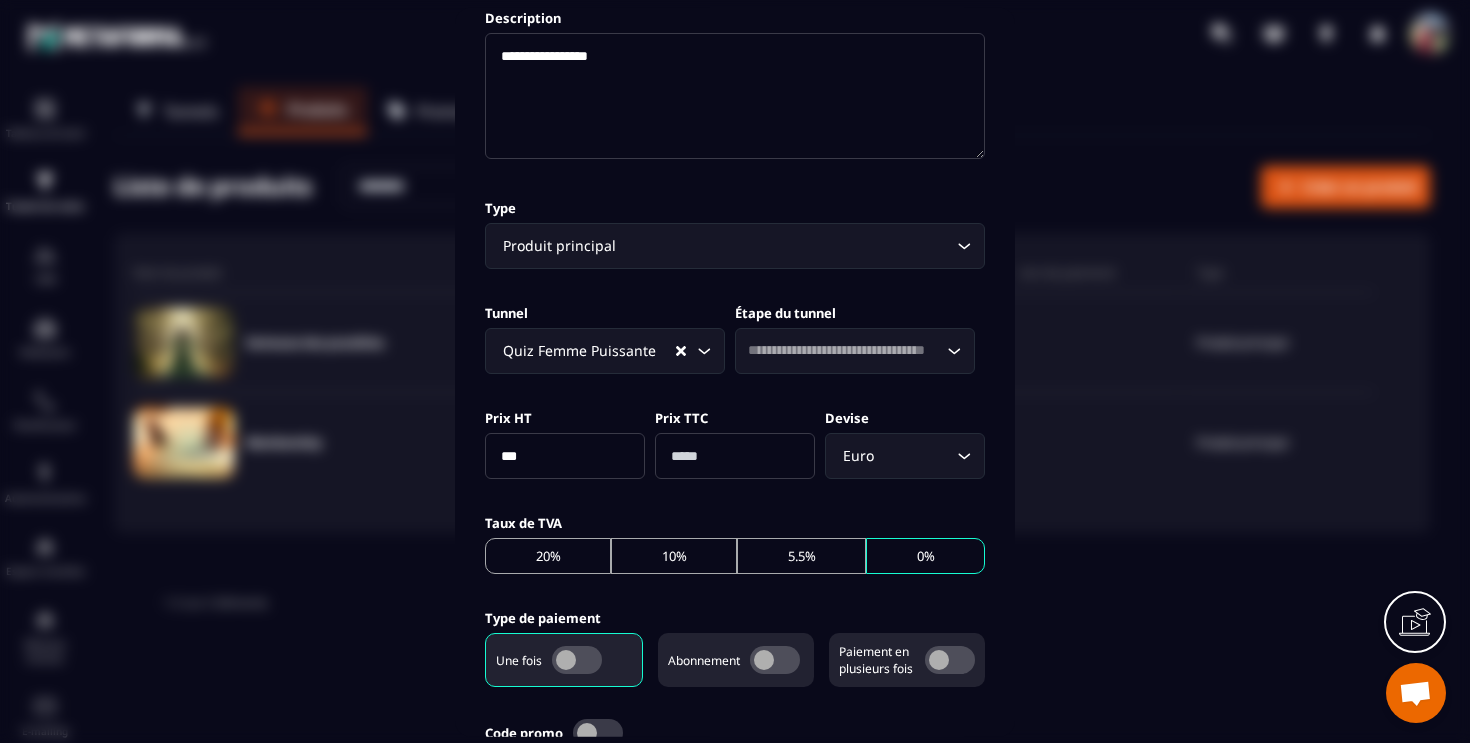 type on "***" 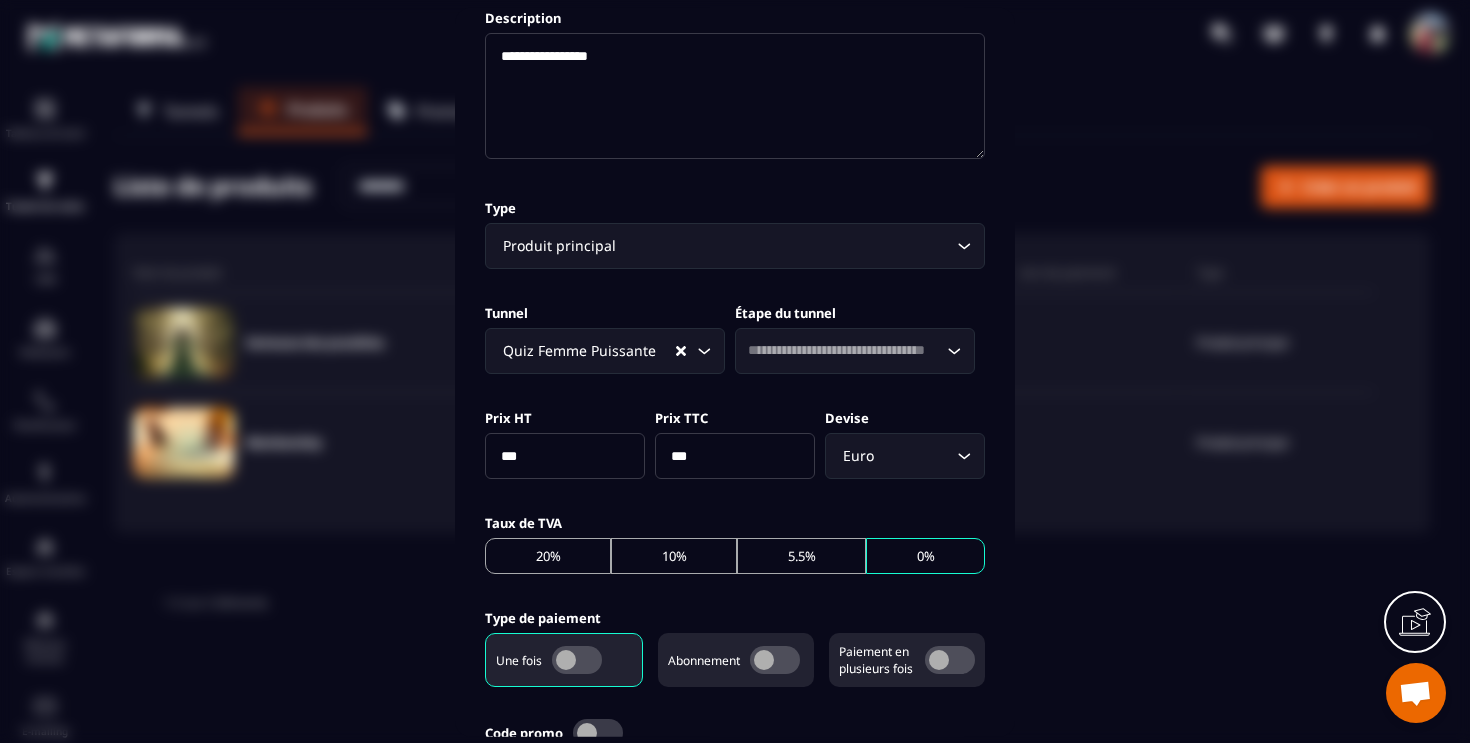 click on "[CURRENCY] Loading..." 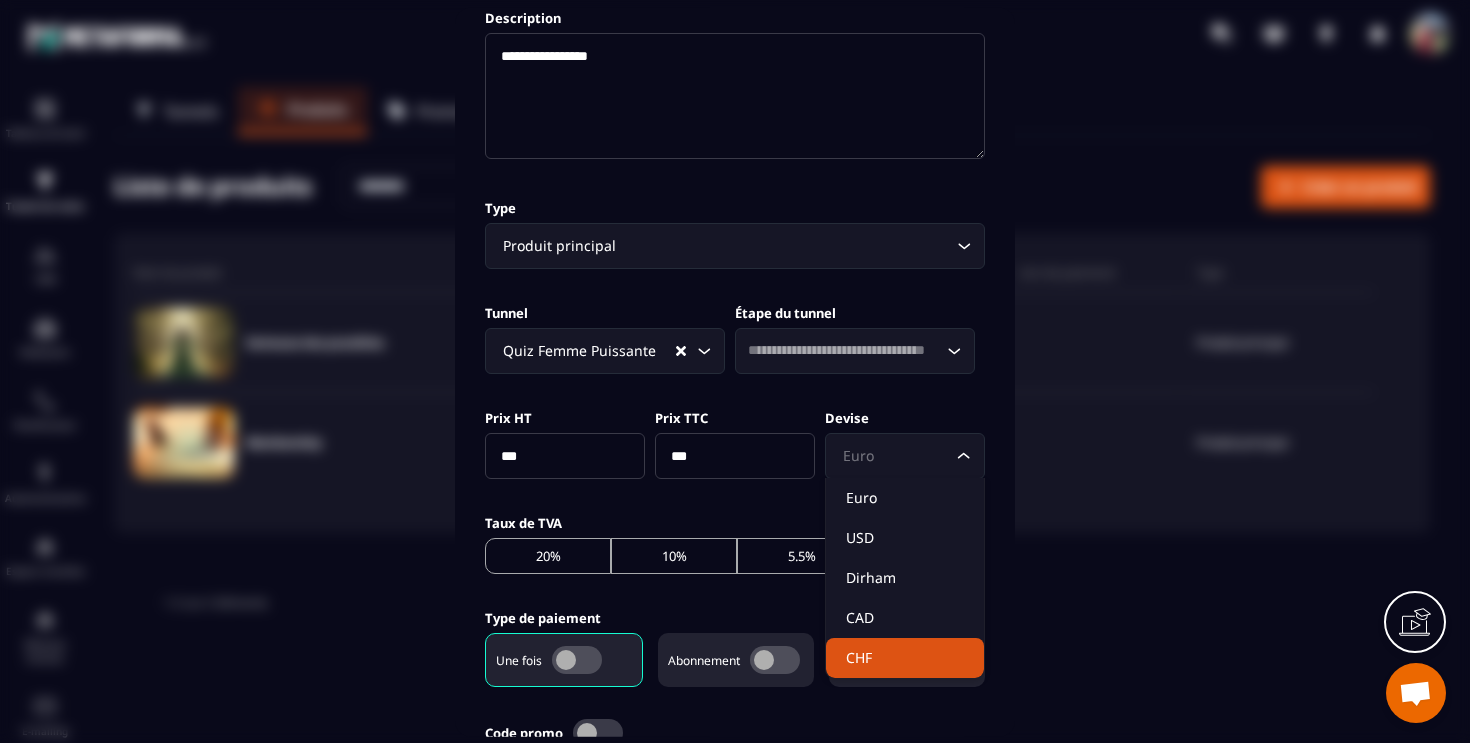 click on "CHF" 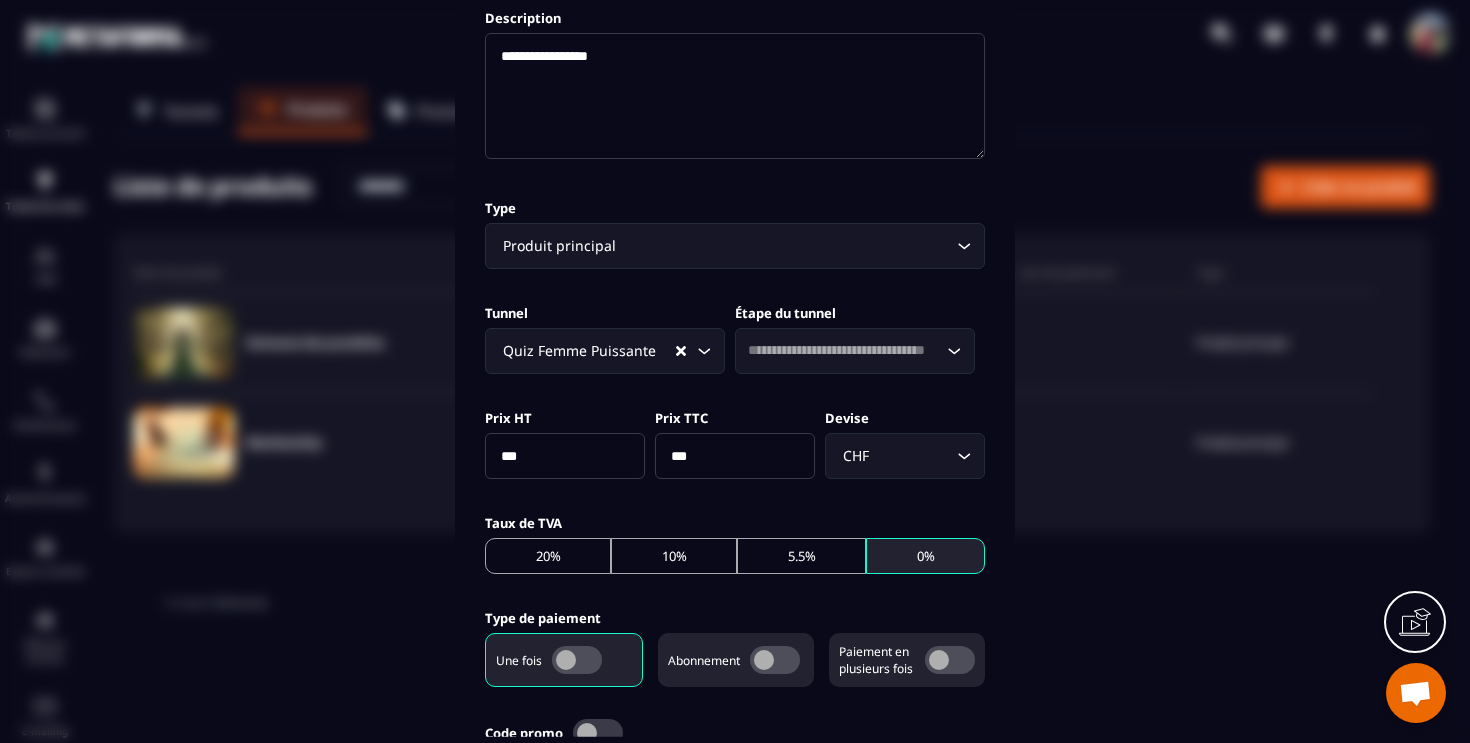 click on "0%" at bounding box center (925, 555) 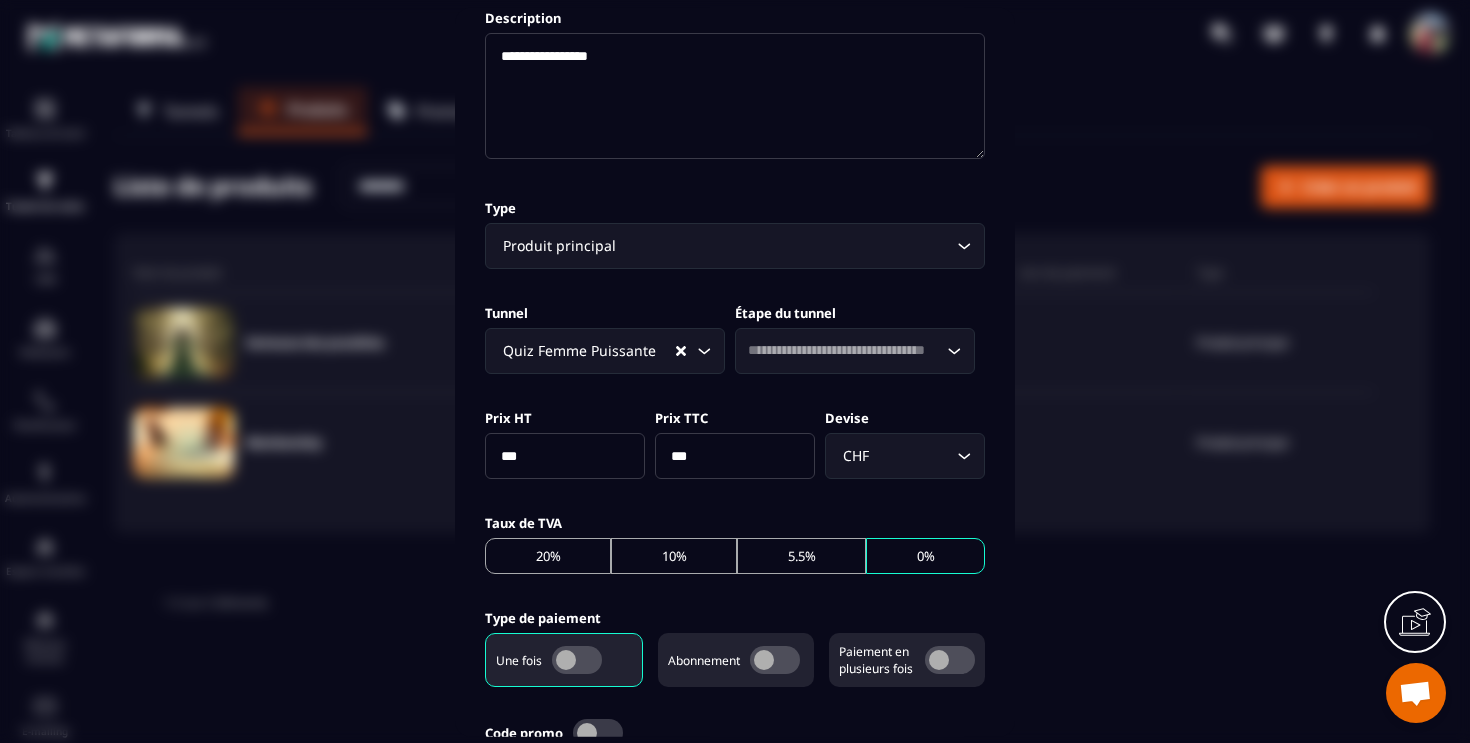 click at bounding box center [577, 659] 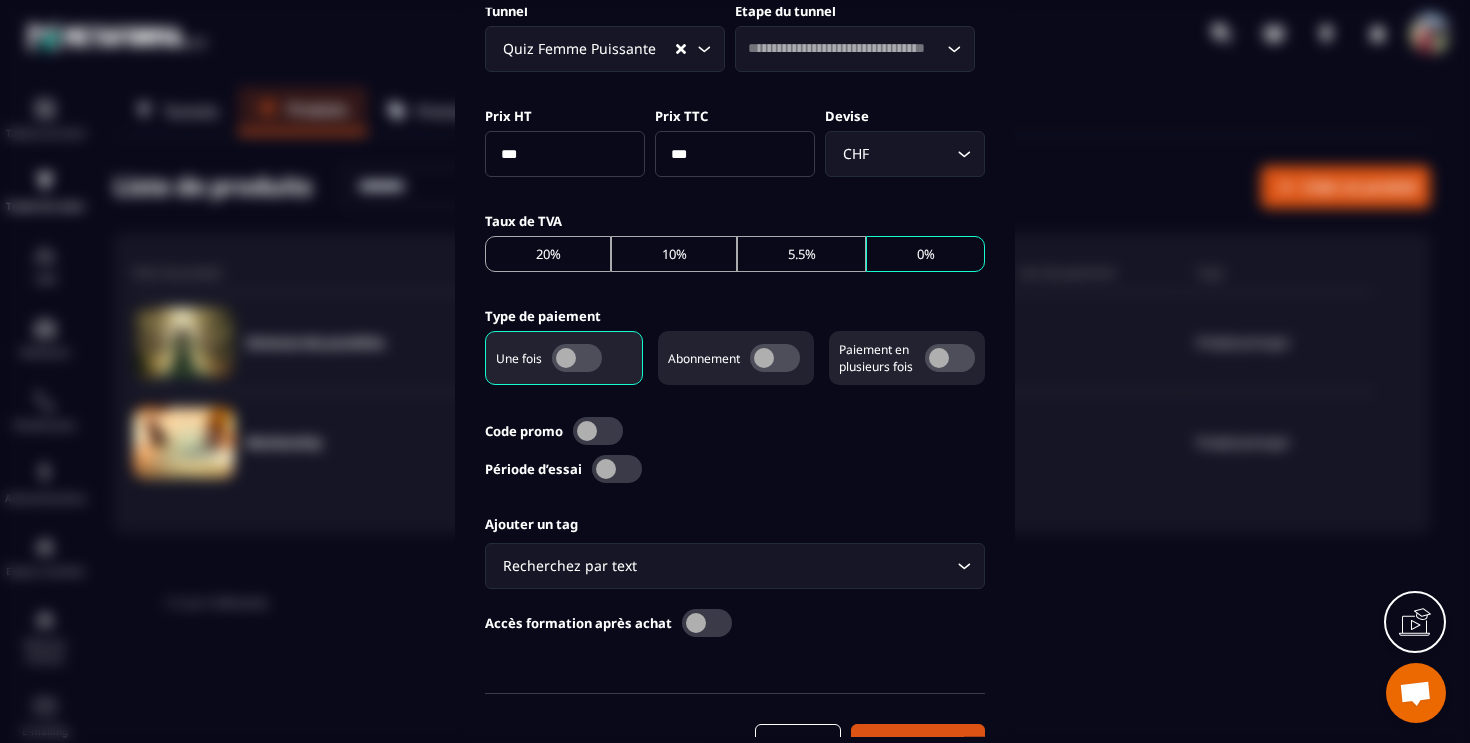 scroll, scrollTop: 729, scrollLeft: 0, axis: vertical 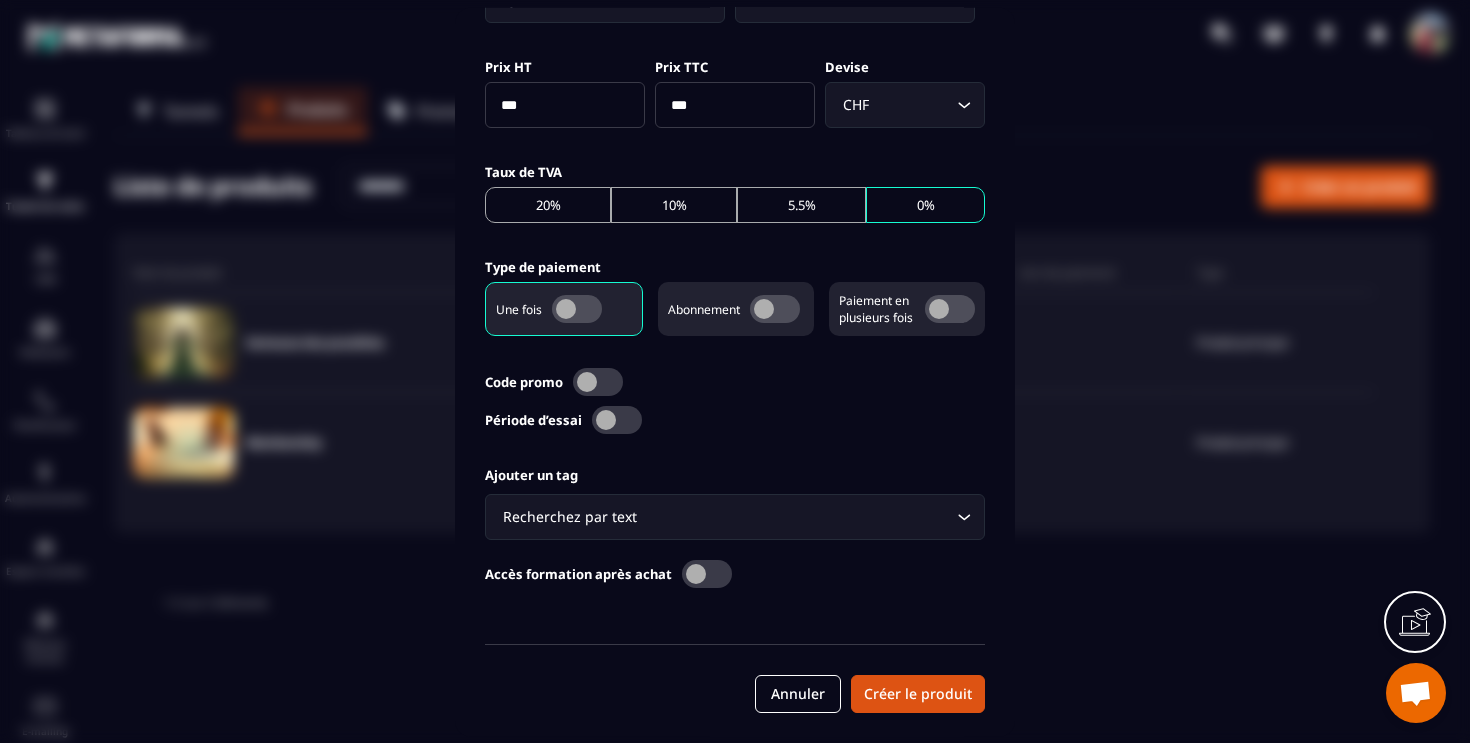 click at bounding box center [707, 573] 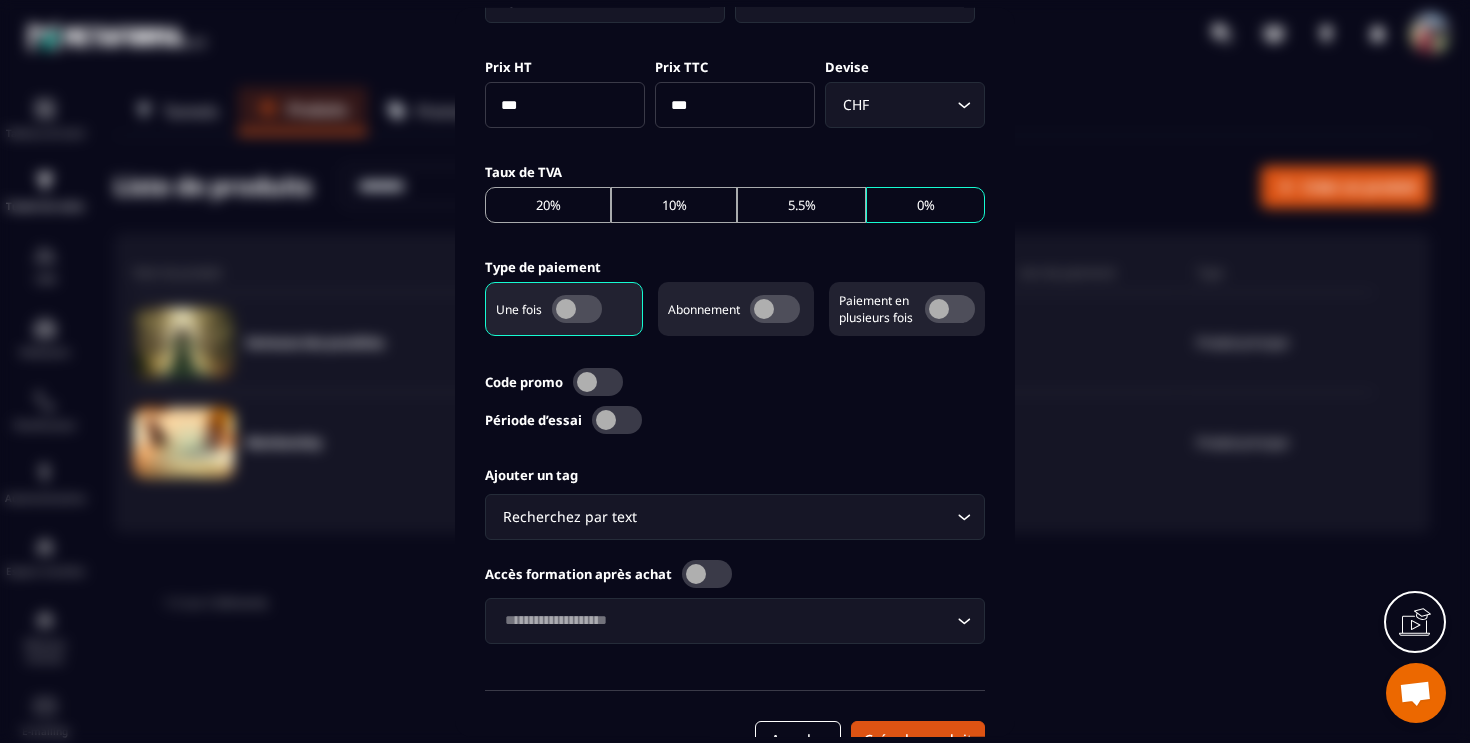 click 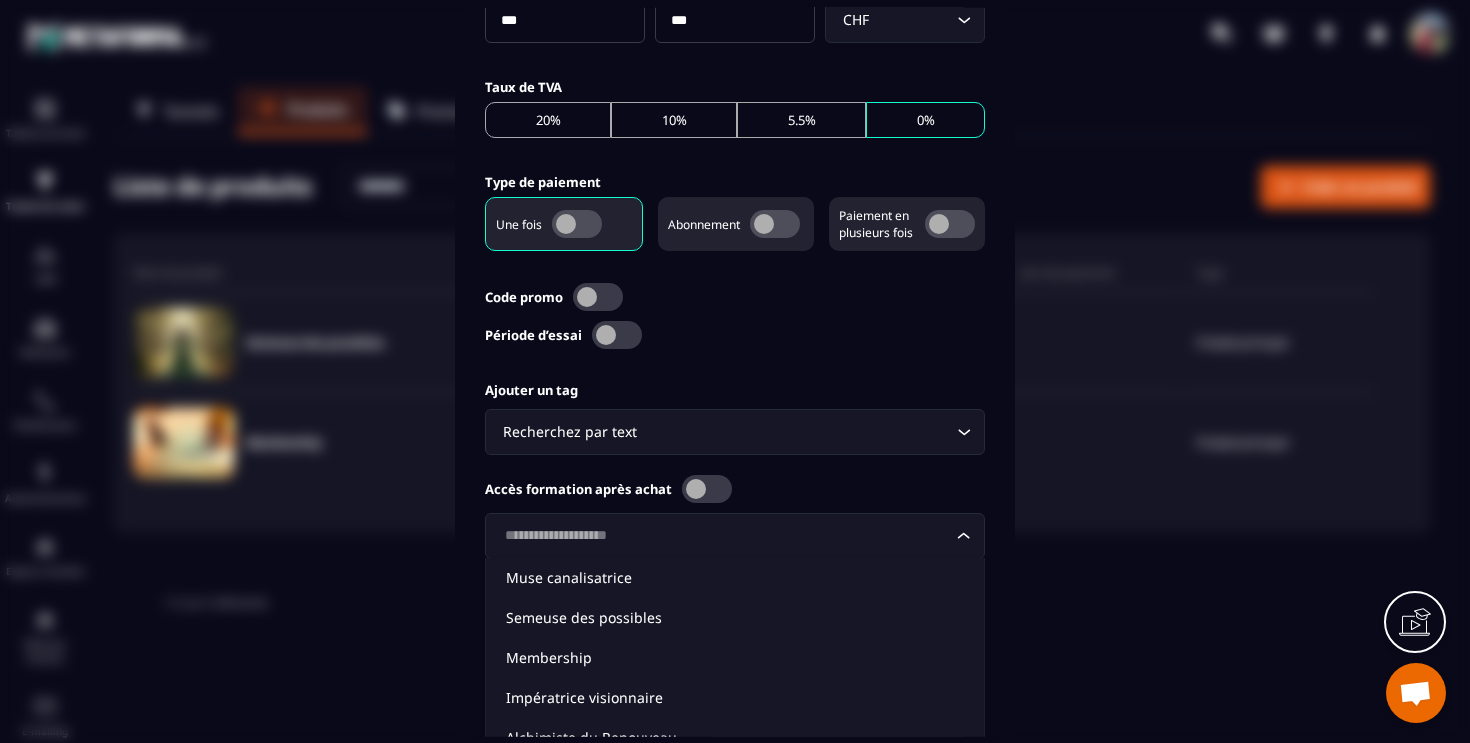 scroll, scrollTop: 830, scrollLeft: 0, axis: vertical 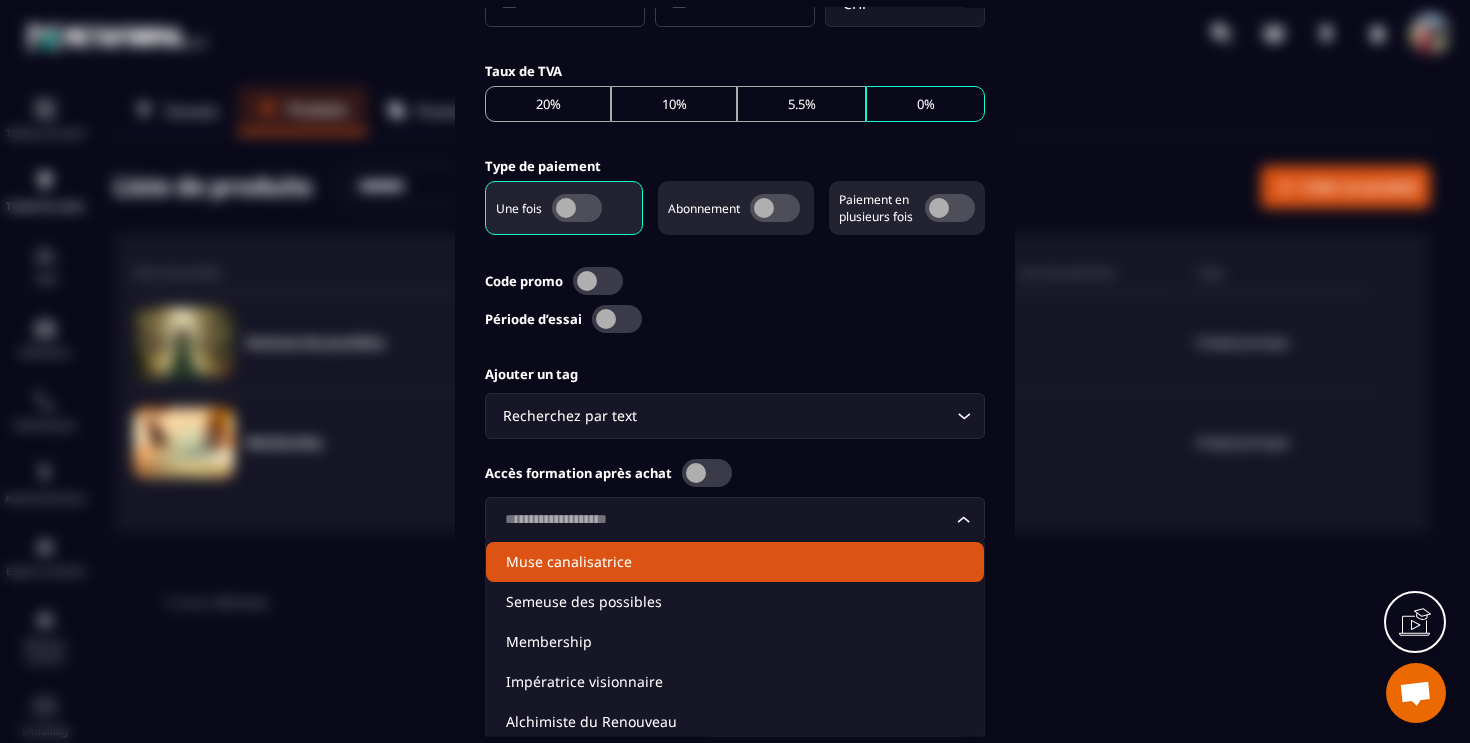 click on "Muse canalisatrice" 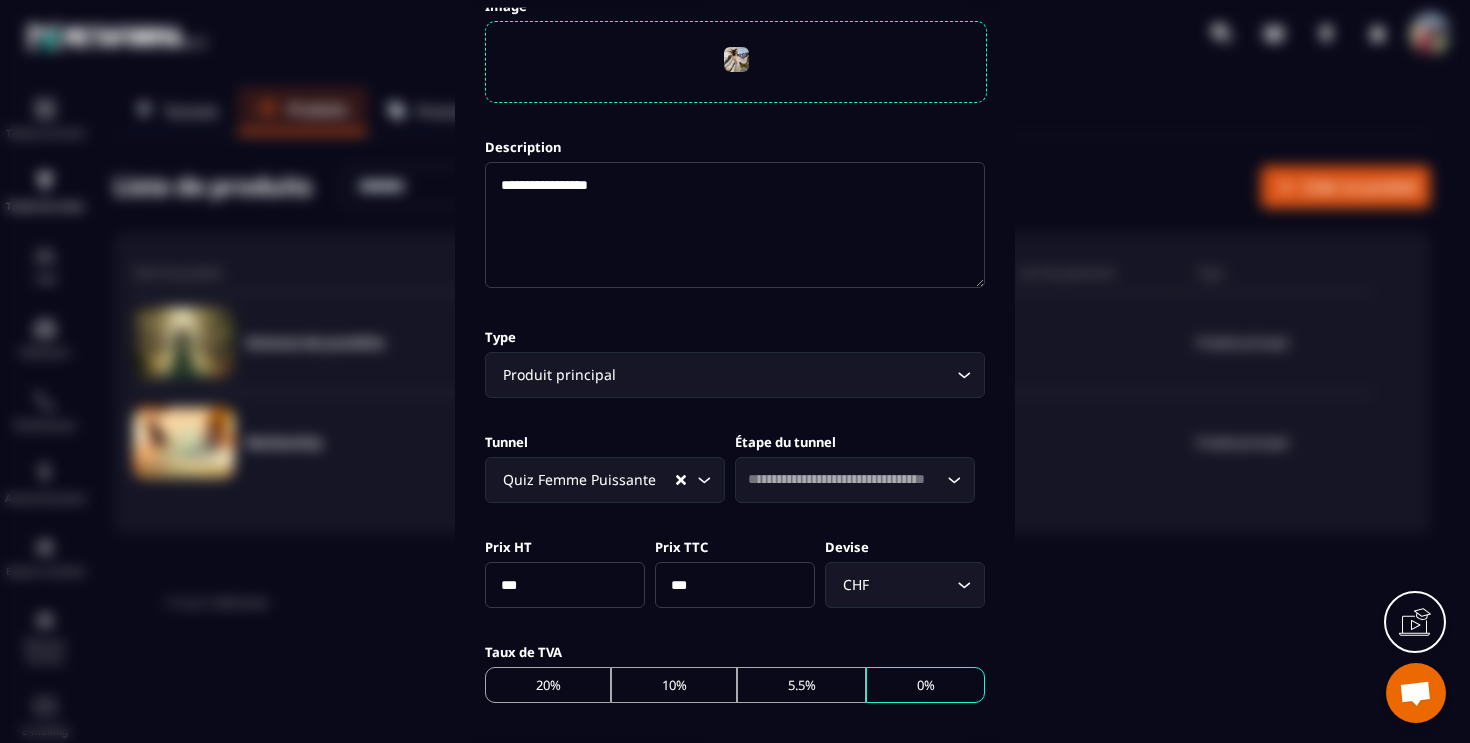 scroll, scrollTop: 0, scrollLeft: 0, axis: both 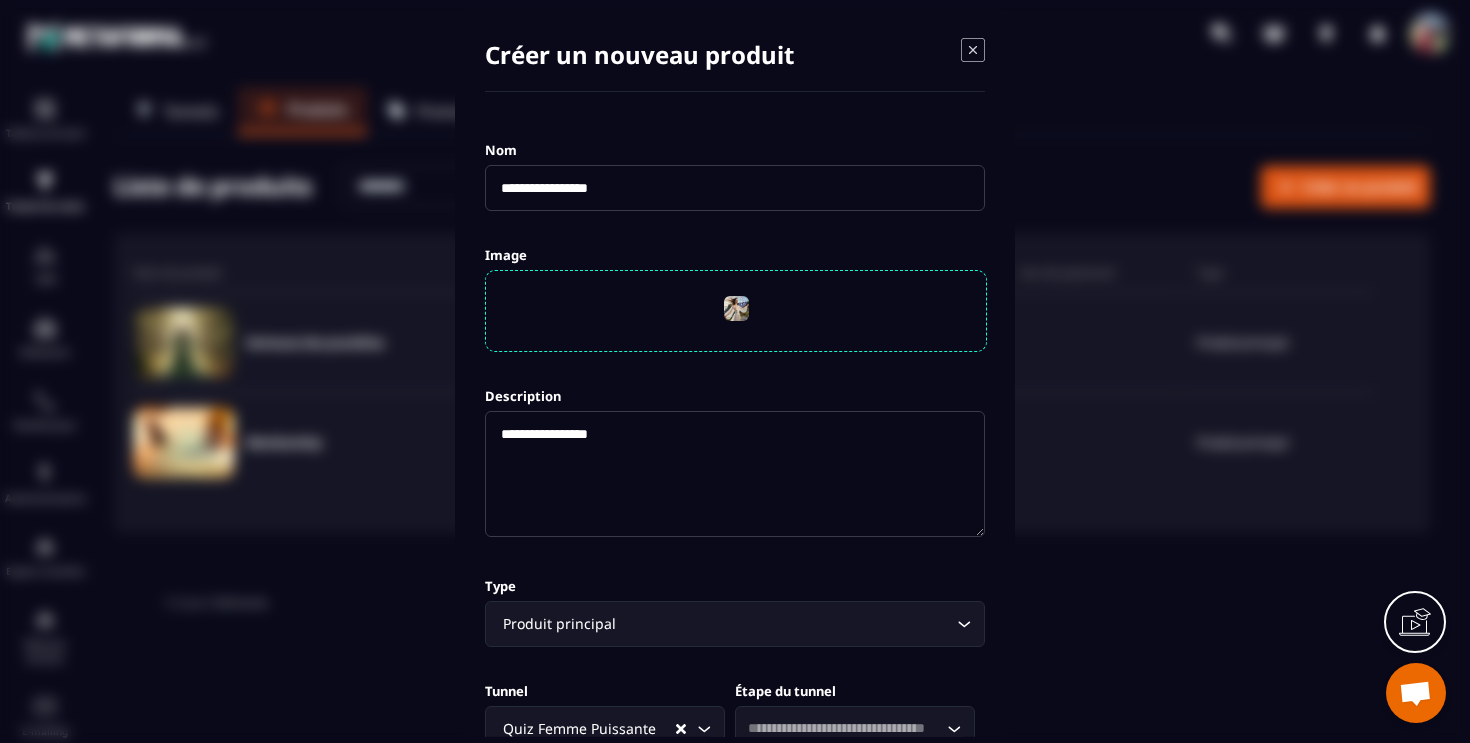 click on "**********" at bounding box center (735, 187) 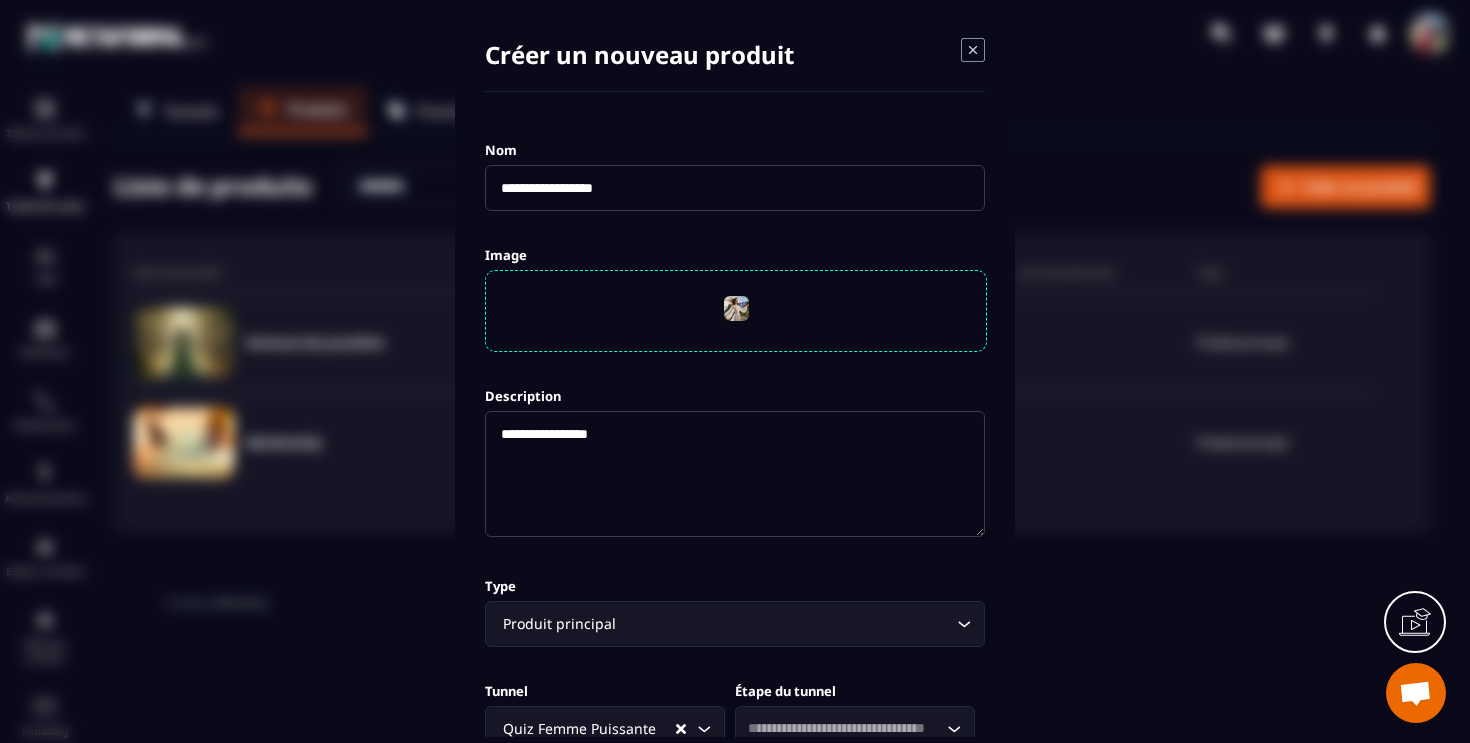 type on "**********" 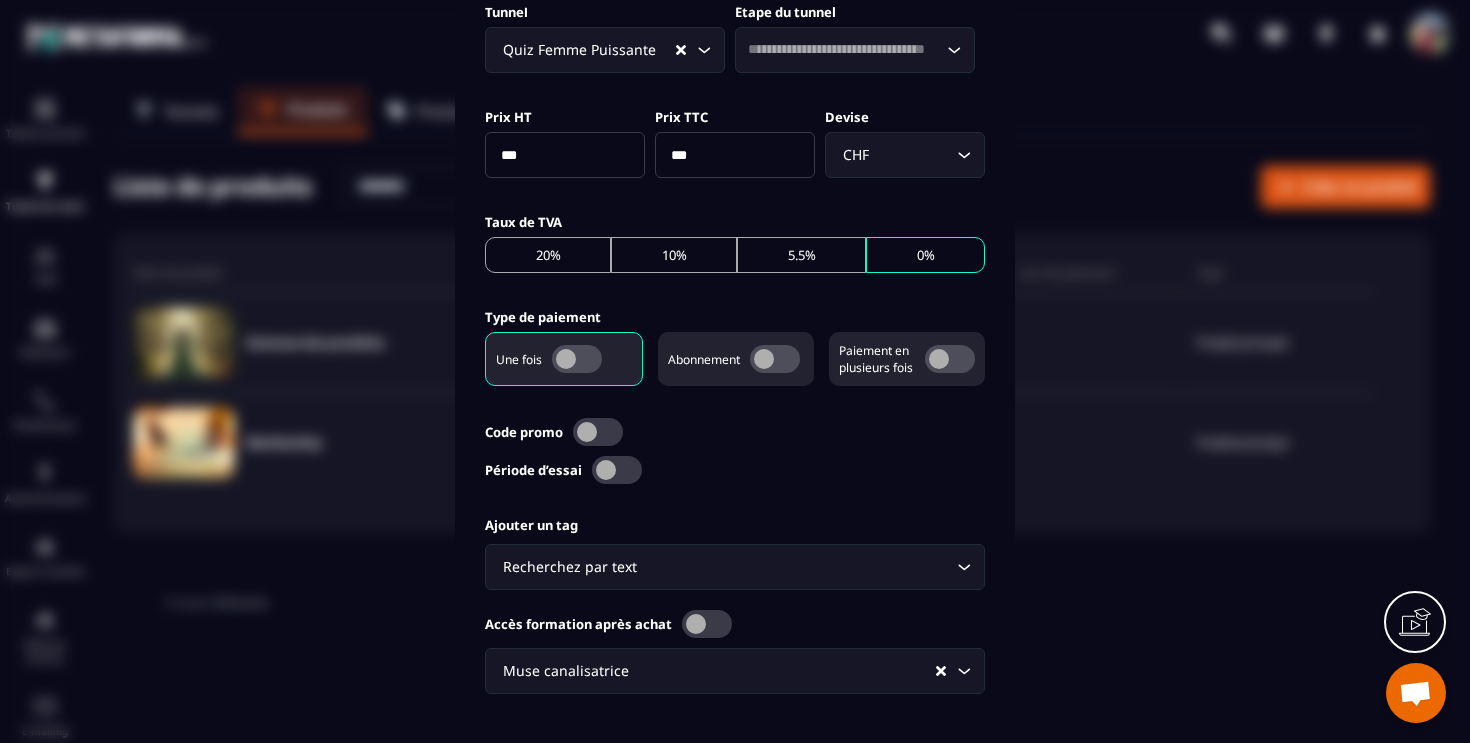 scroll, scrollTop: 775, scrollLeft: 0, axis: vertical 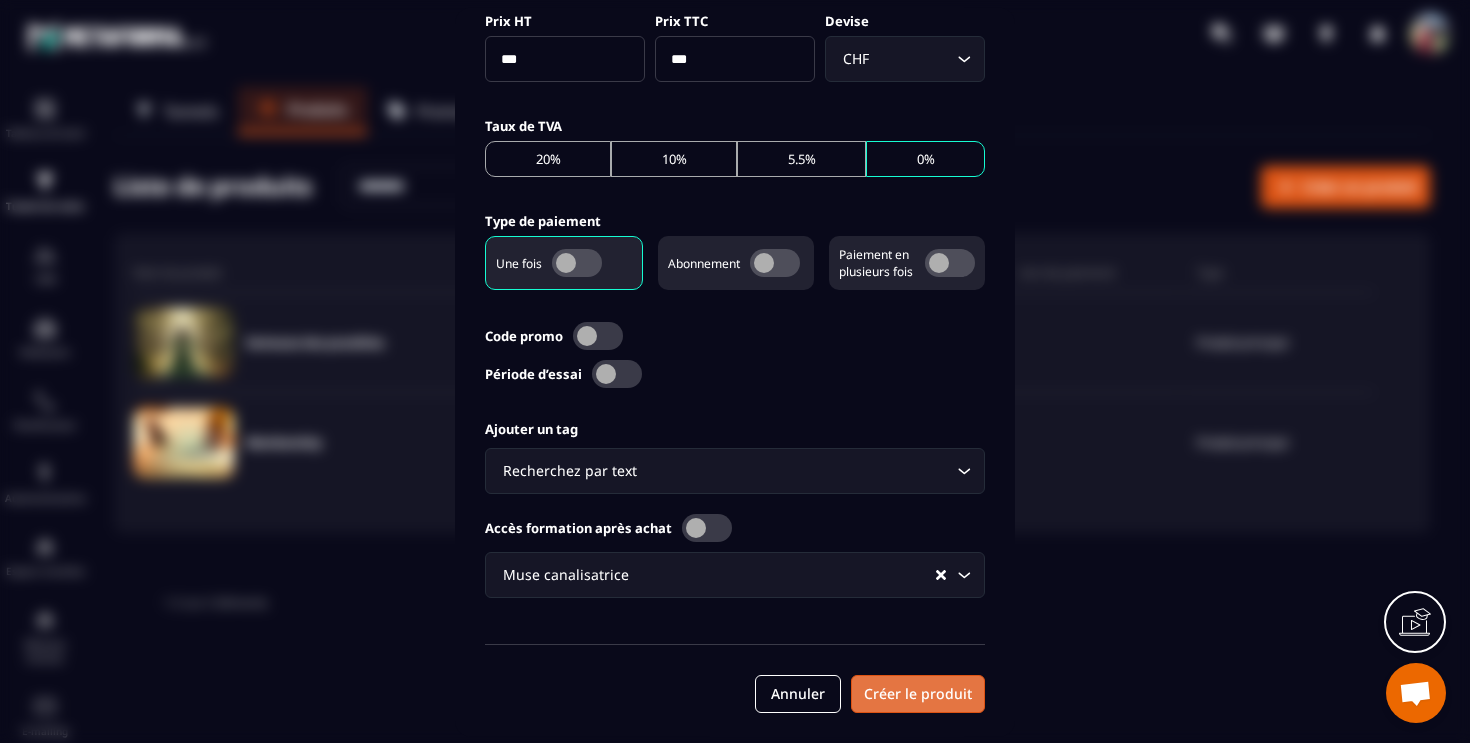 type on "**********" 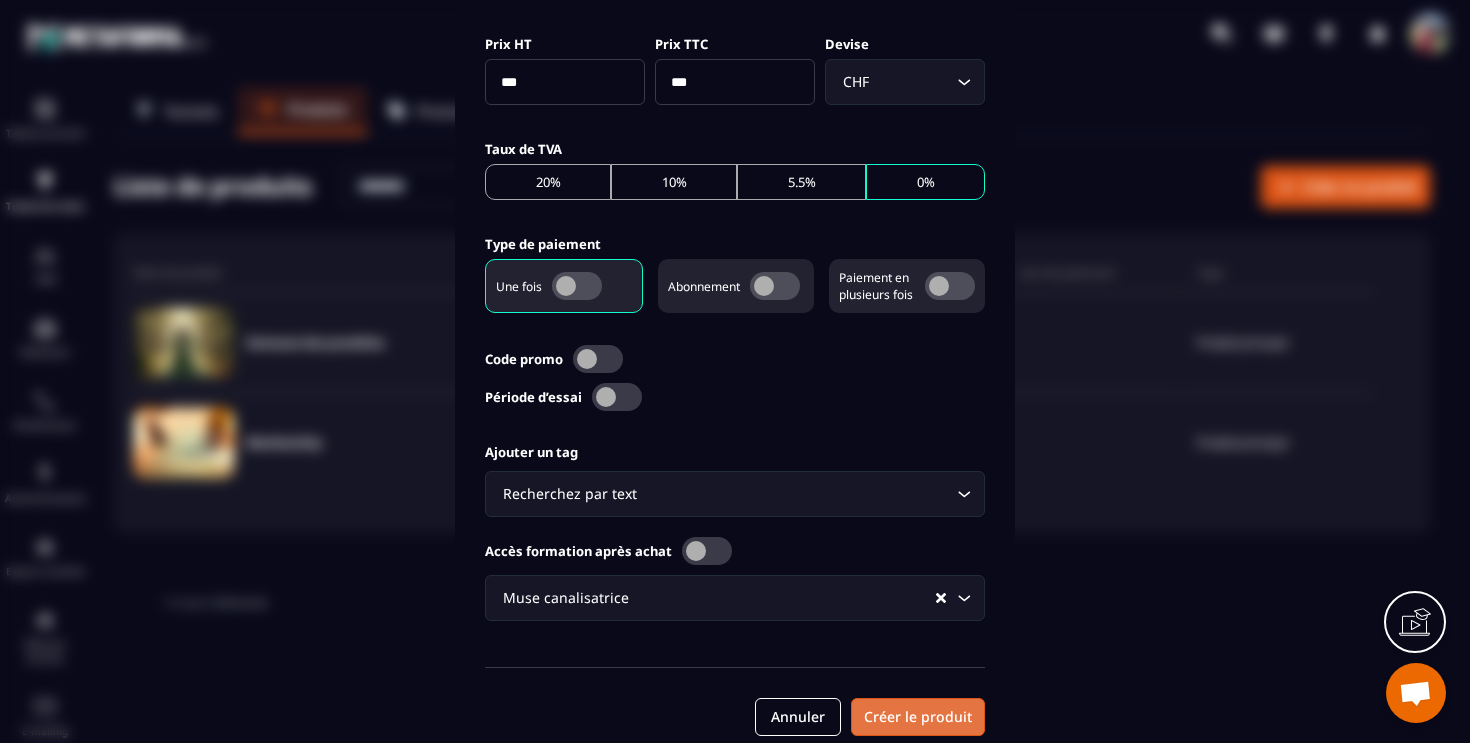 scroll, scrollTop: 798, scrollLeft: 0, axis: vertical 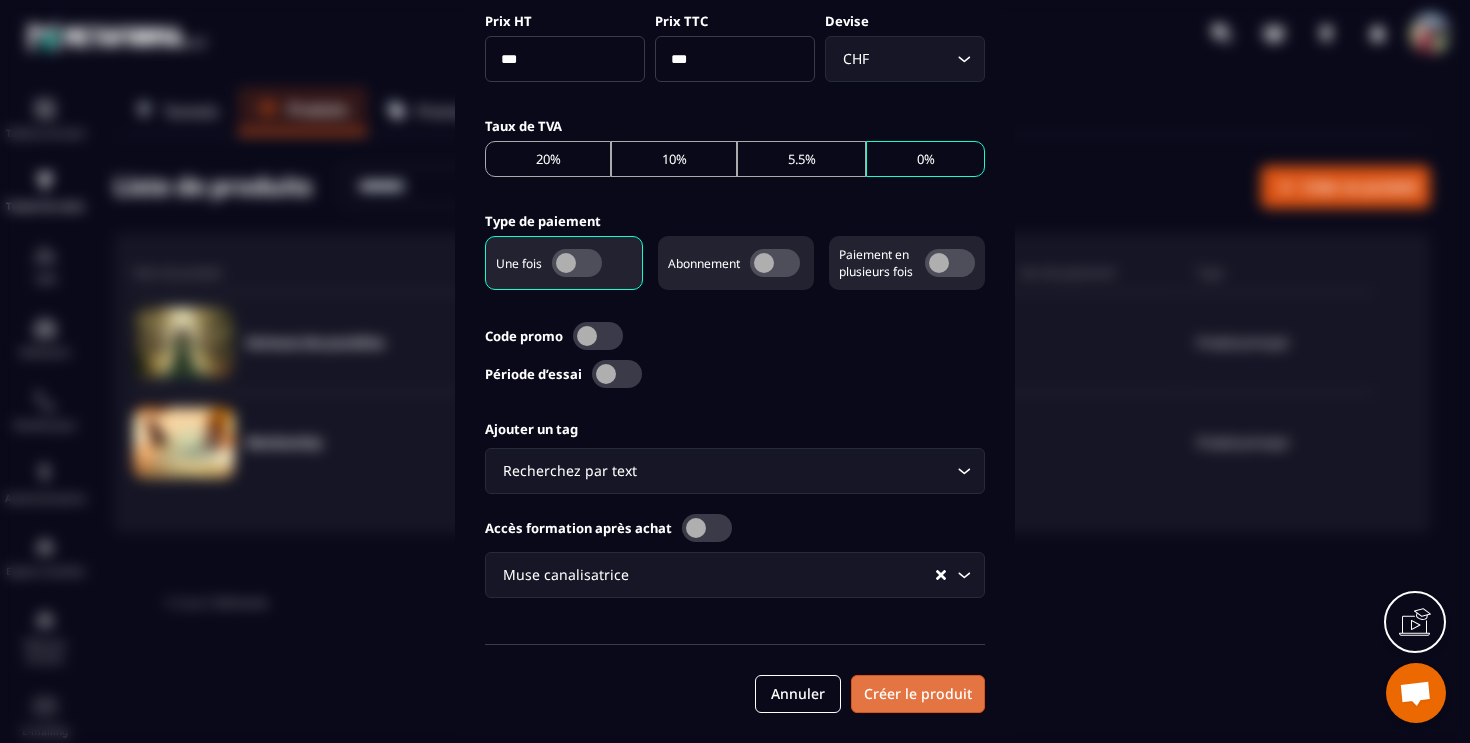 click on "Créer le produit" at bounding box center (918, 693) 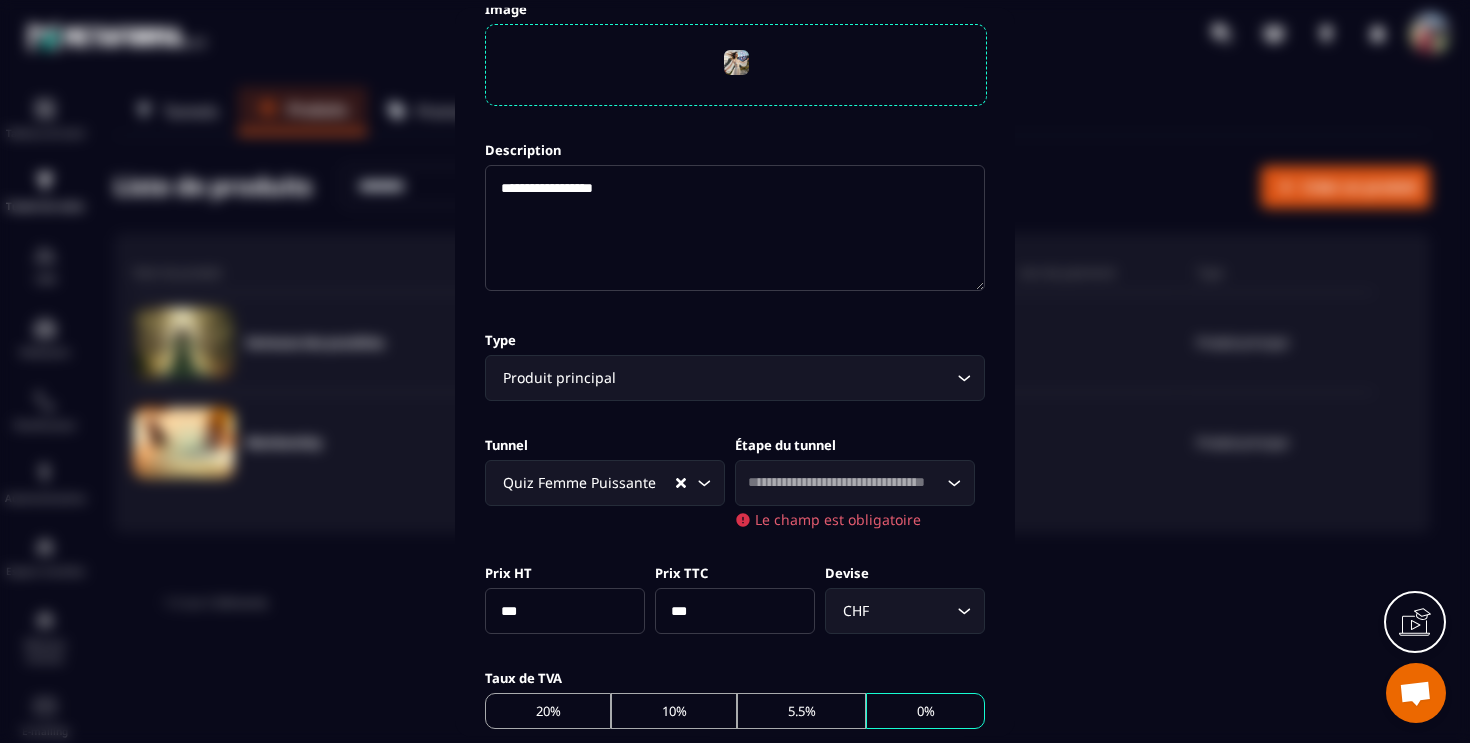 scroll, scrollTop: 254, scrollLeft: 0, axis: vertical 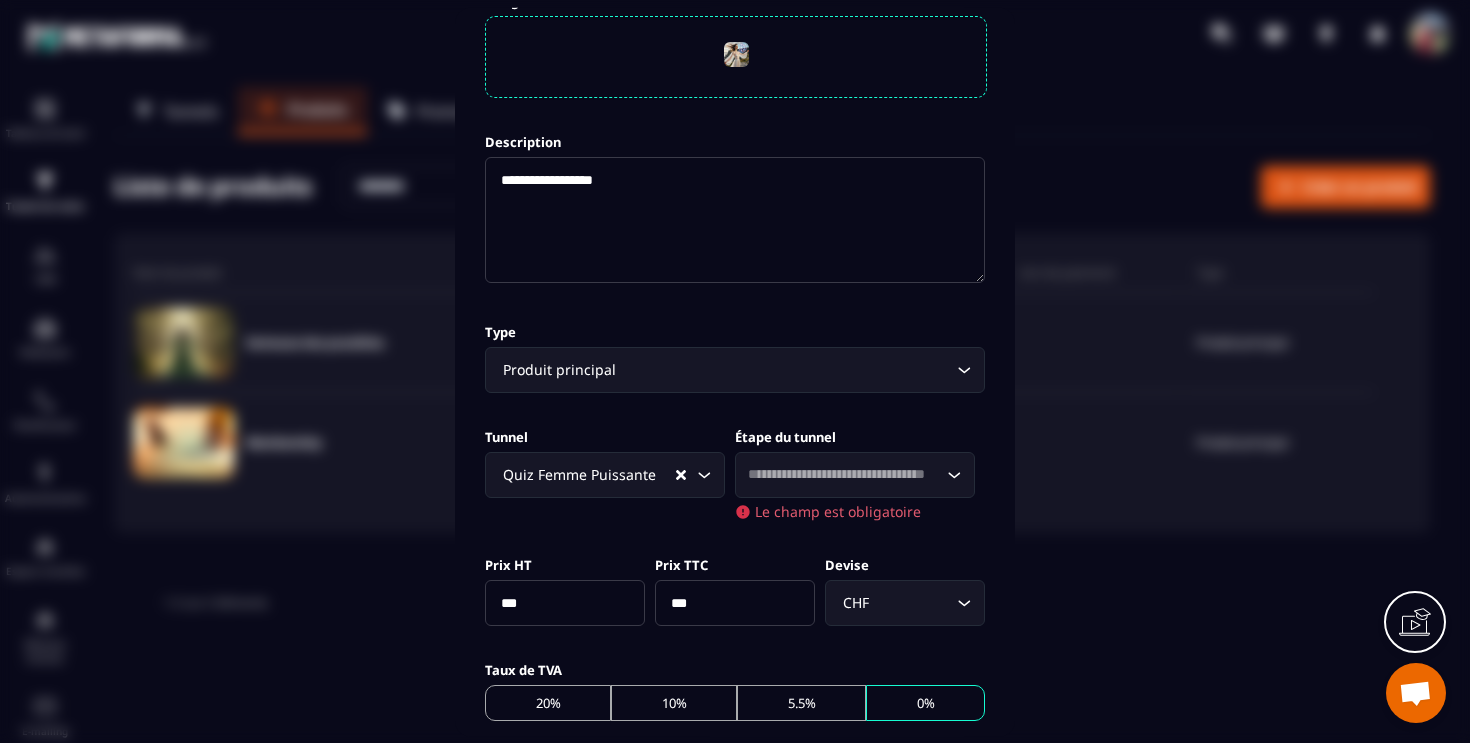 click 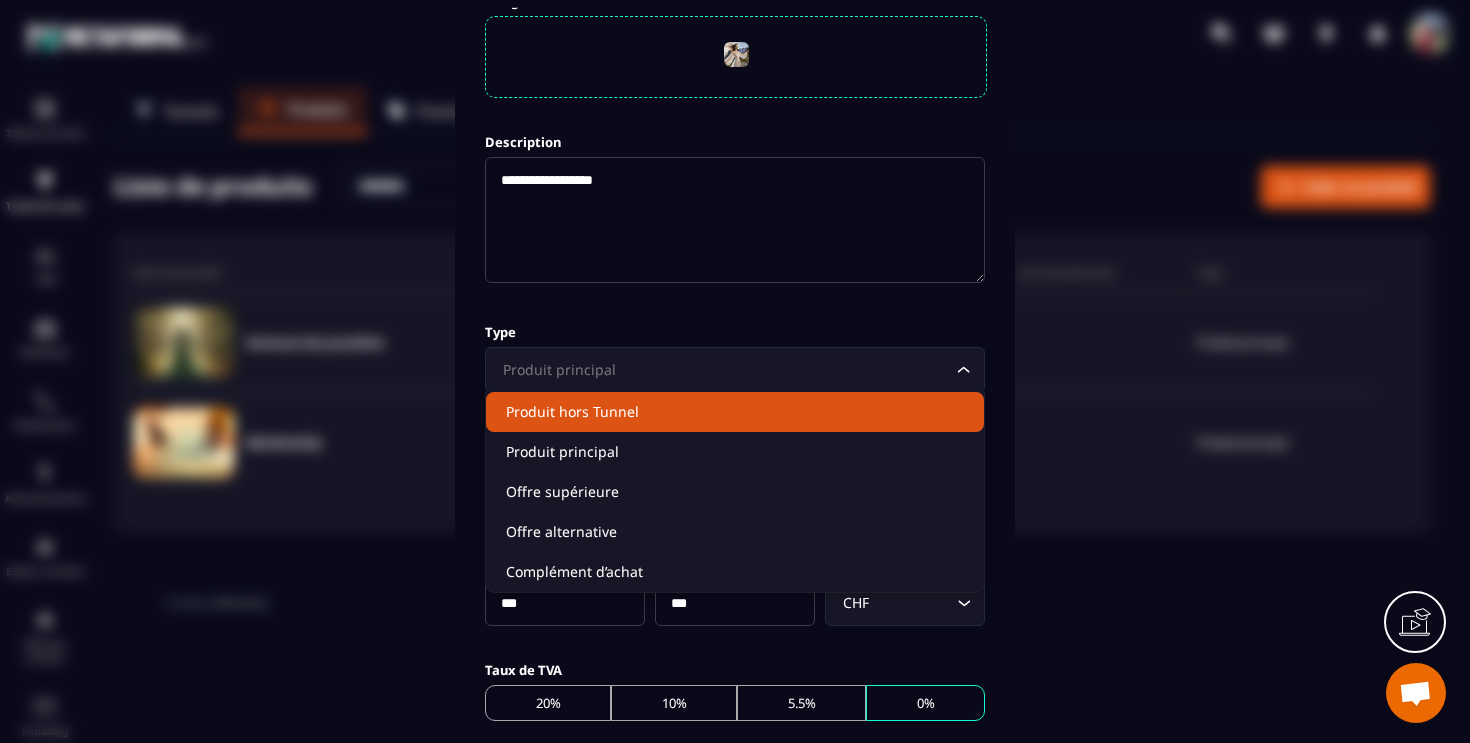 click on "Produit hors Tunnel" 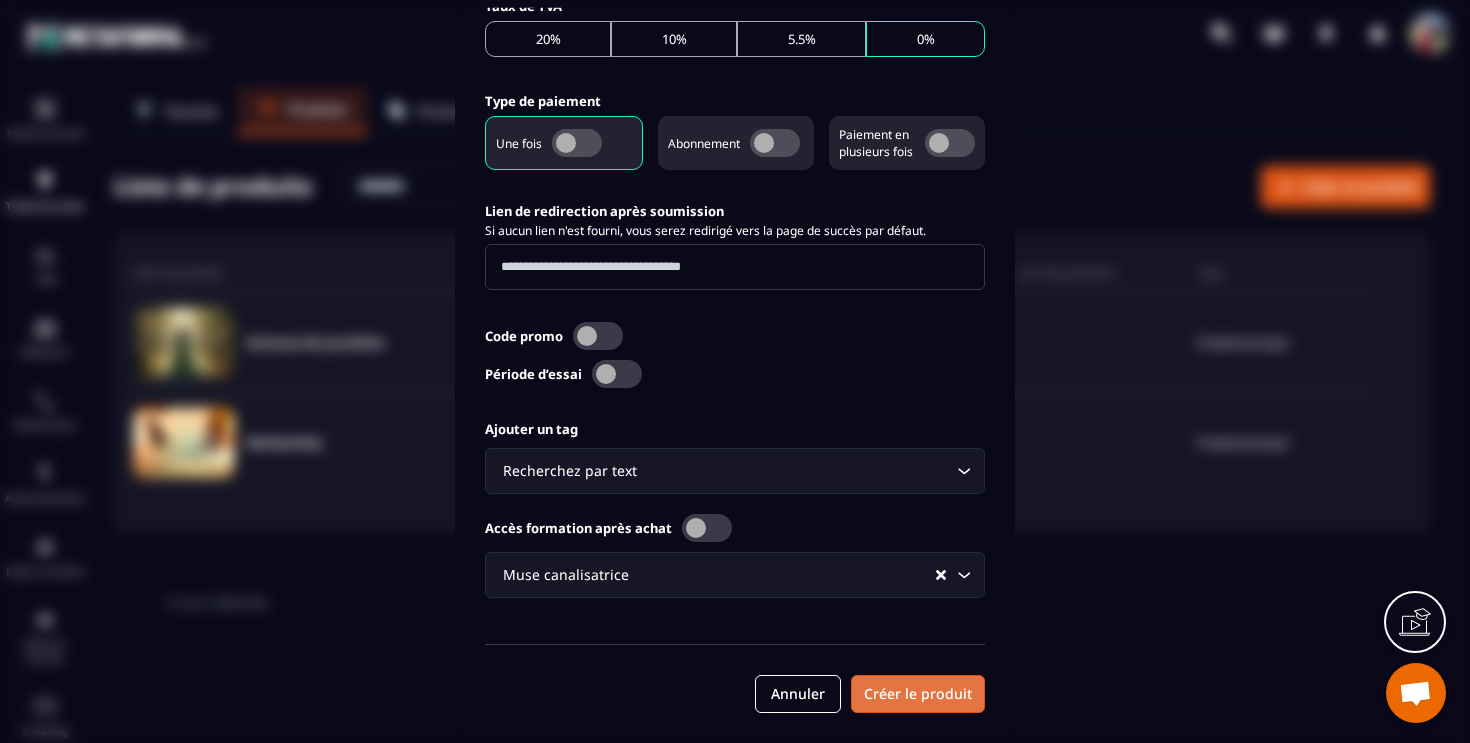 click on "Créer le produit" at bounding box center [918, 693] 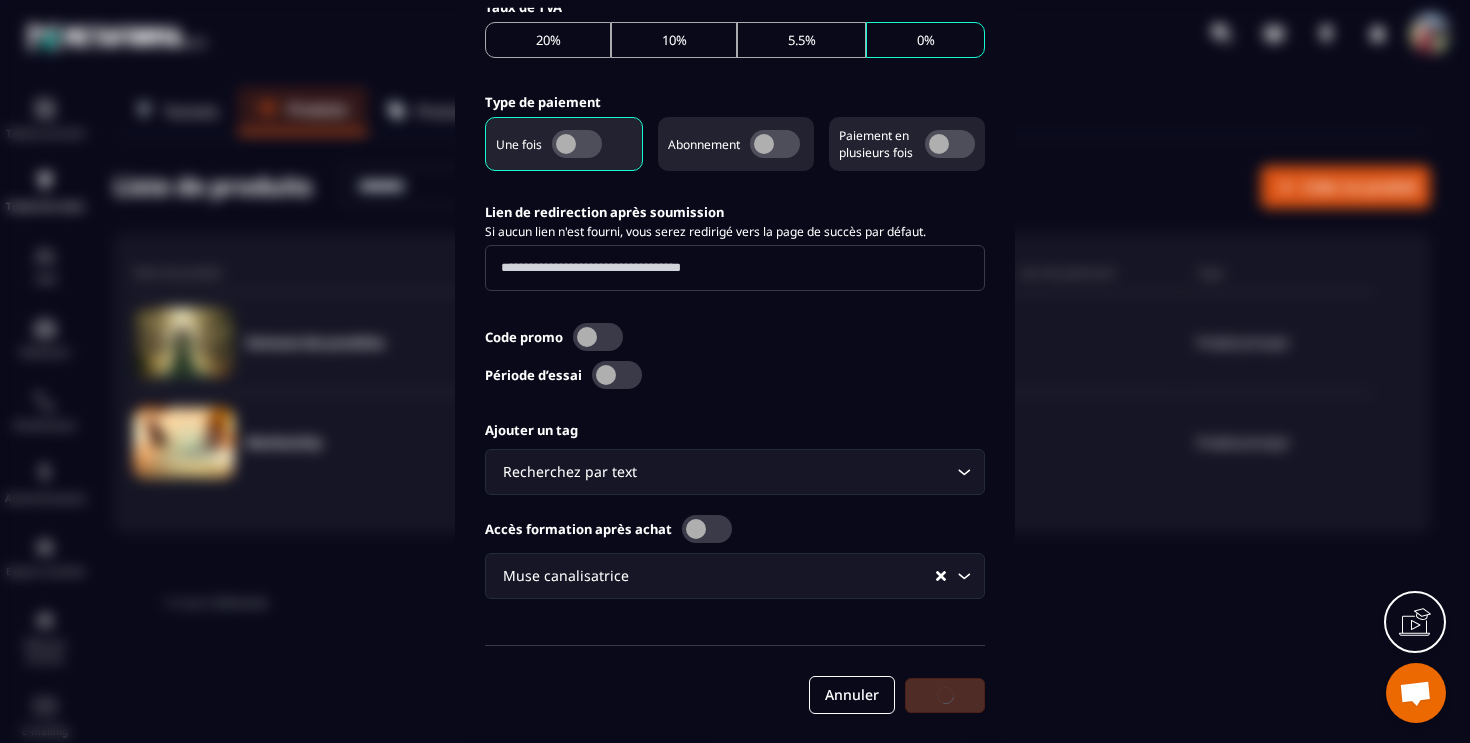 scroll, scrollTop: 790, scrollLeft: 0, axis: vertical 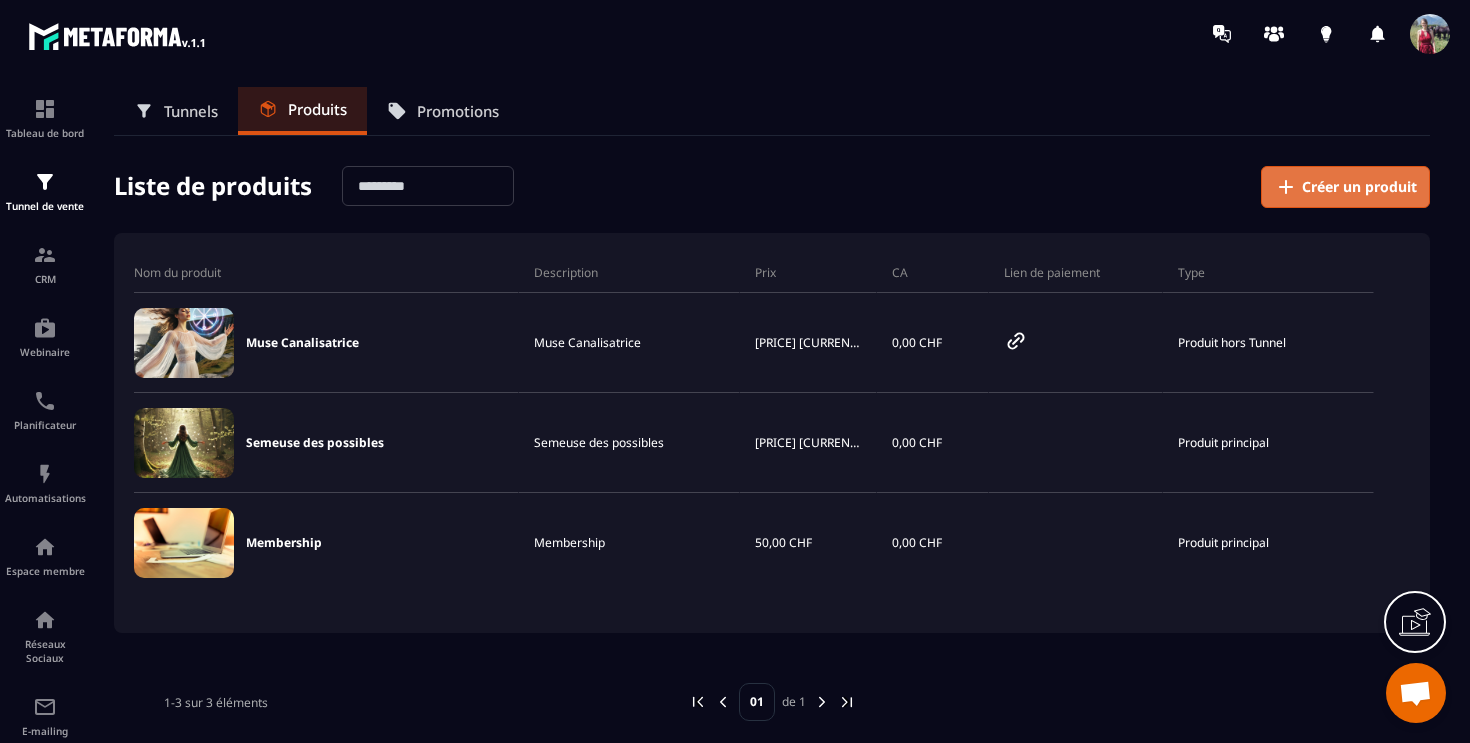 click on "Créer un produit" at bounding box center (1359, 187) 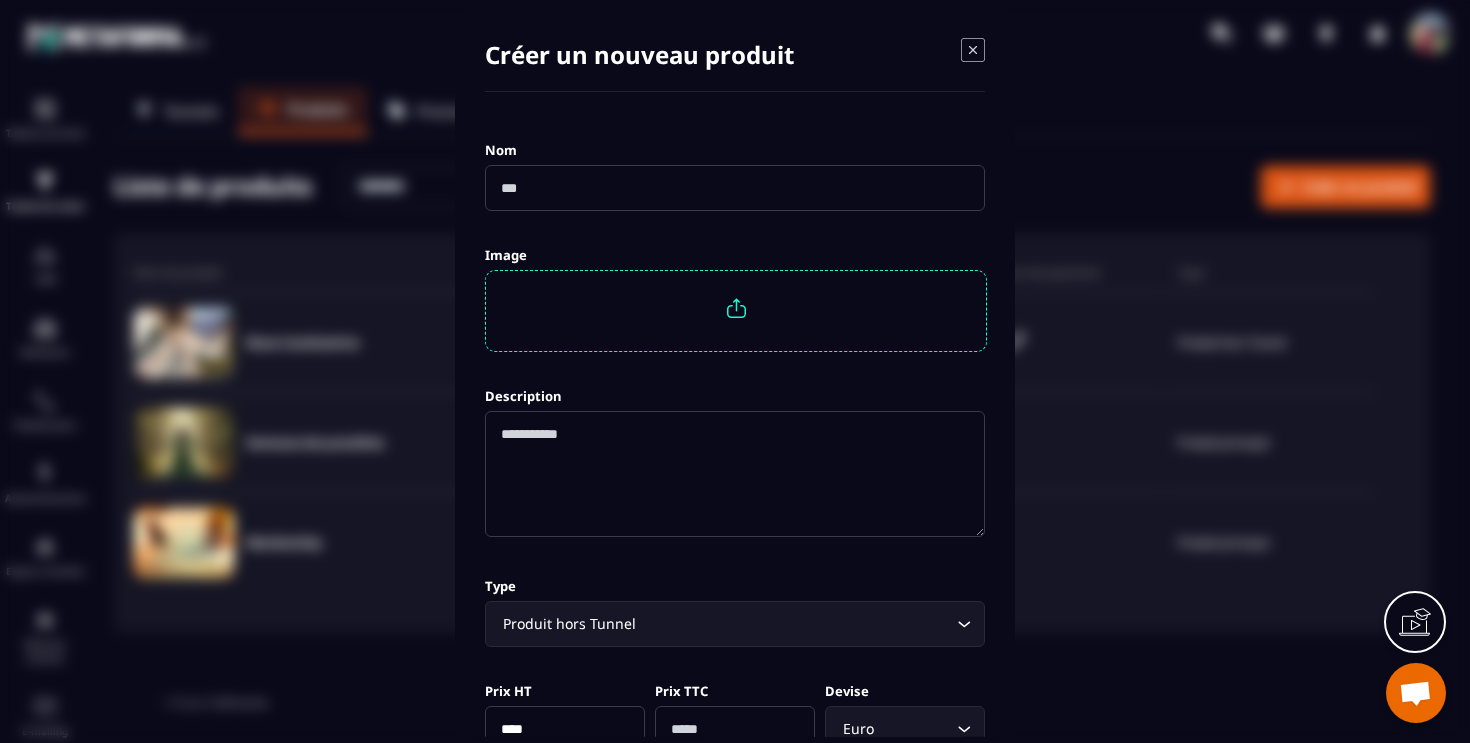 click at bounding box center [735, 187] 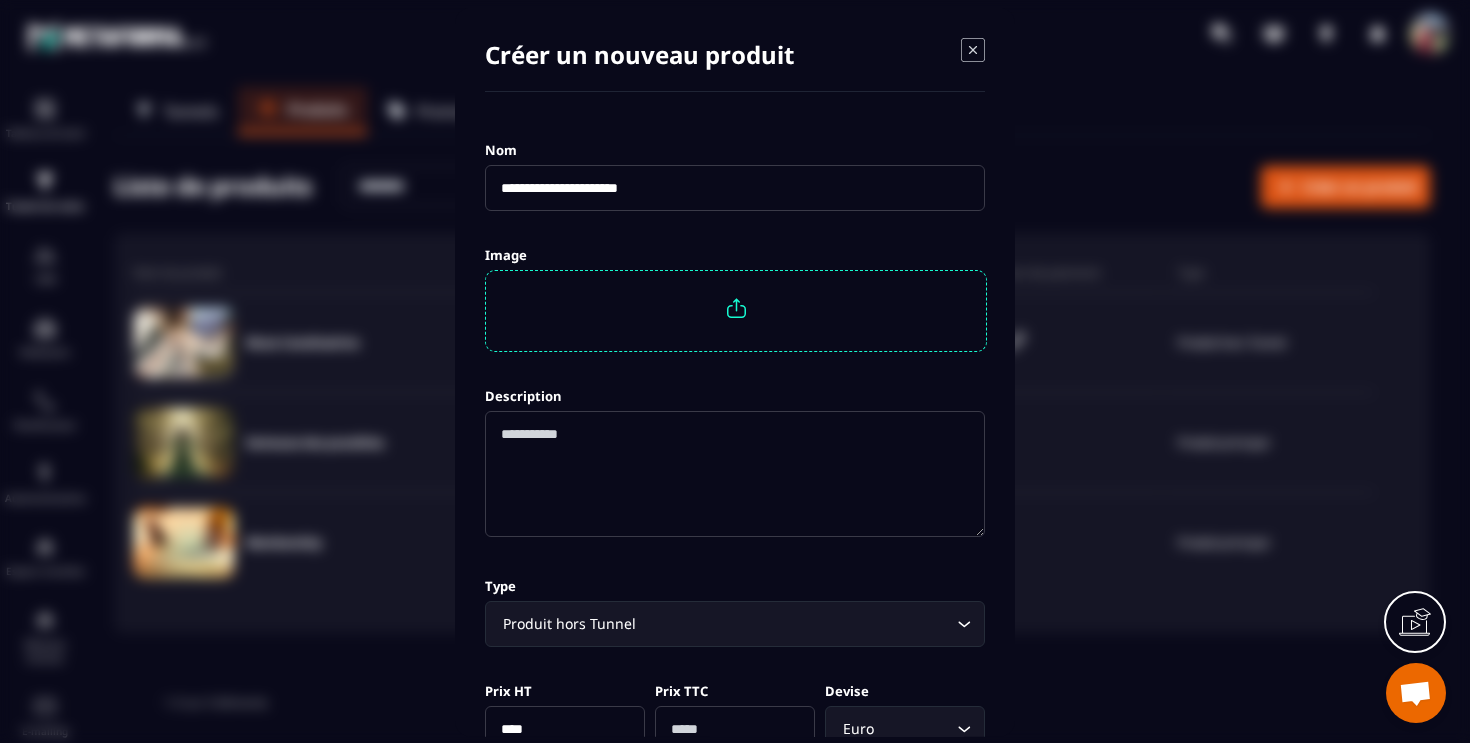 click on "**********" at bounding box center [735, 187] 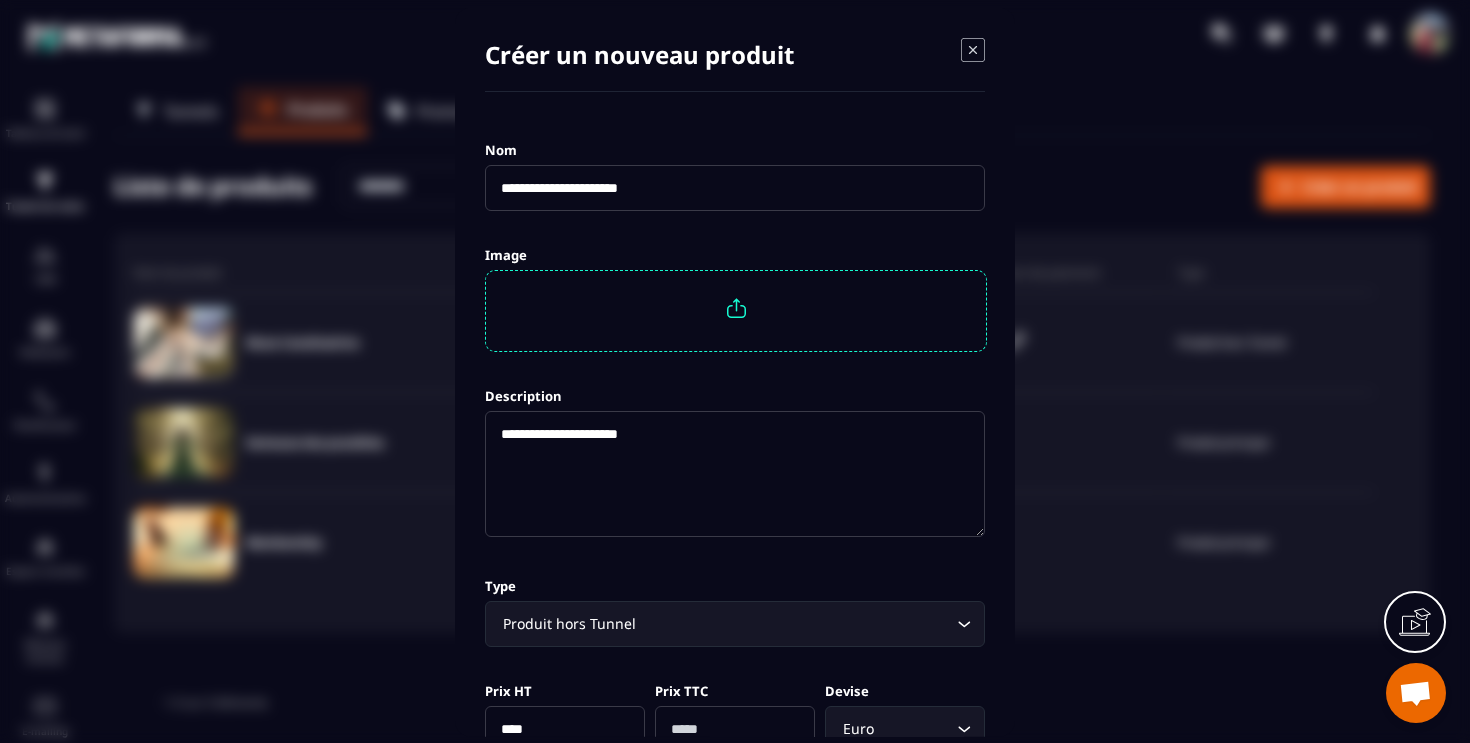 type on "**********" 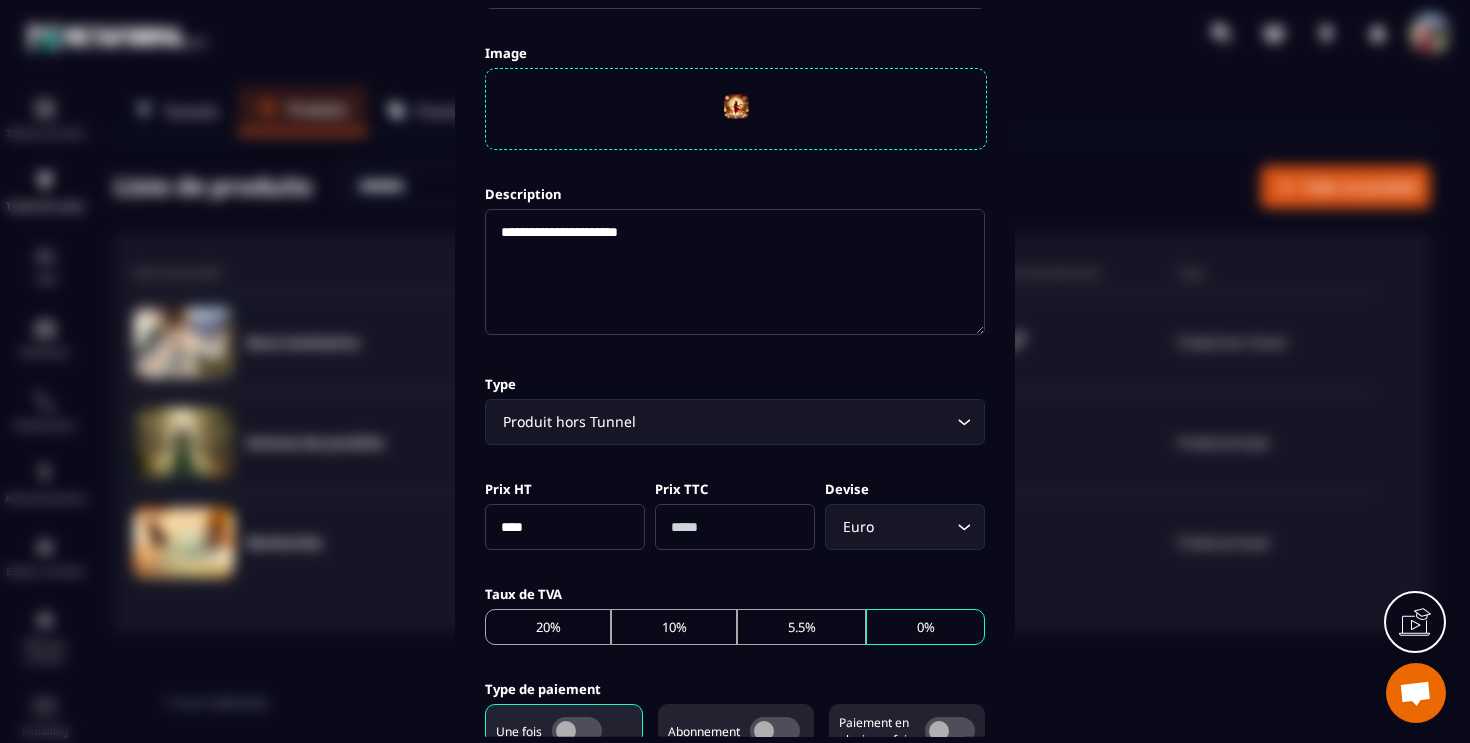 scroll, scrollTop: 242, scrollLeft: 0, axis: vertical 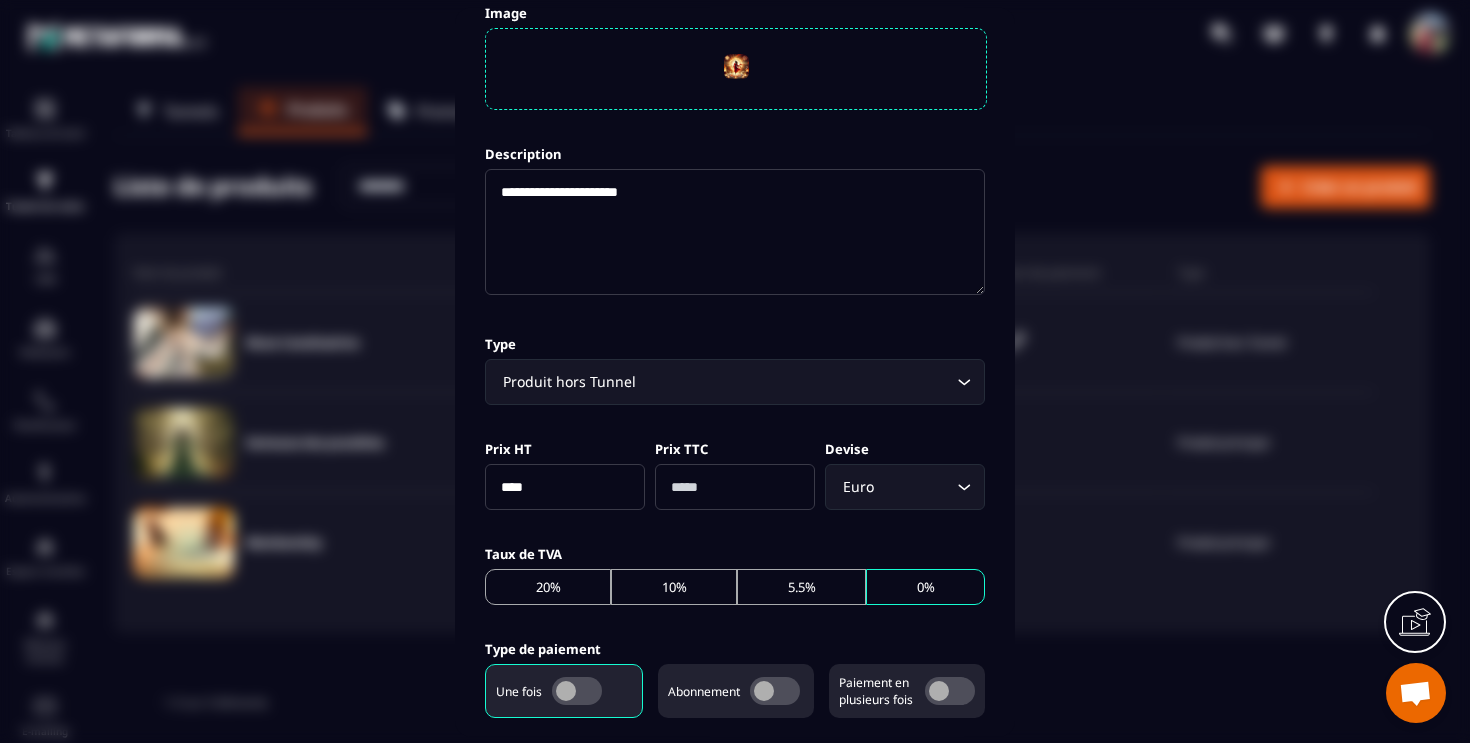 click on "****" at bounding box center (565, 486) 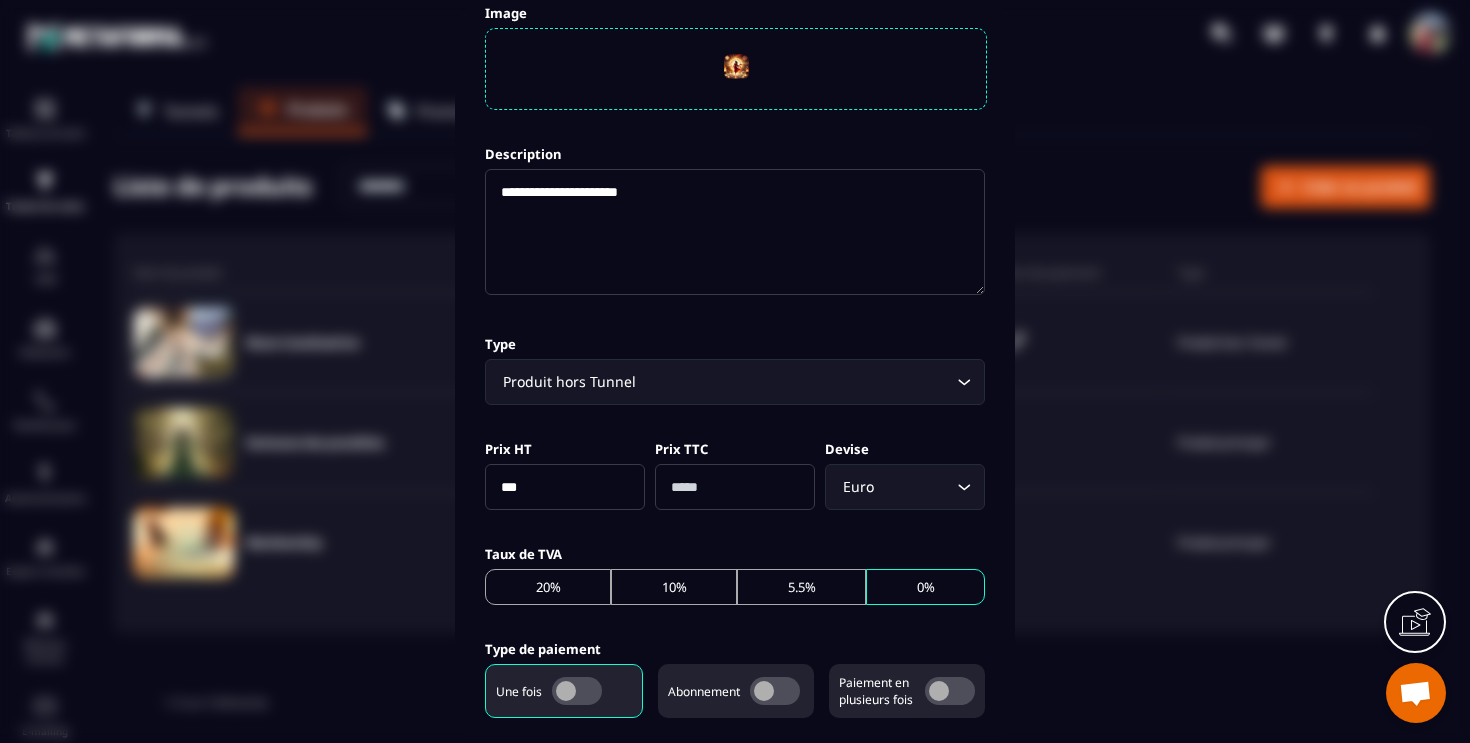 type on "***" 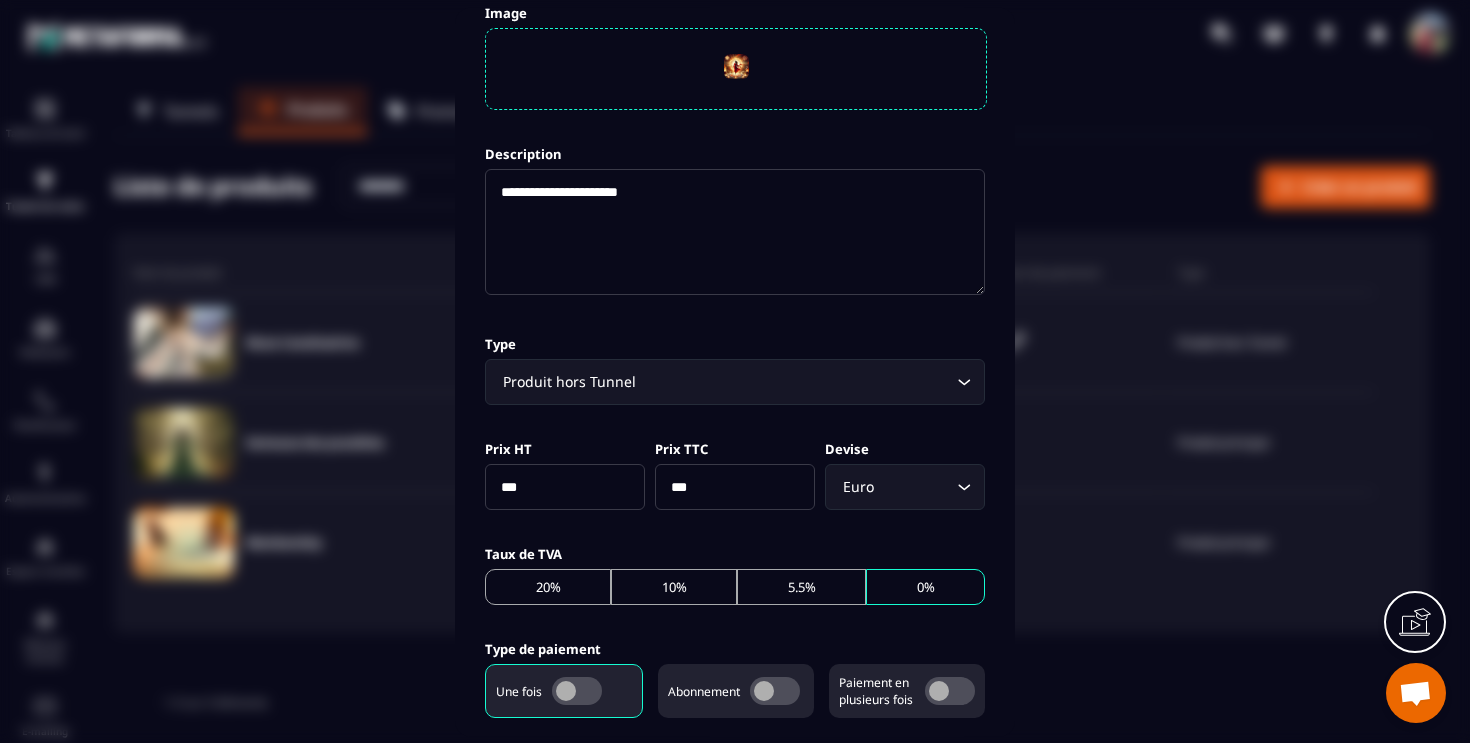 click 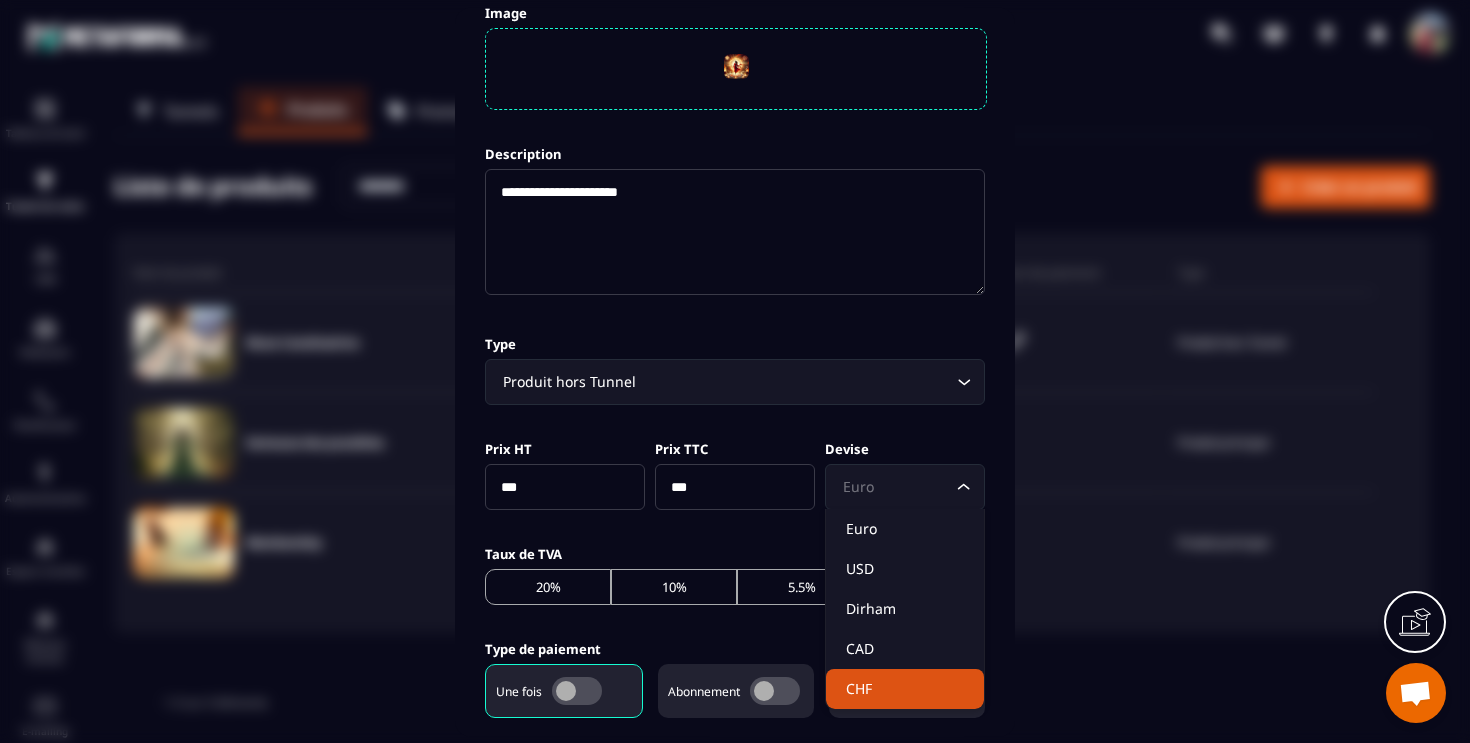 click on "CHF" 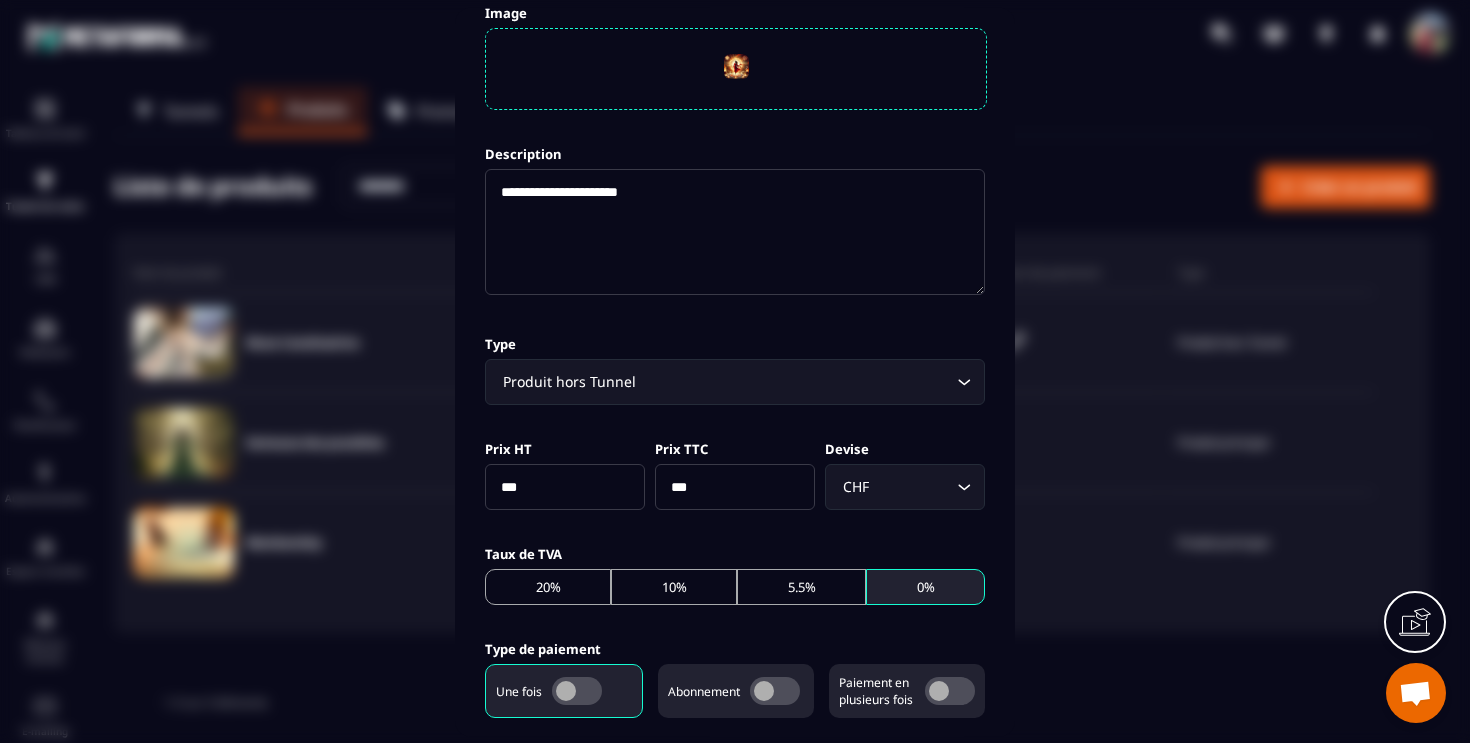 click on "0%" at bounding box center [925, 586] 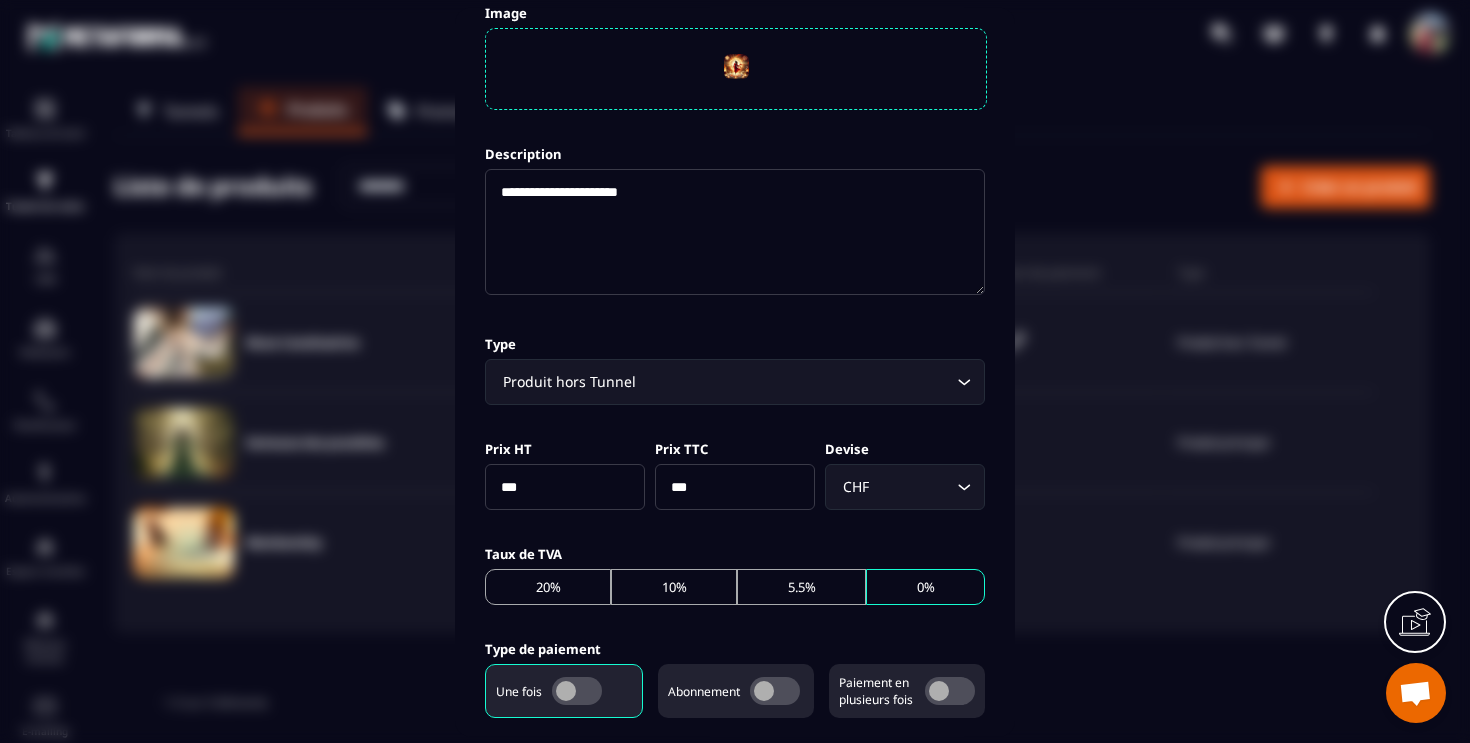 click at bounding box center [577, 690] 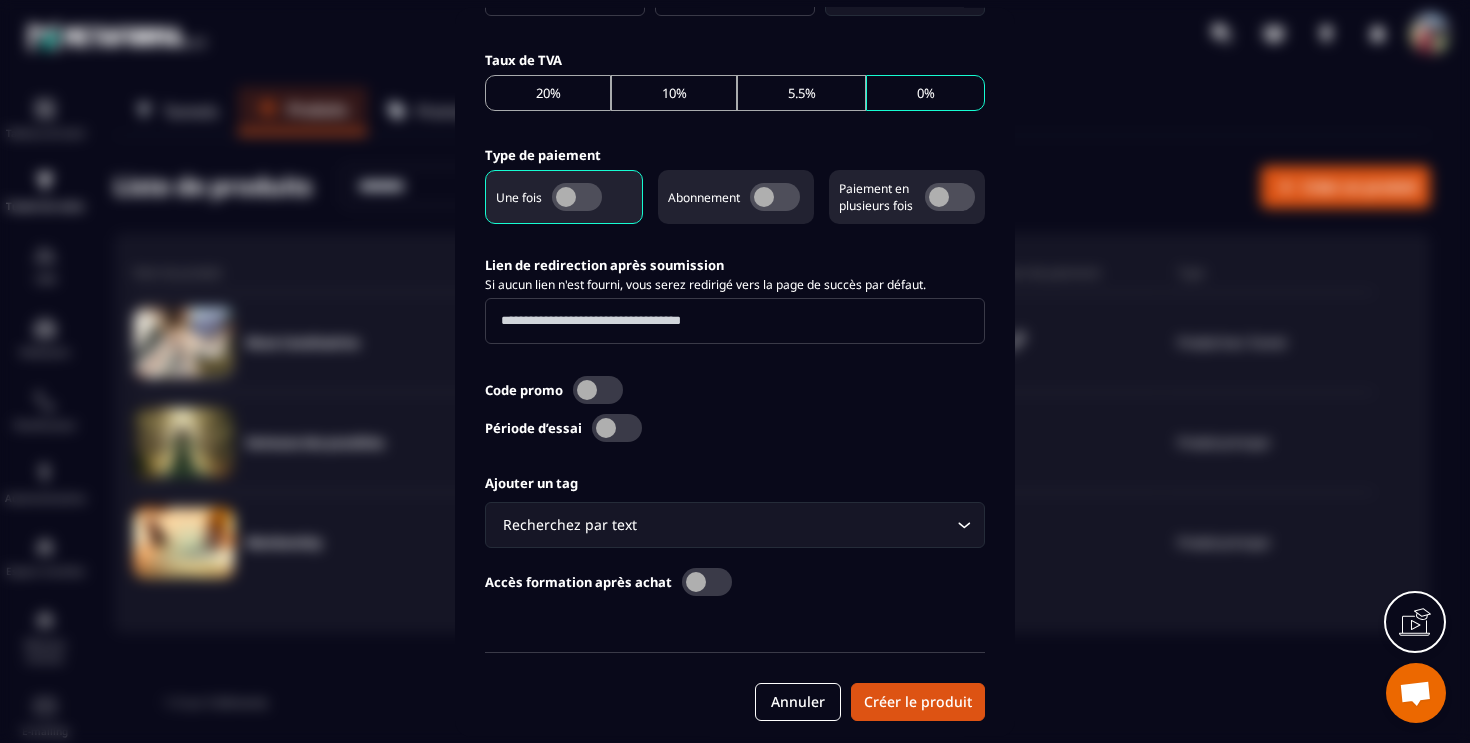 scroll, scrollTop: 744, scrollLeft: 0, axis: vertical 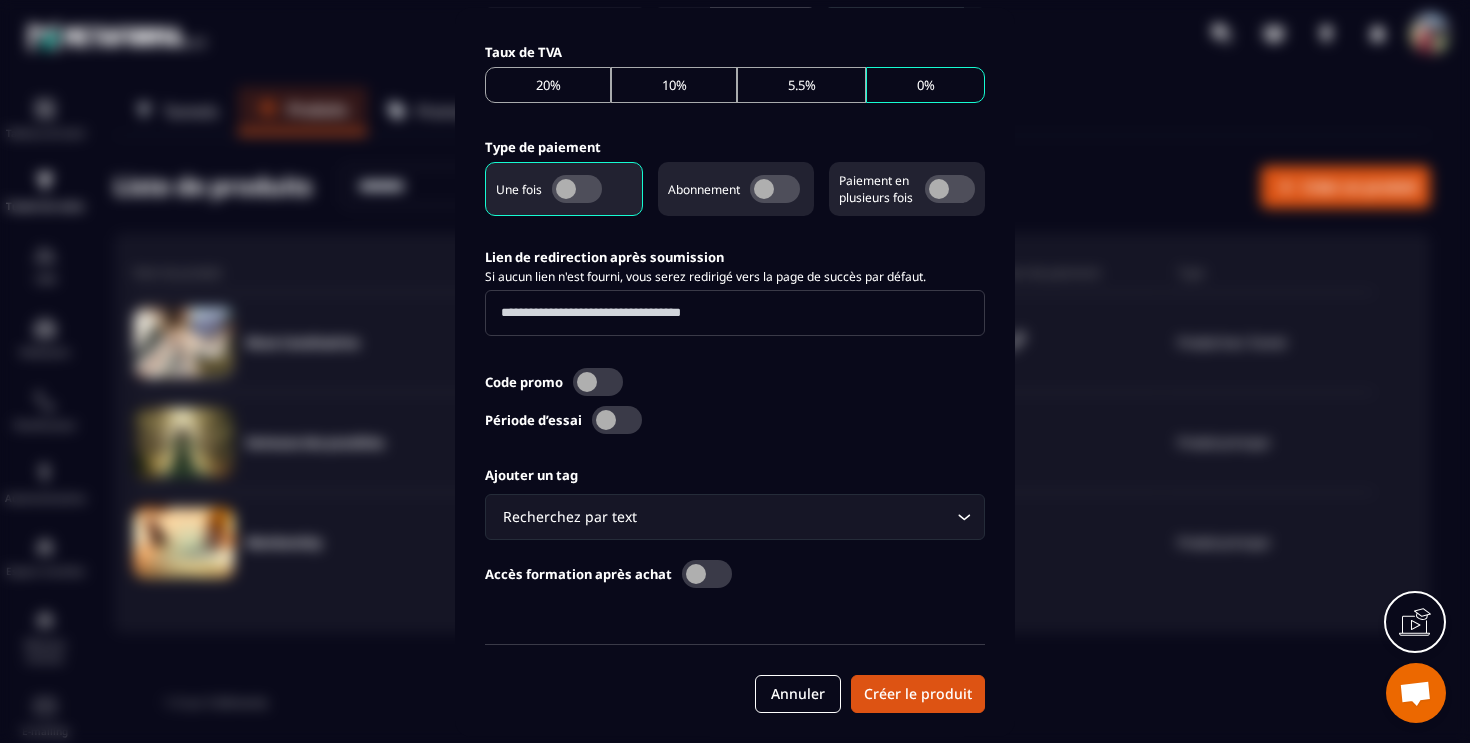 click at bounding box center [735, 312] 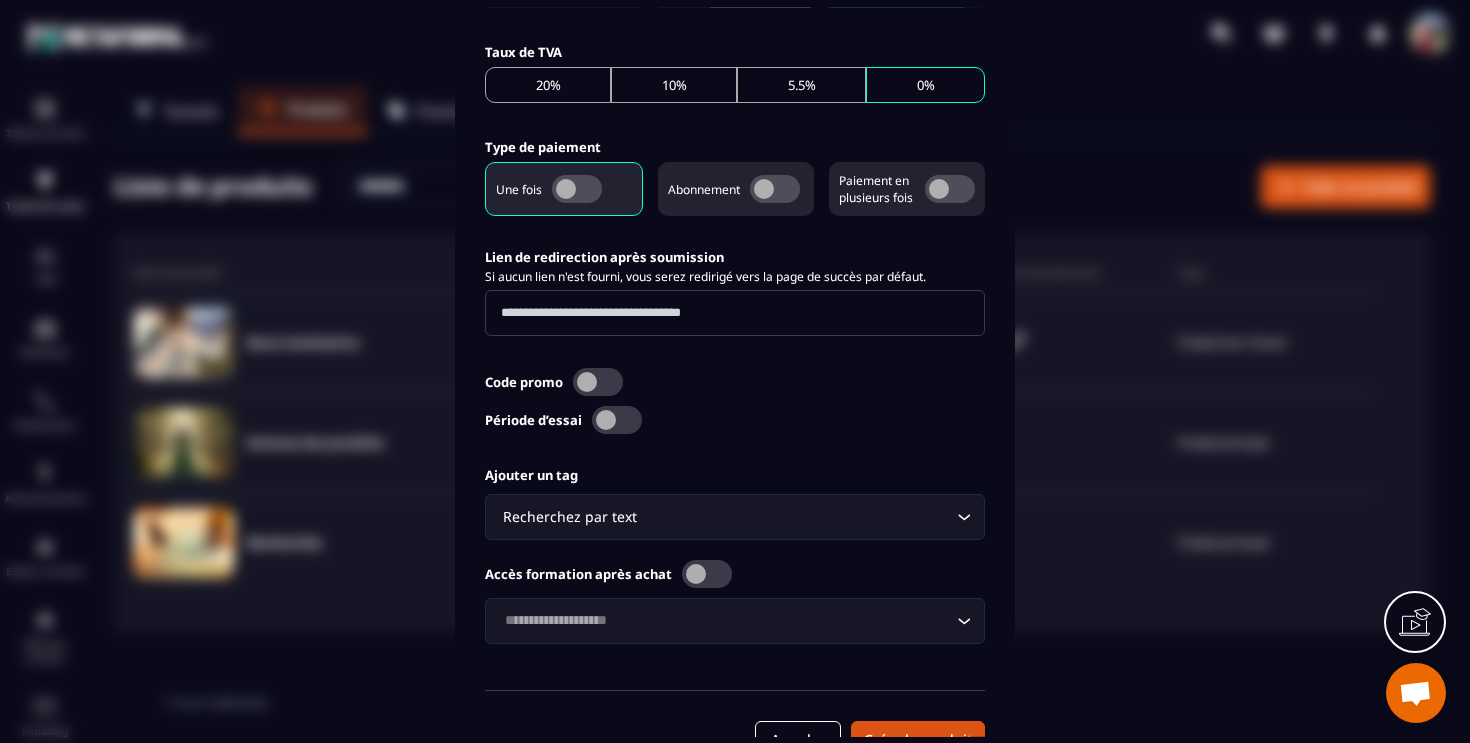 click 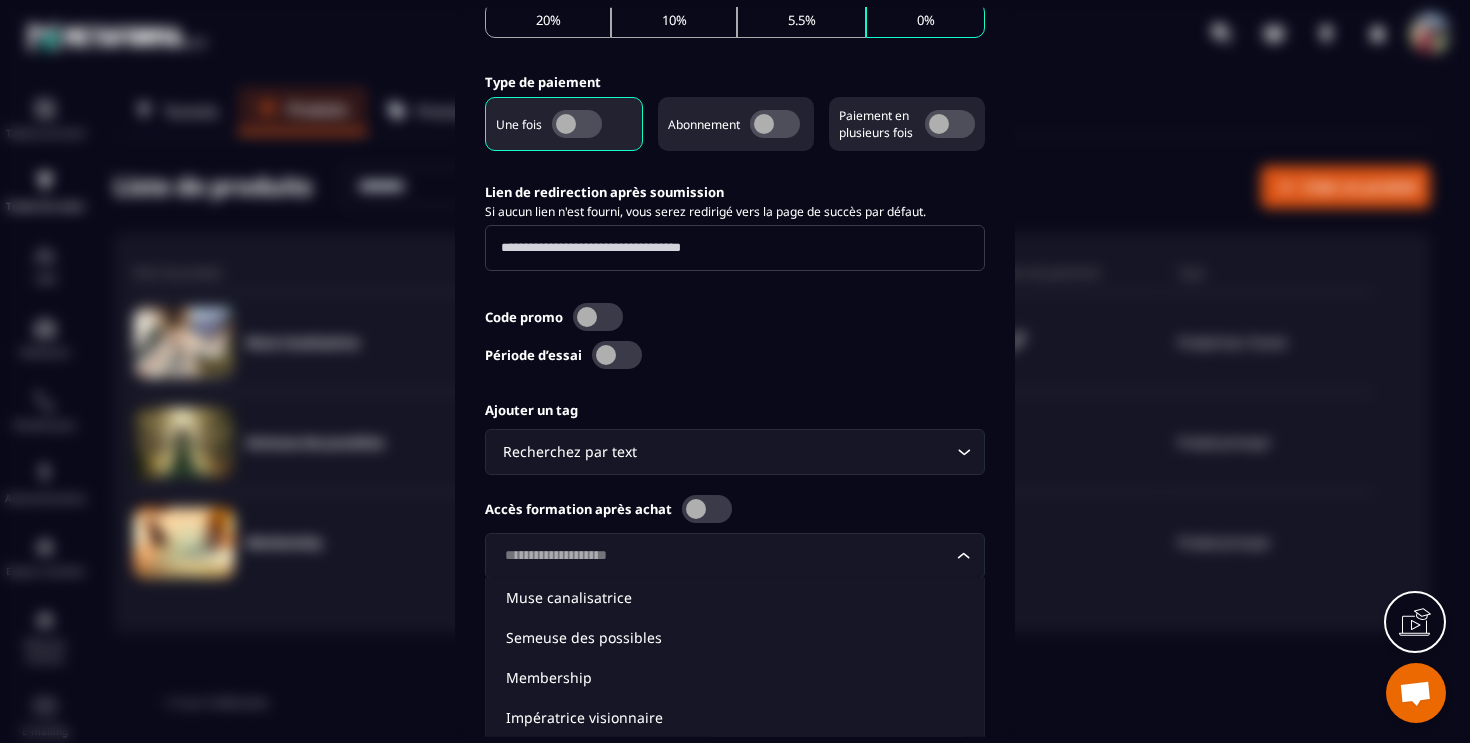 scroll, scrollTop: 845, scrollLeft: 0, axis: vertical 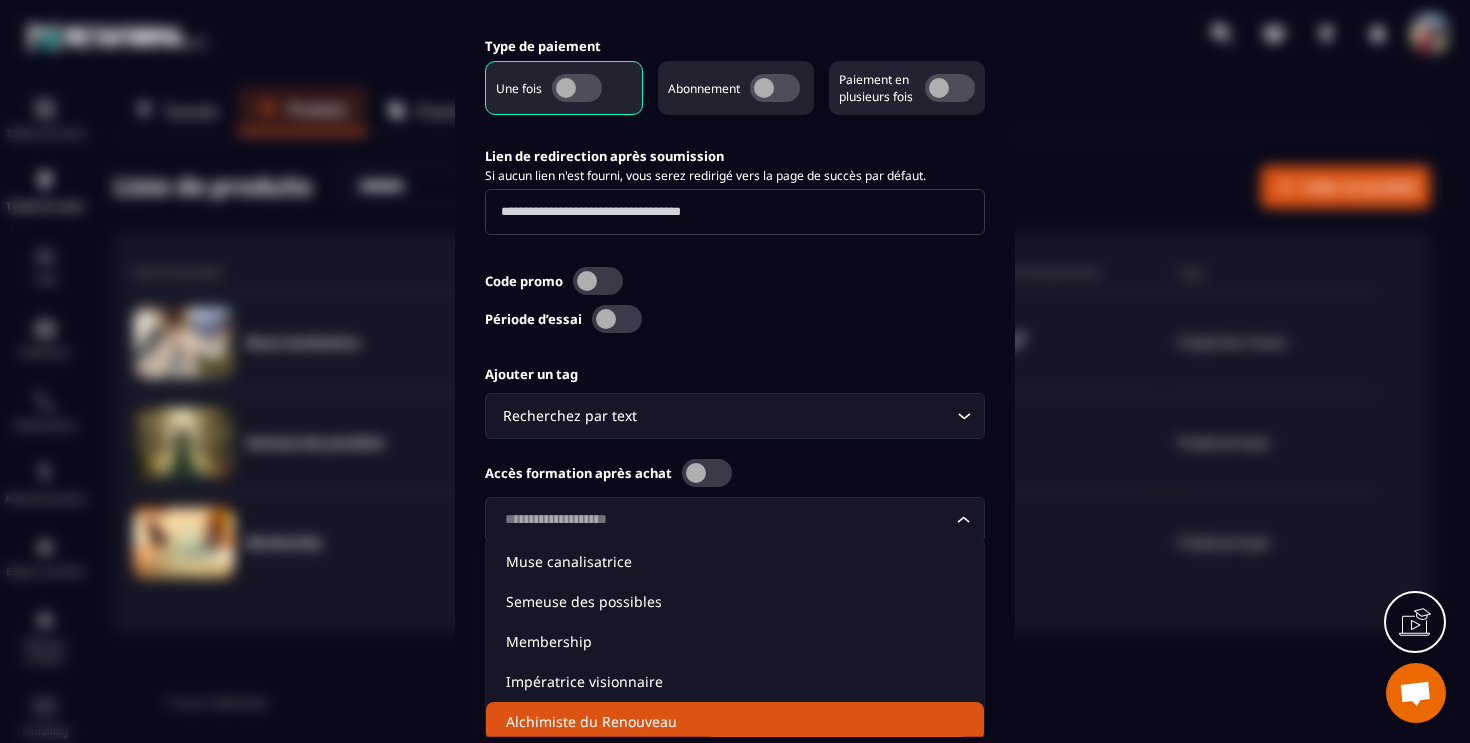 click on "Alchimiste du Renouveau" 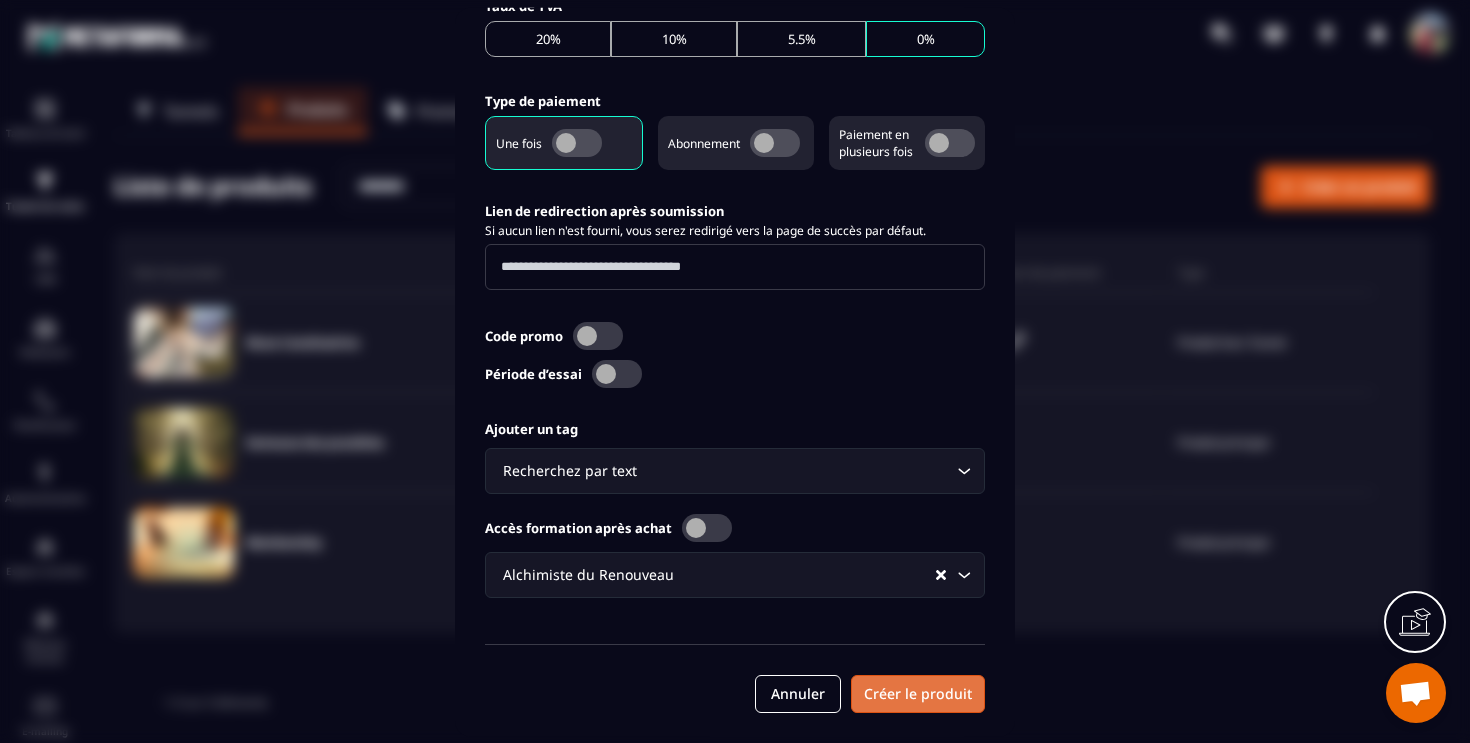 click on "Créer le produit" at bounding box center [918, 693] 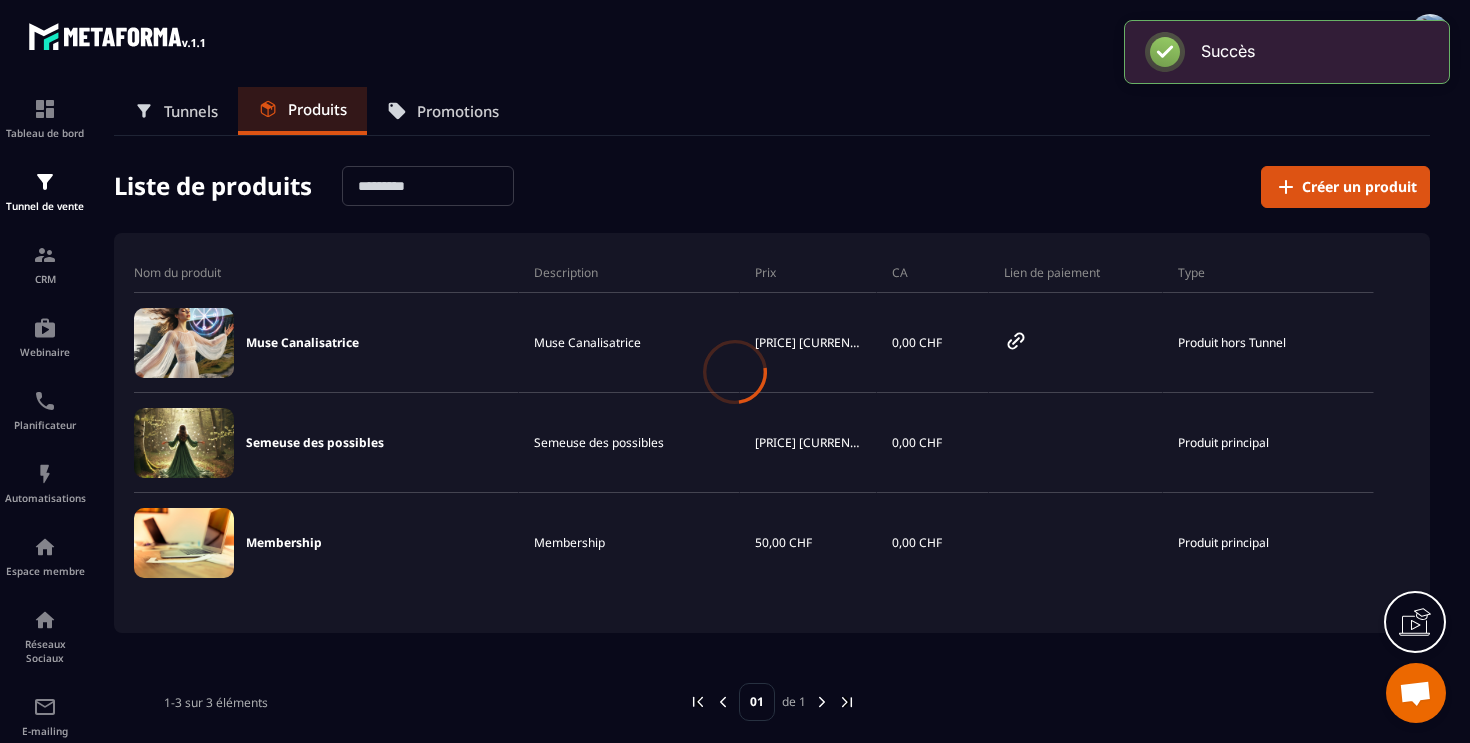 scroll, scrollTop: 790, scrollLeft: 0, axis: vertical 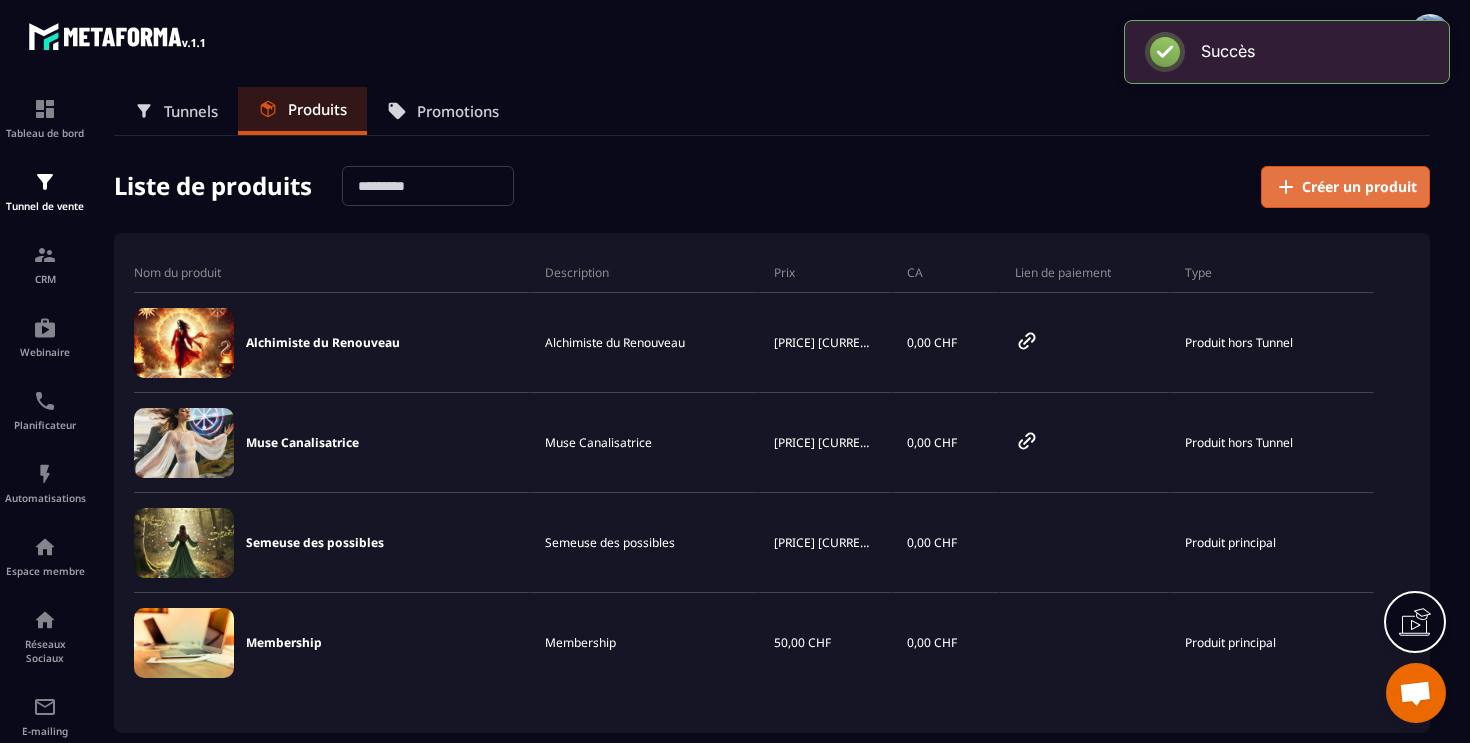 click on "Créer un produit" at bounding box center [1359, 187] 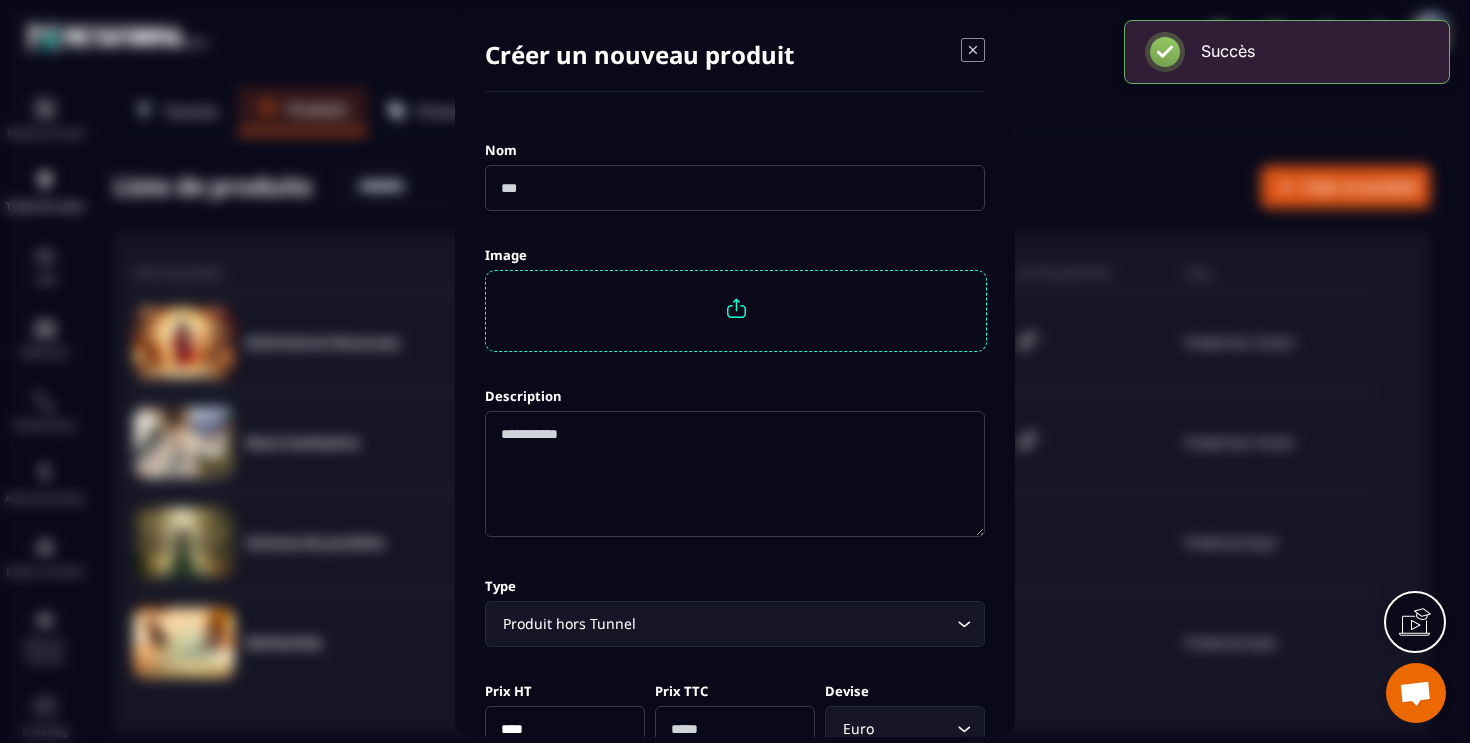 click at bounding box center (735, 187) 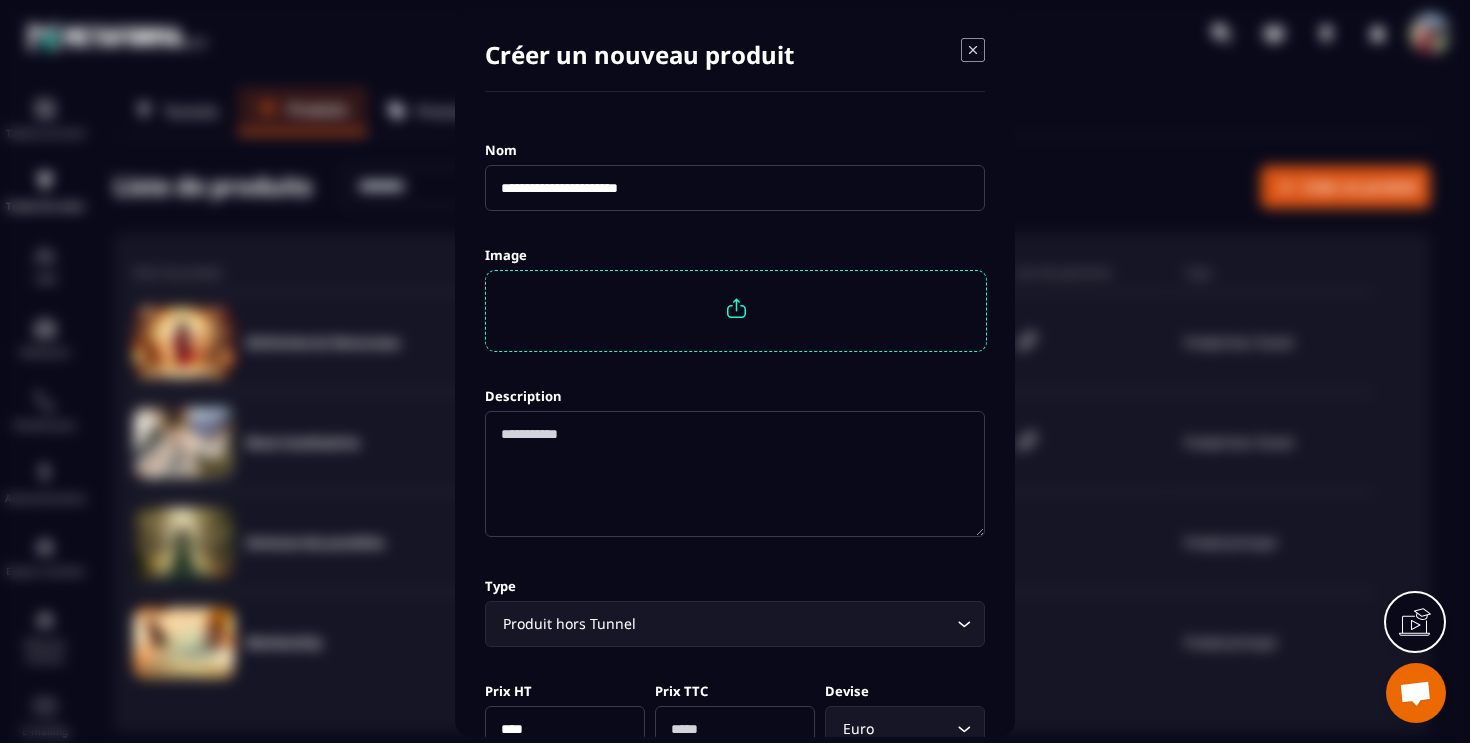 type on "**********" 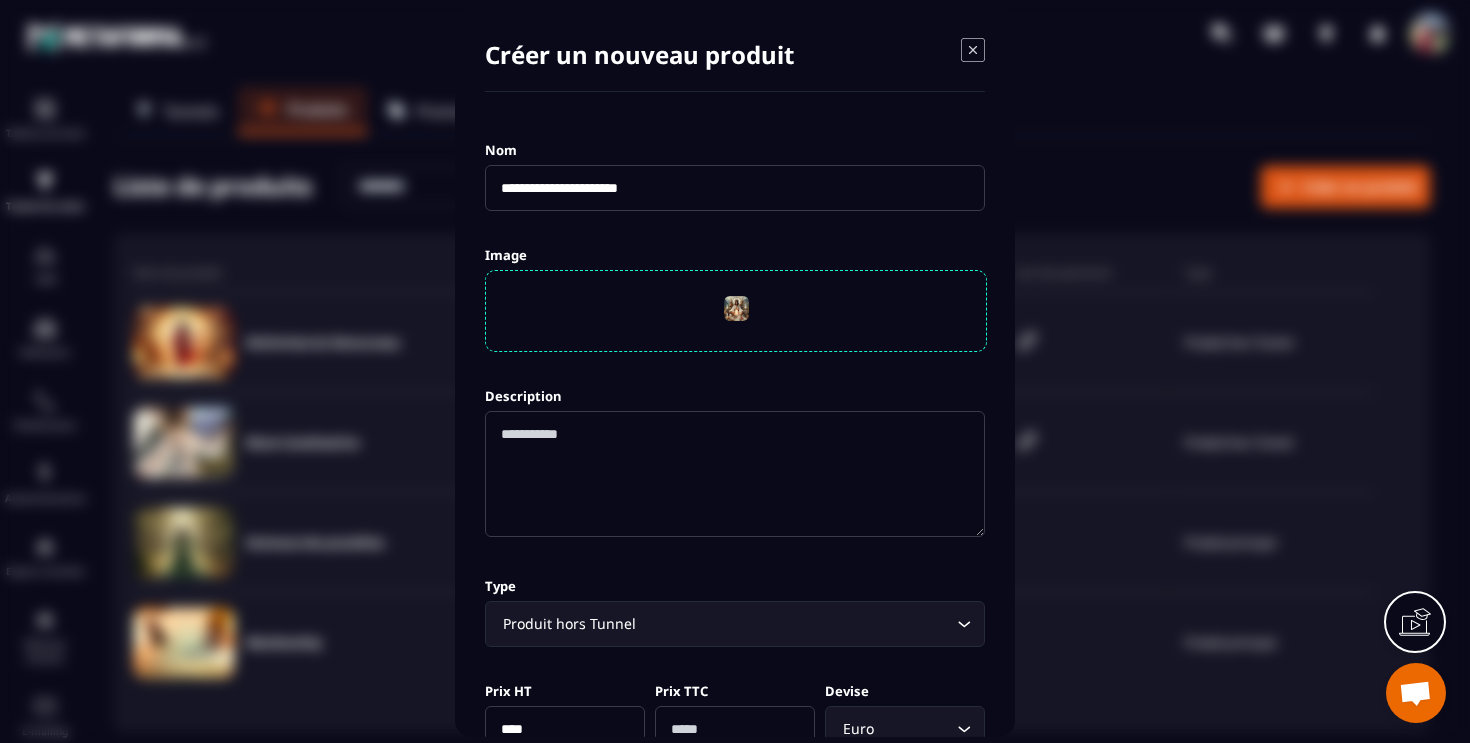 click on "**********" at bounding box center (735, 187) 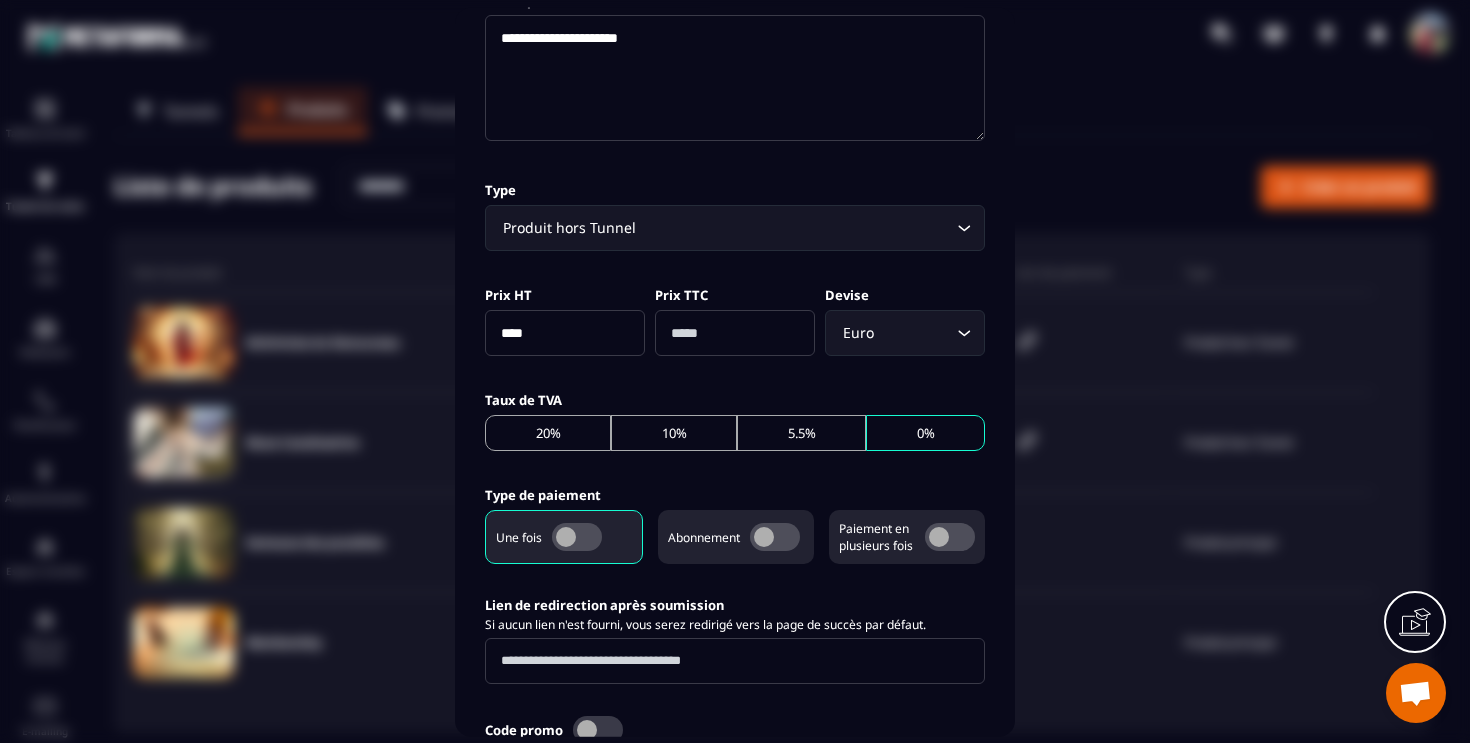 scroll, scrollTop: 402, scrollLeft: 0, axis: vertical 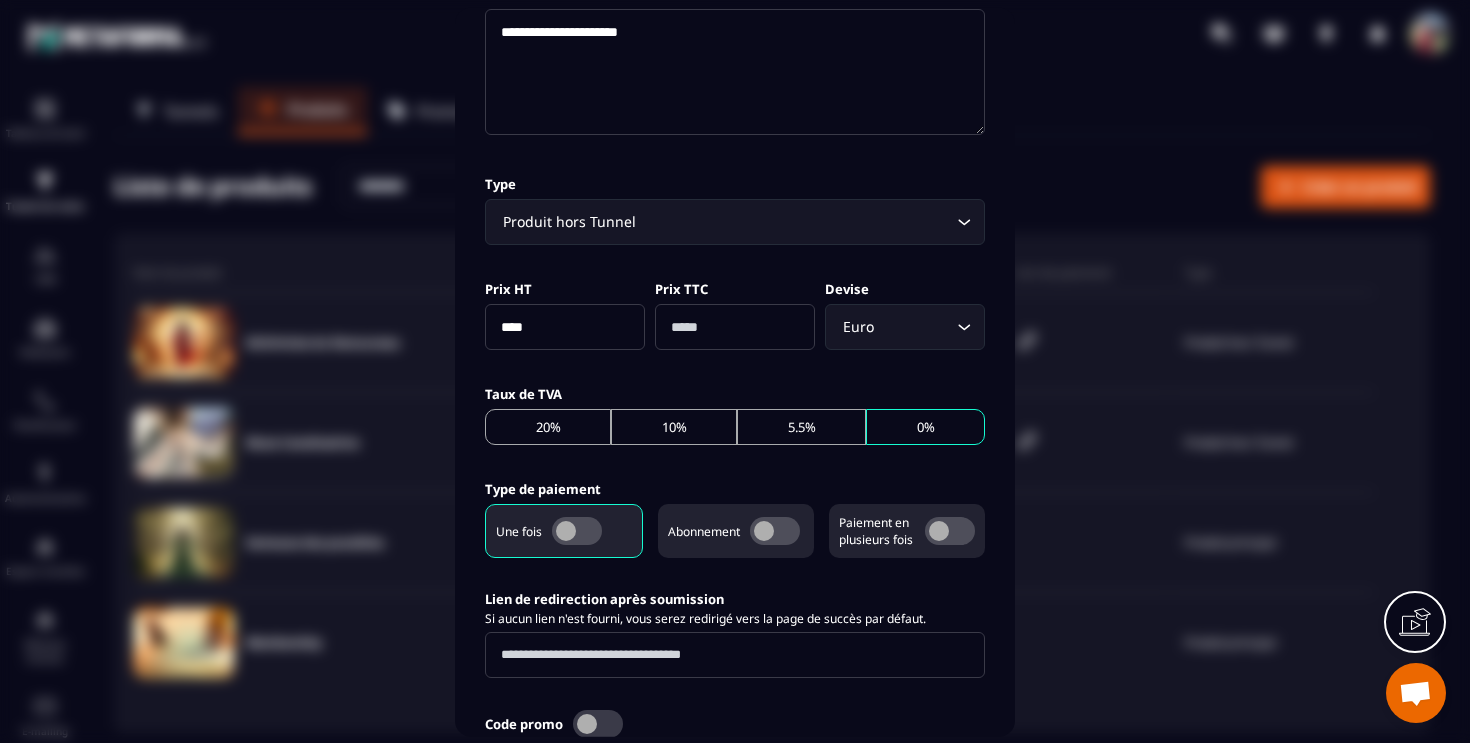 type on "**********" 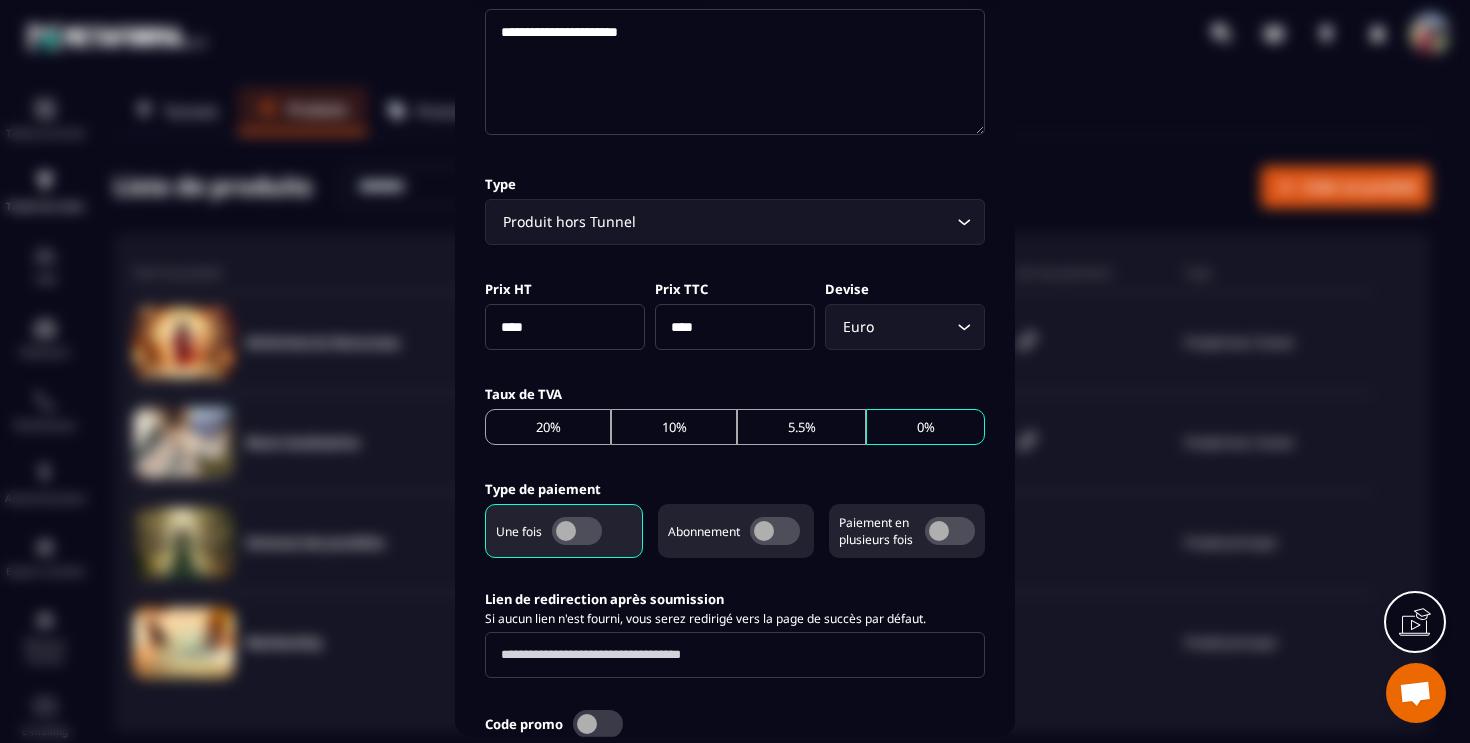 click 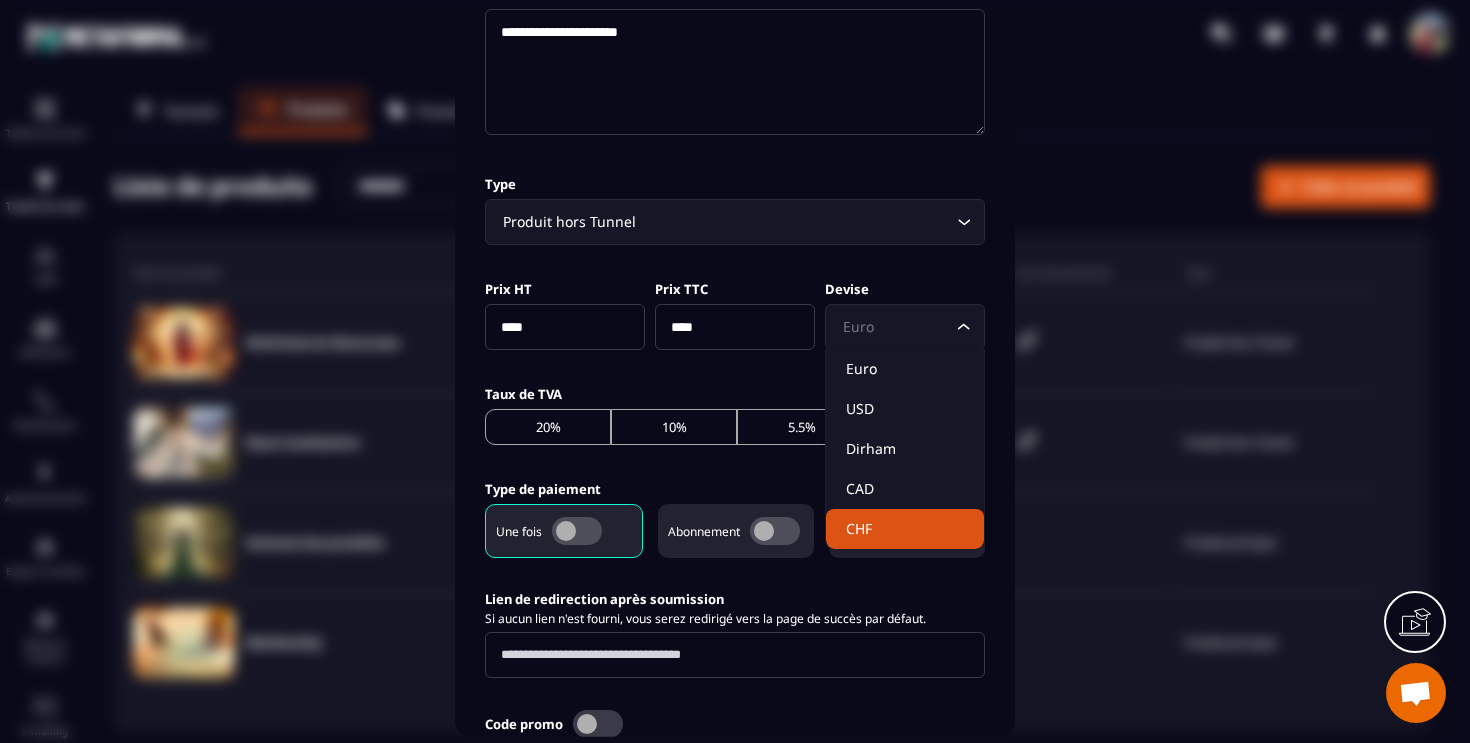 click on "CHF" 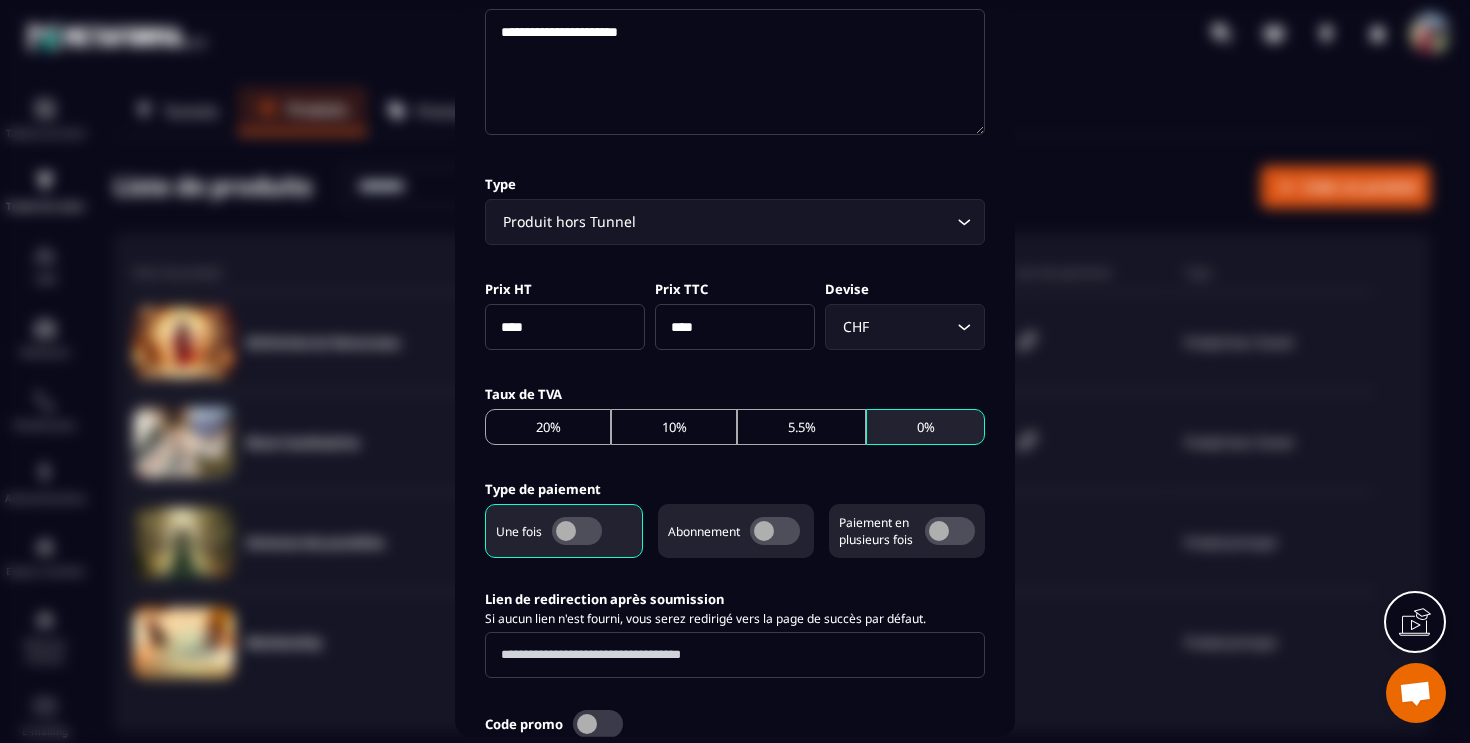 click on "0%" at bounding box center (925, 426) 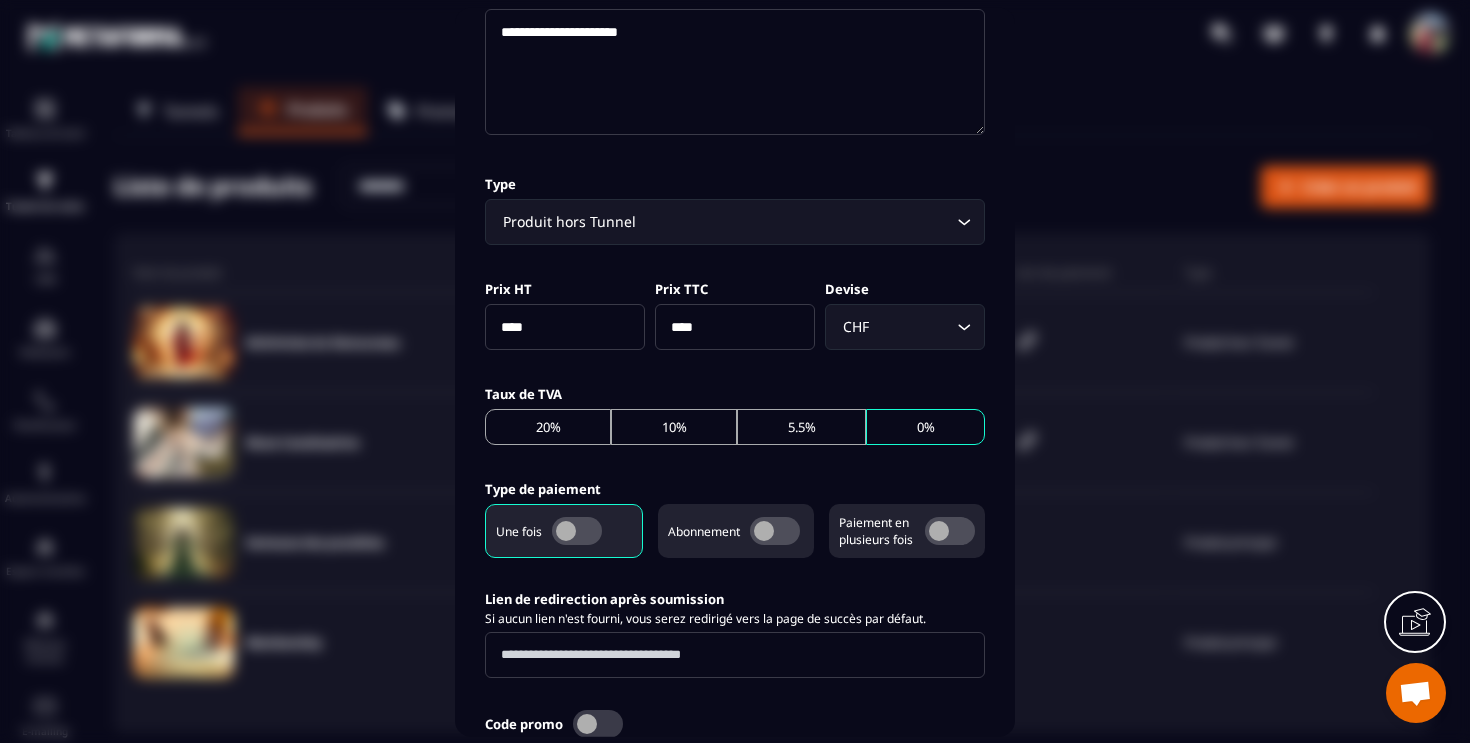 click at bounding box center (950, 530) 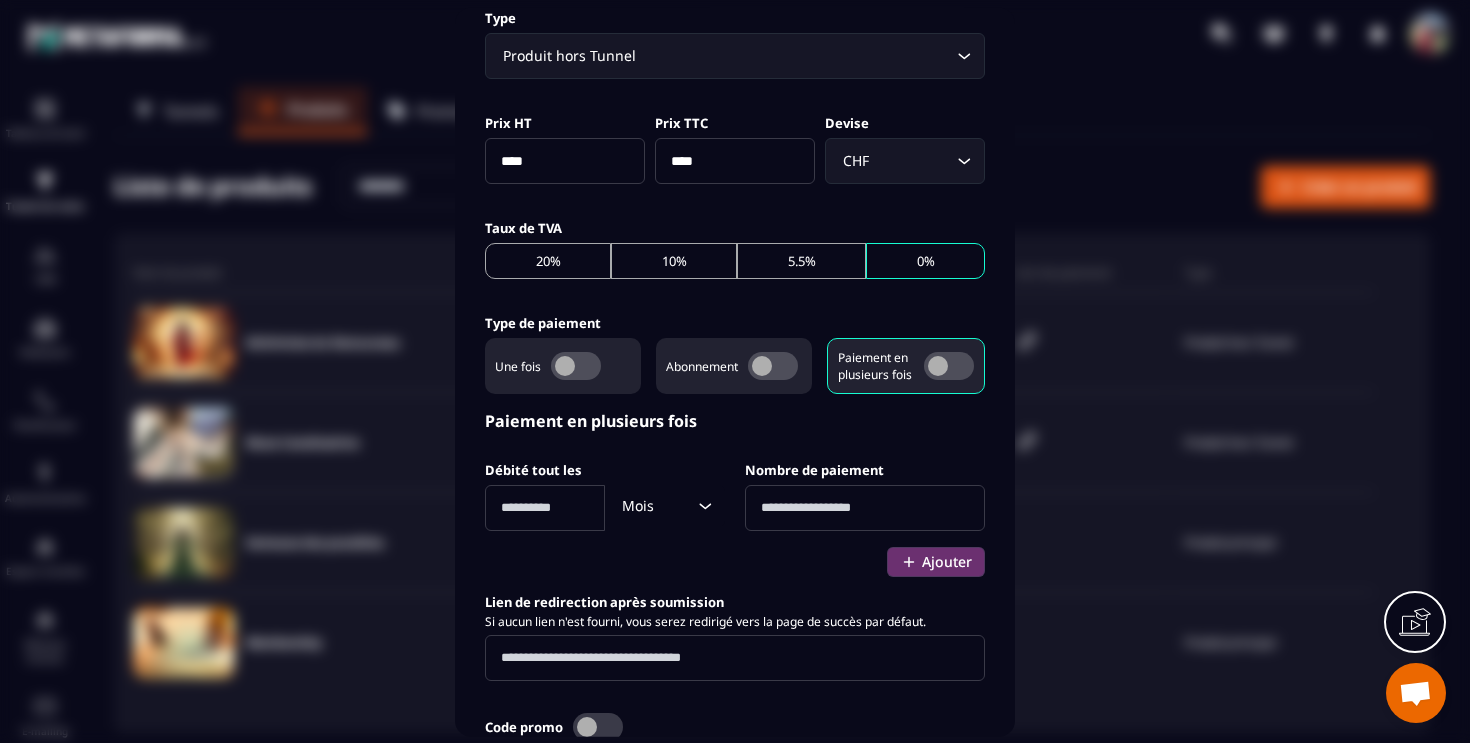 scroll, scrollTop: 577, scrollLeft: 0, axis: vertical 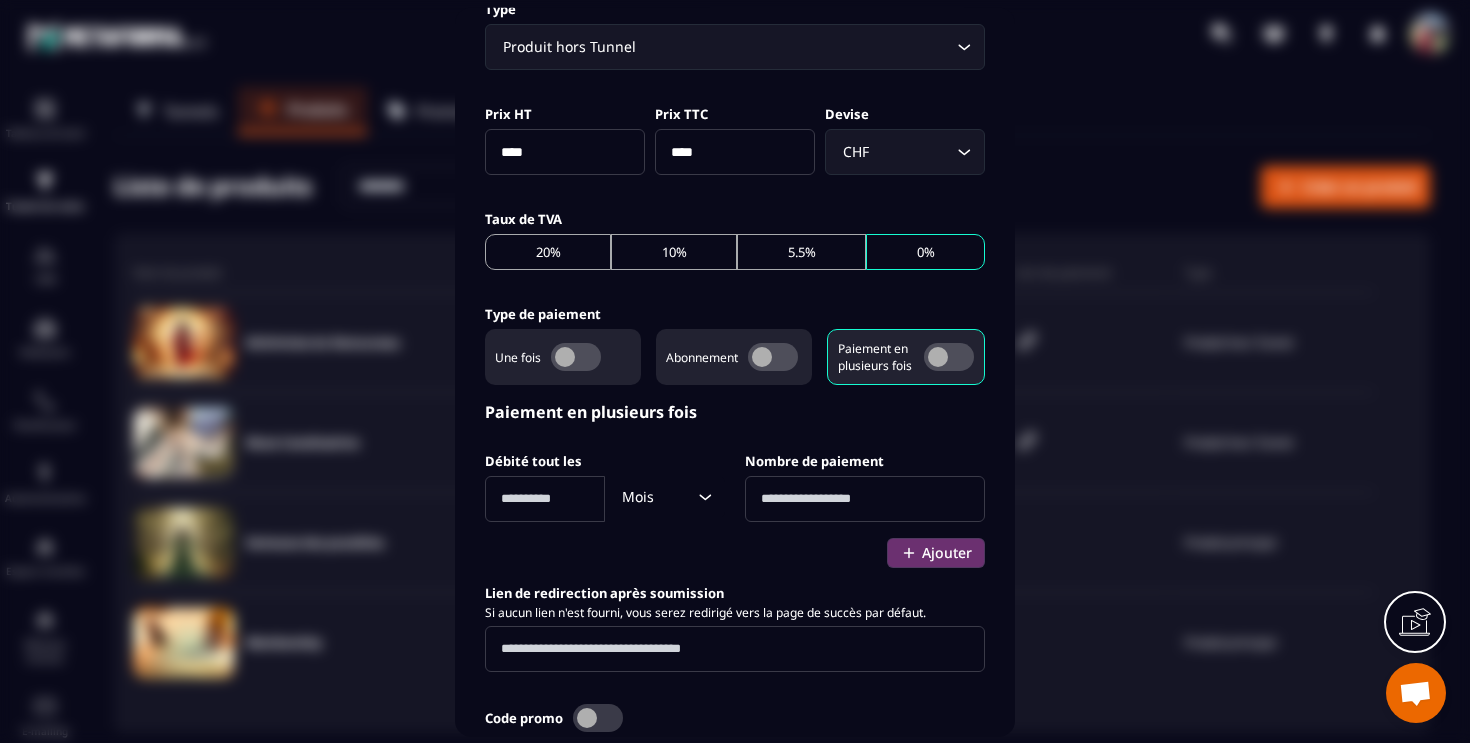 click at bounding box center (545, 498) 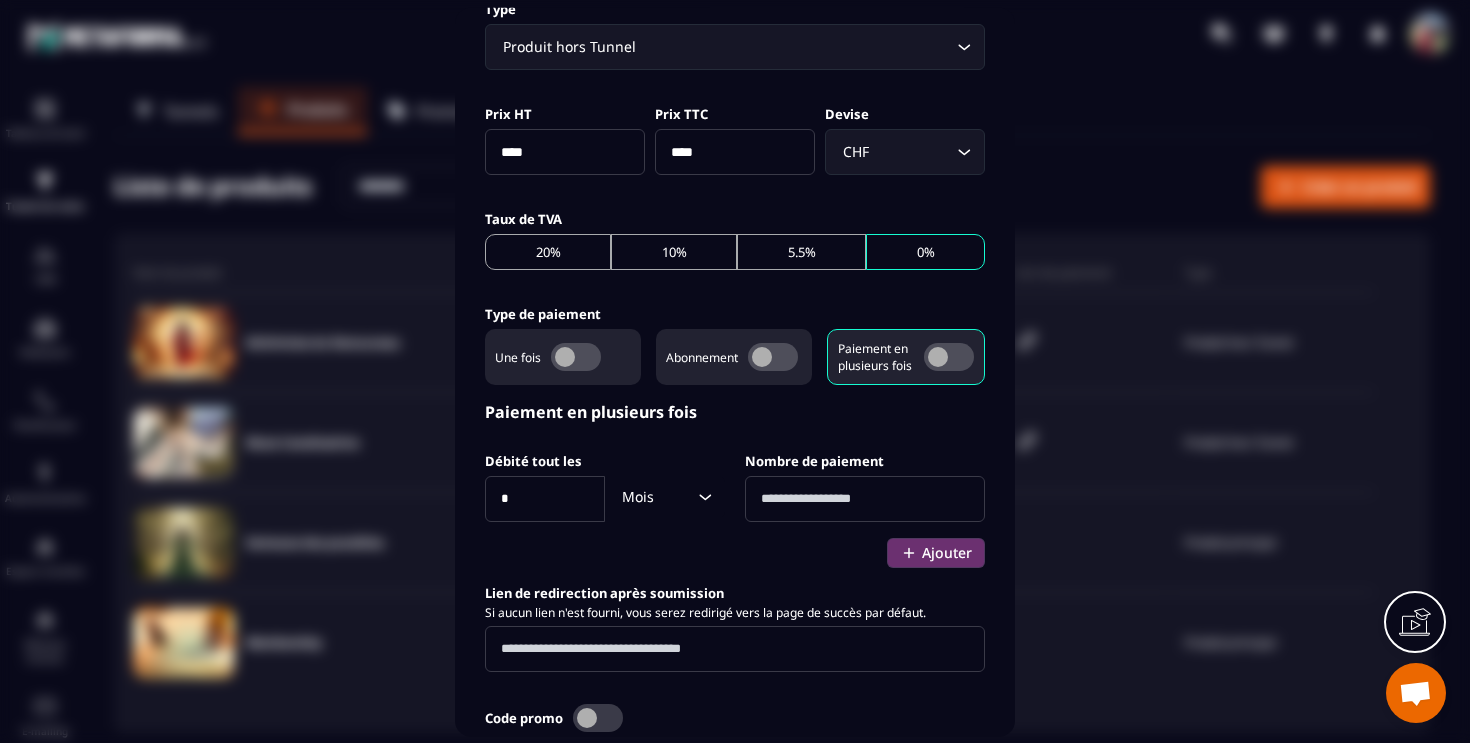 type on "*" 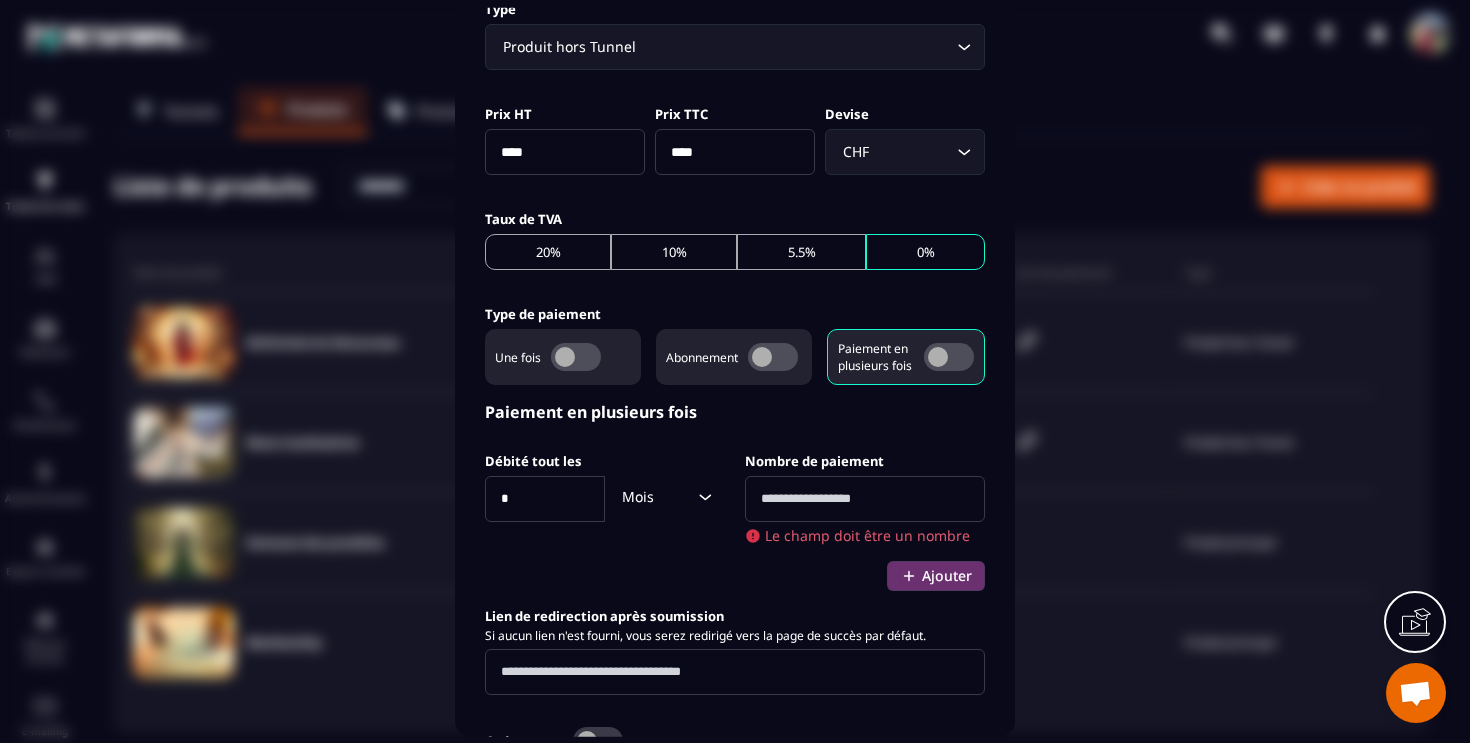 click 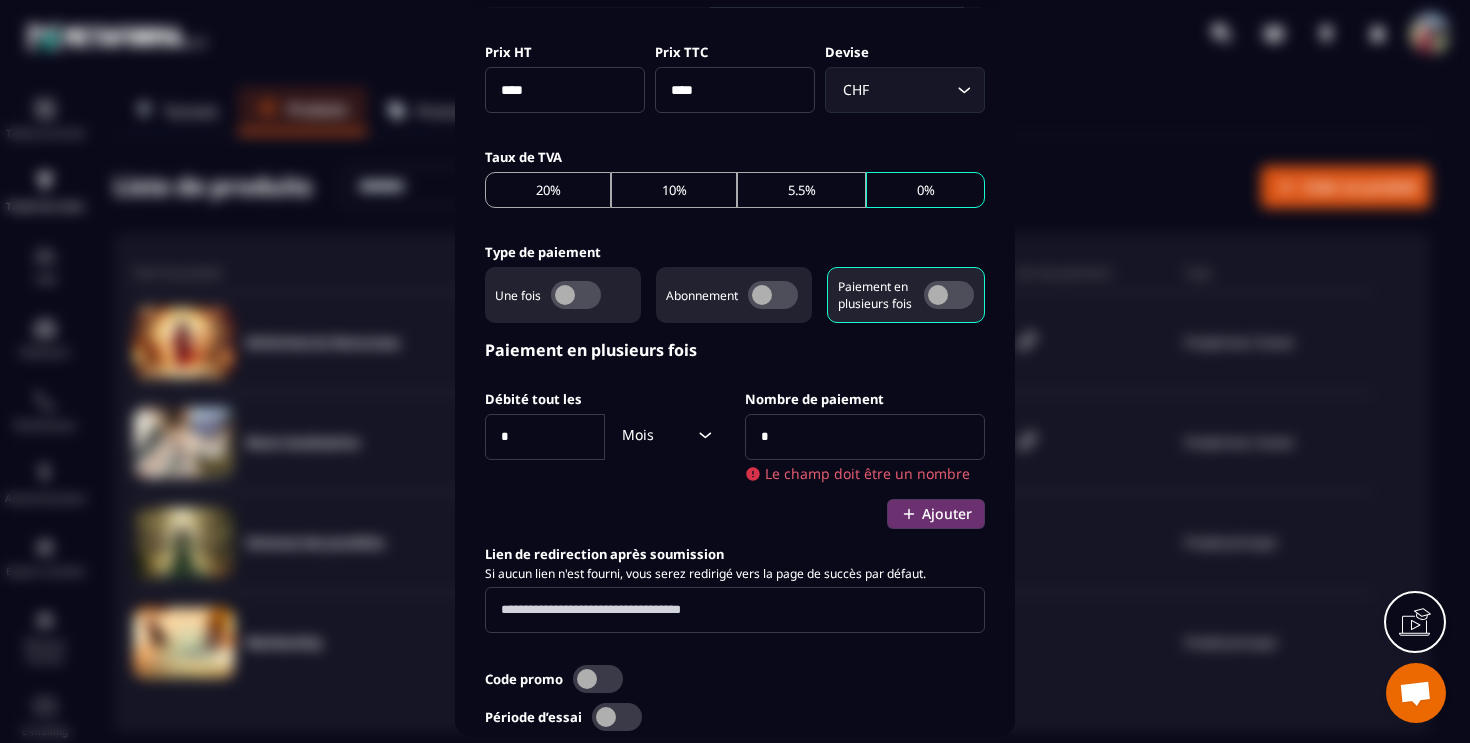 scroll, scrollTop: 677, scrollLeft: 0, axis: vertical 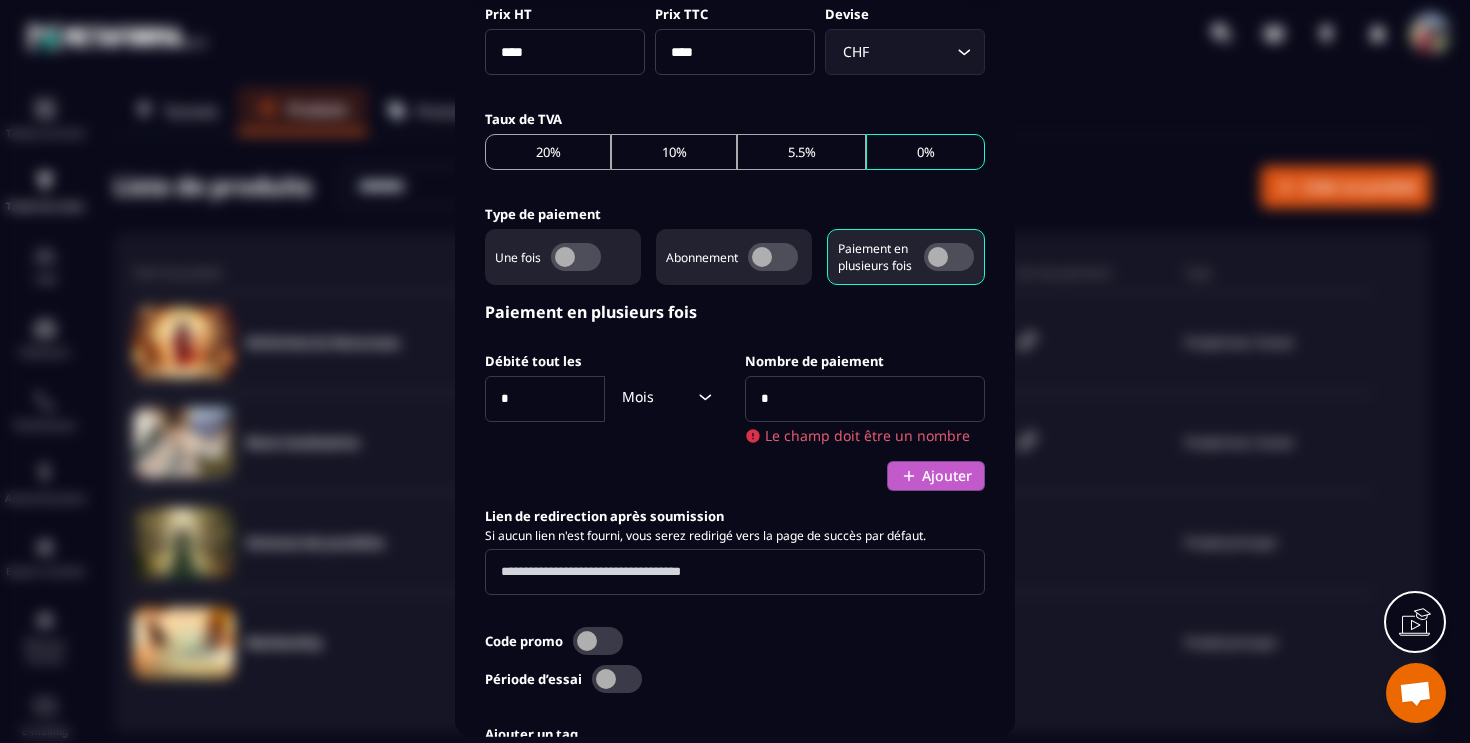 type on "*" 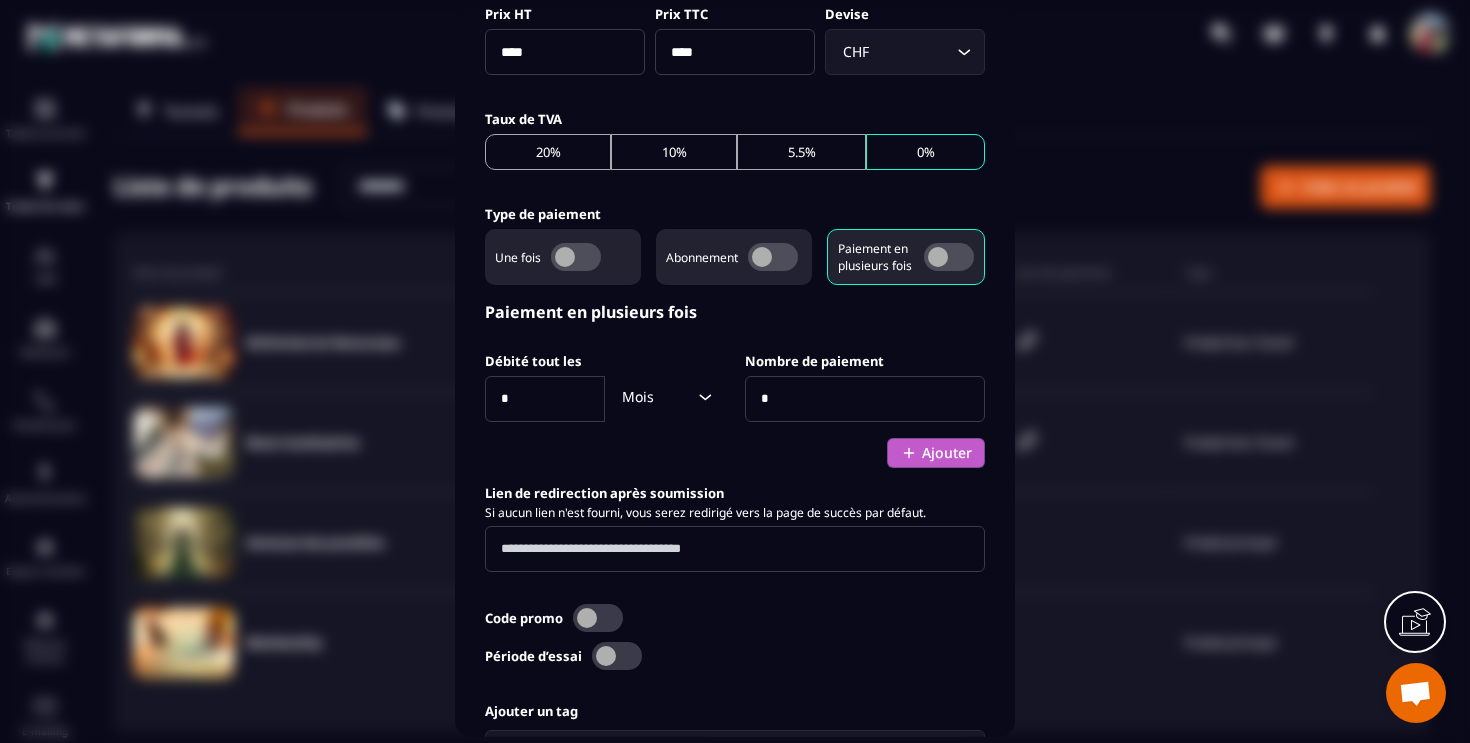 click on "Ajouter" 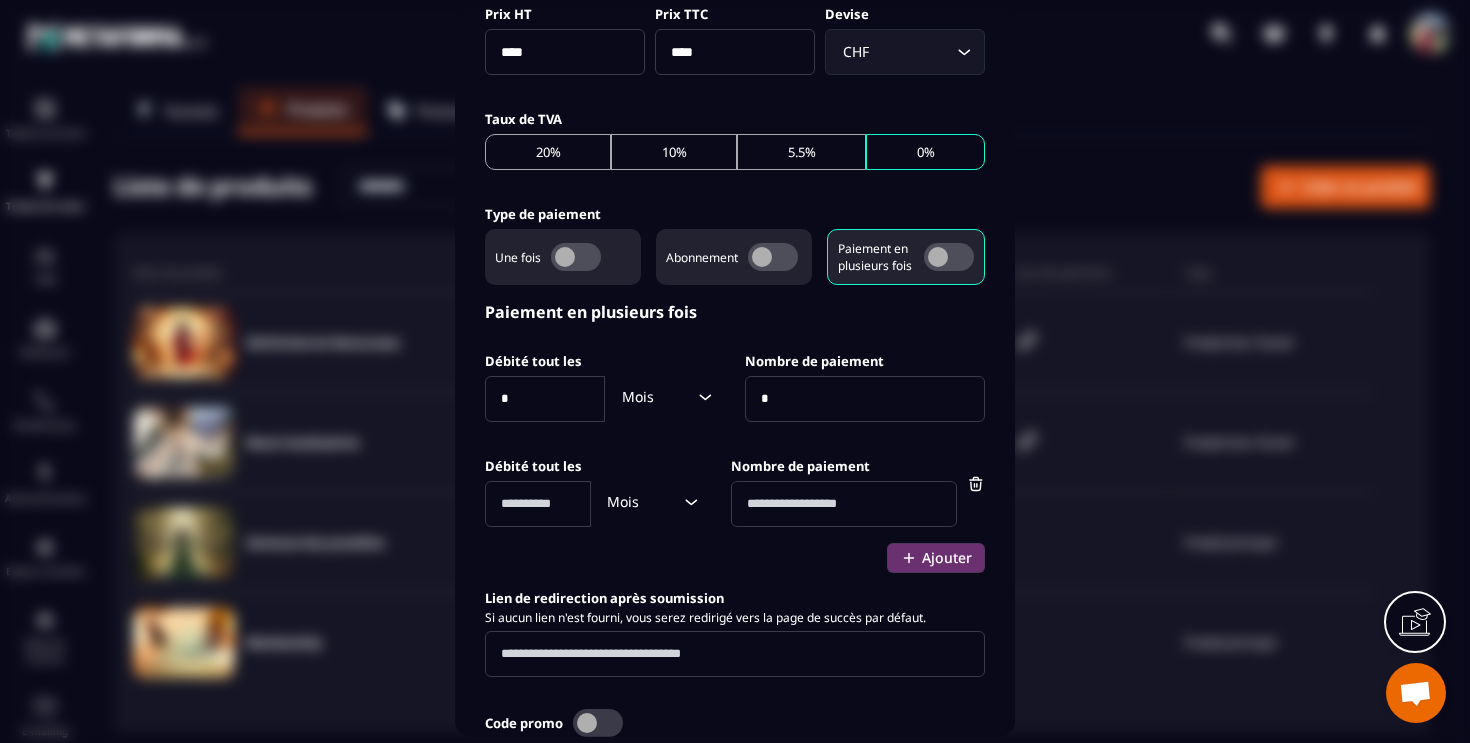 click 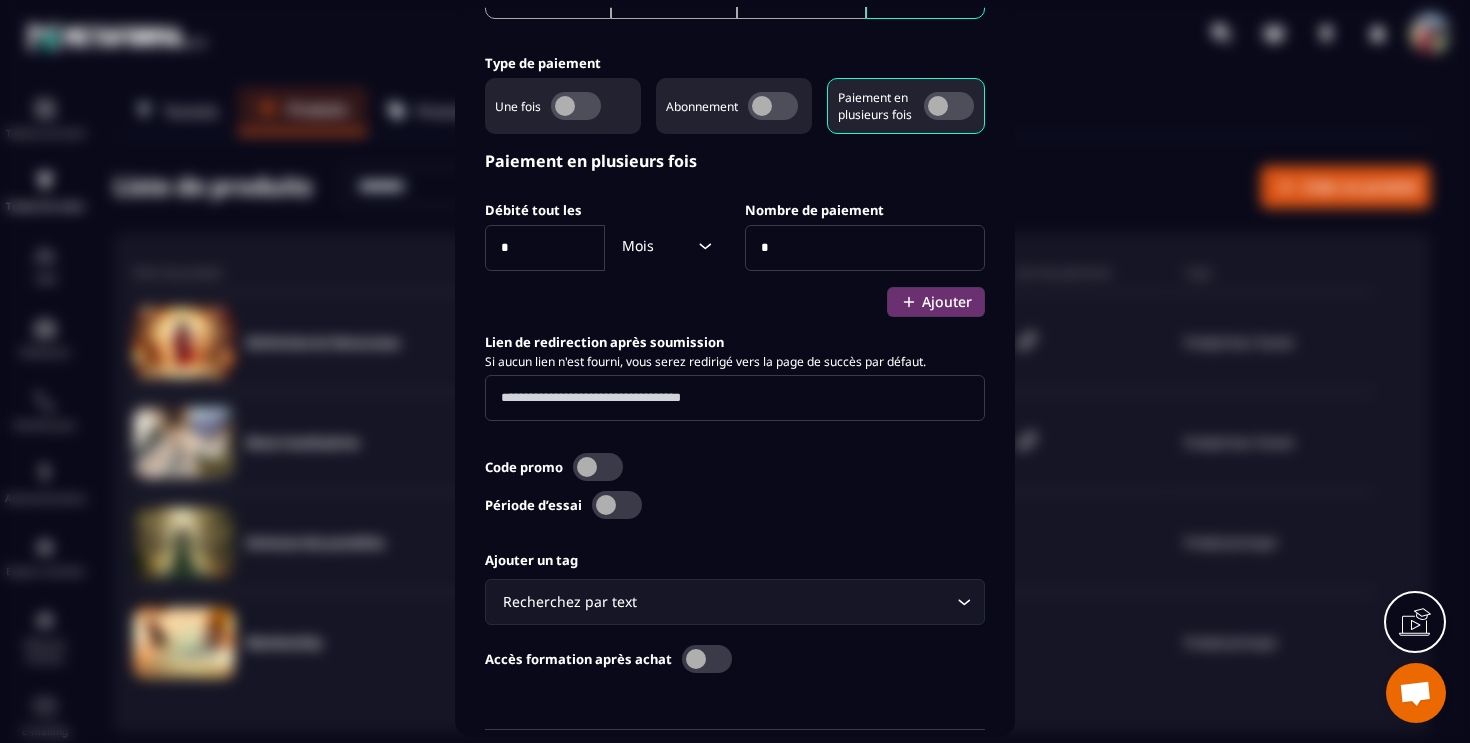scroll, scrollTop: 829, scrollLeft: 0, axis: vertical 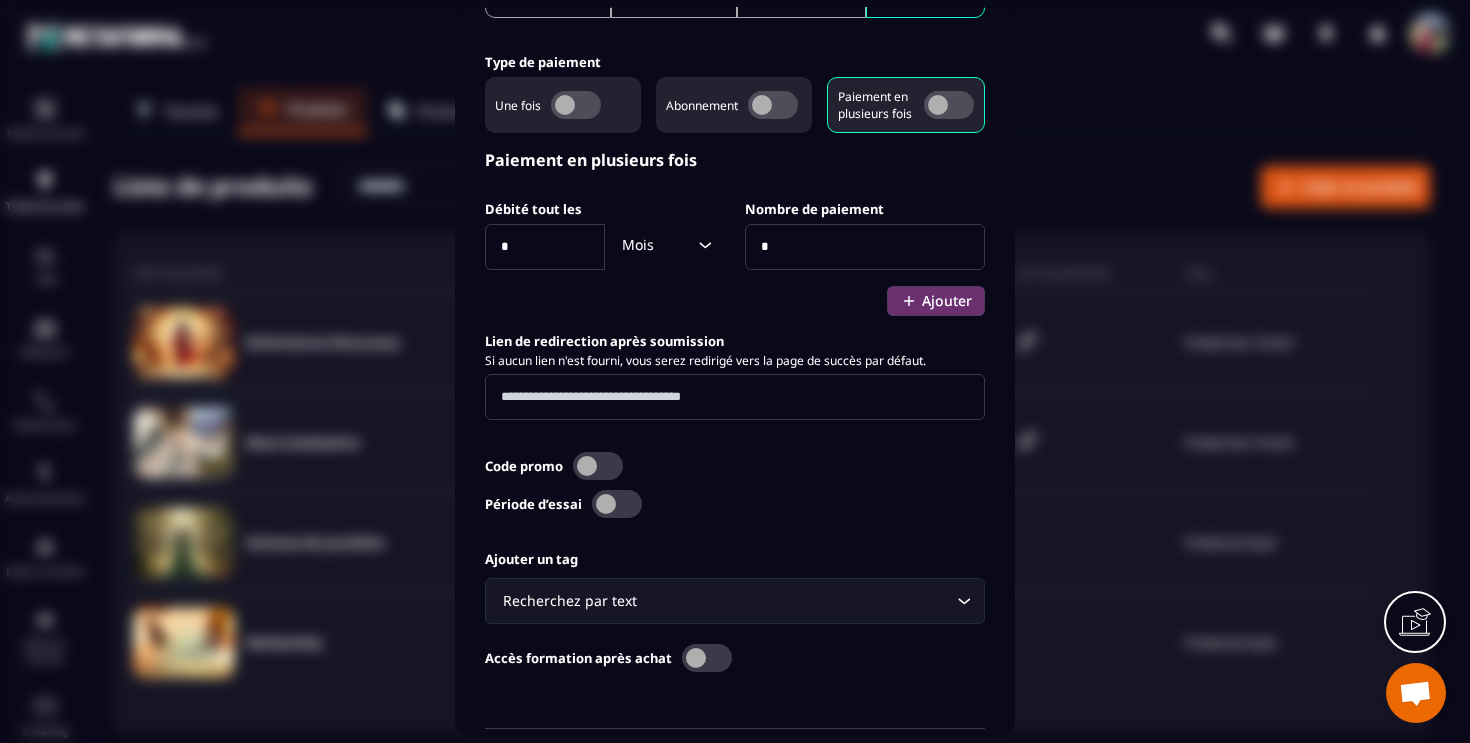 click at bounding box center (949, 104) 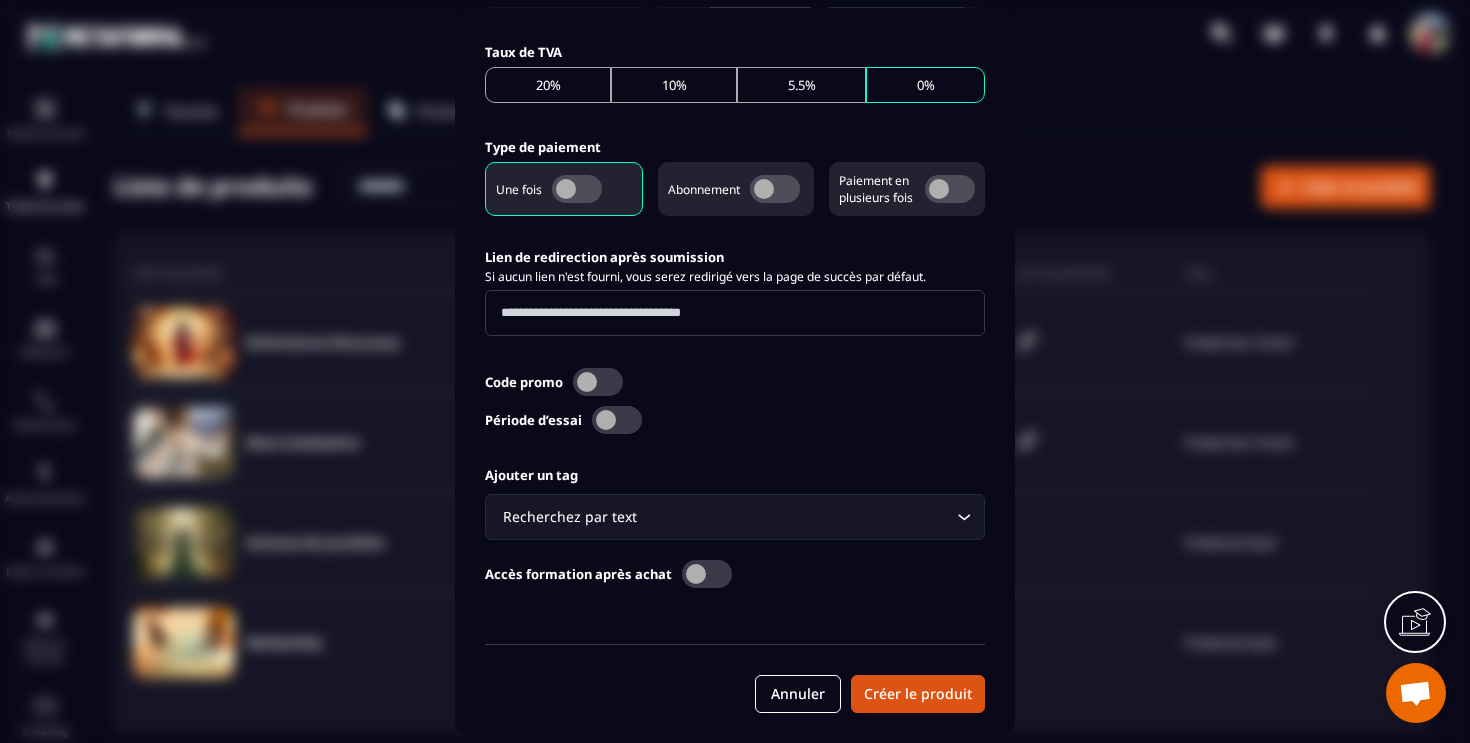click at bounding box center (707, 573) 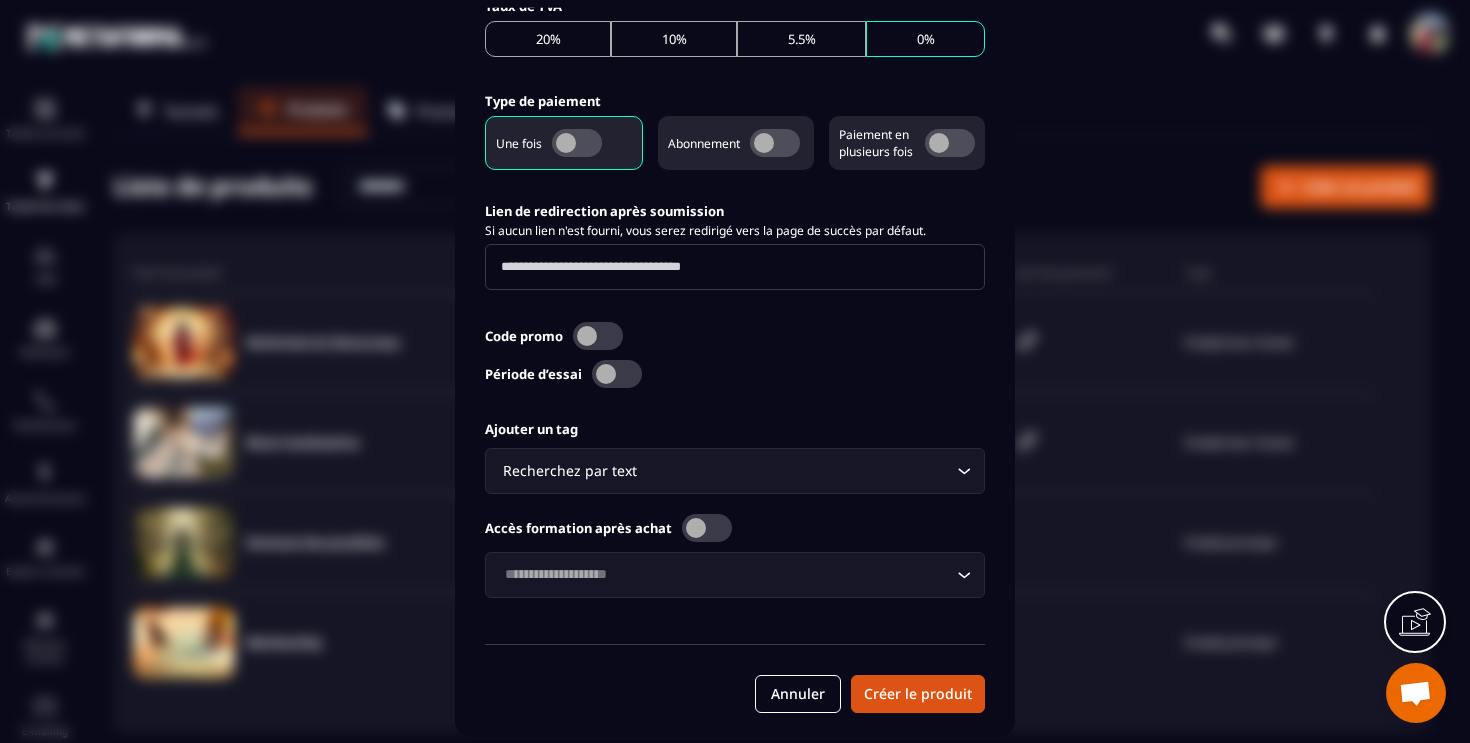 click on "Loading..." 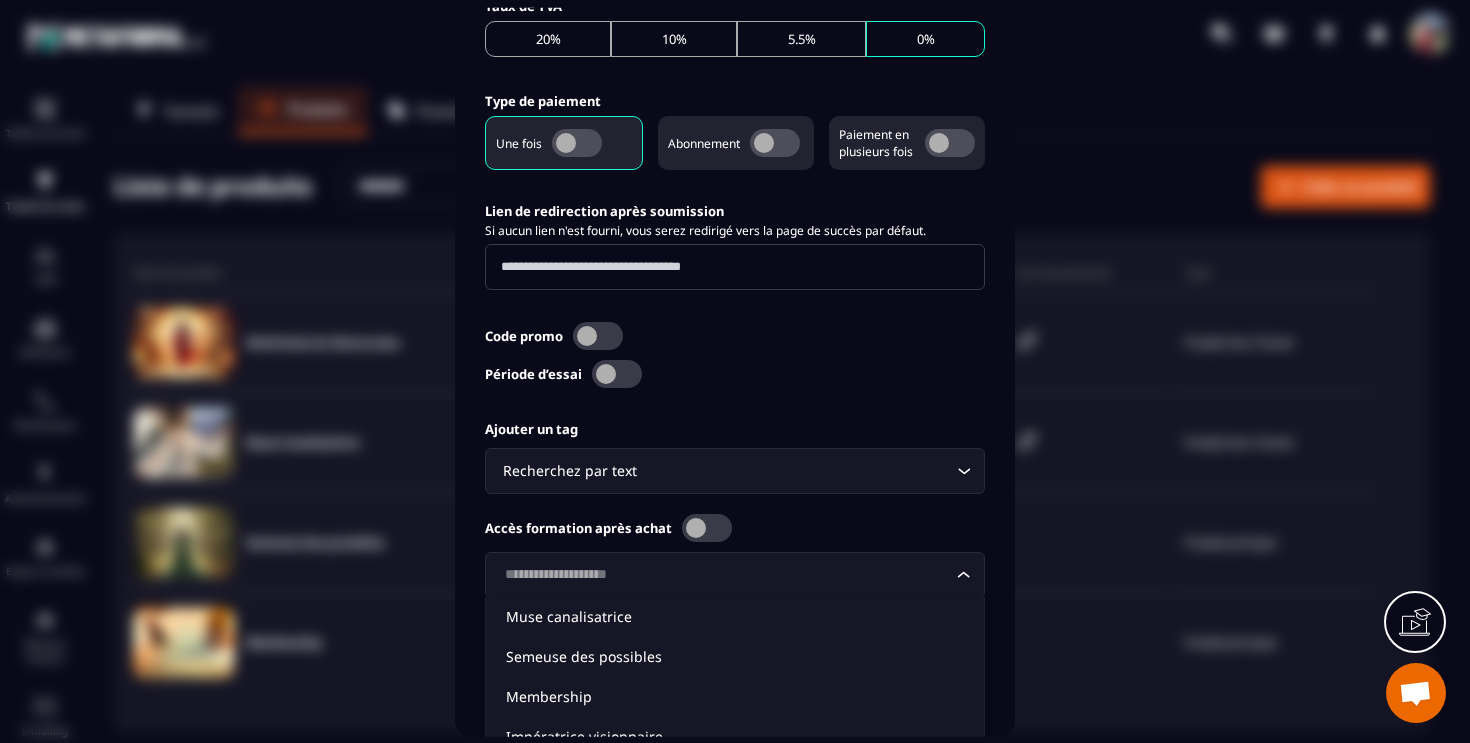 scroll, scrollTop: 845, scrollLeft: 0, axis: vertical 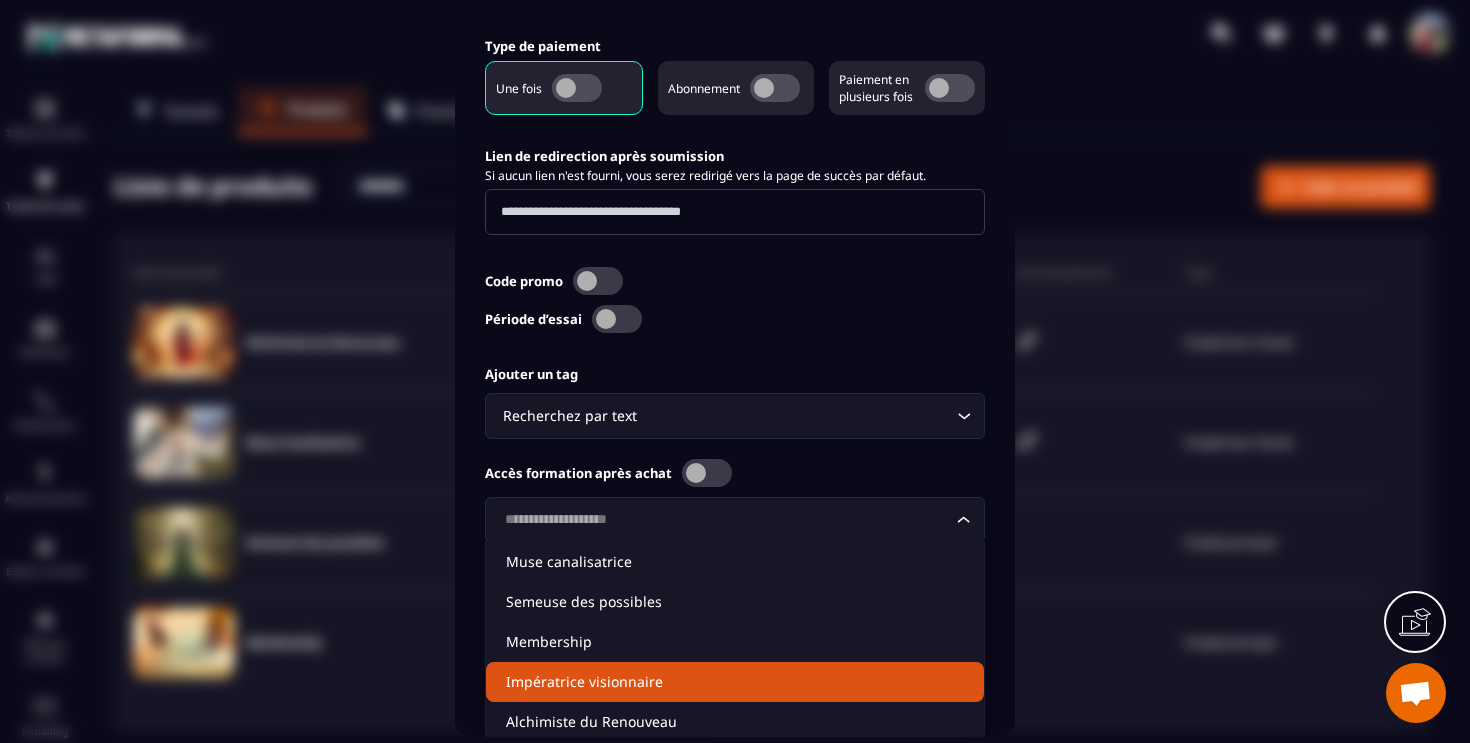 click on "Impératrice visionnaire" 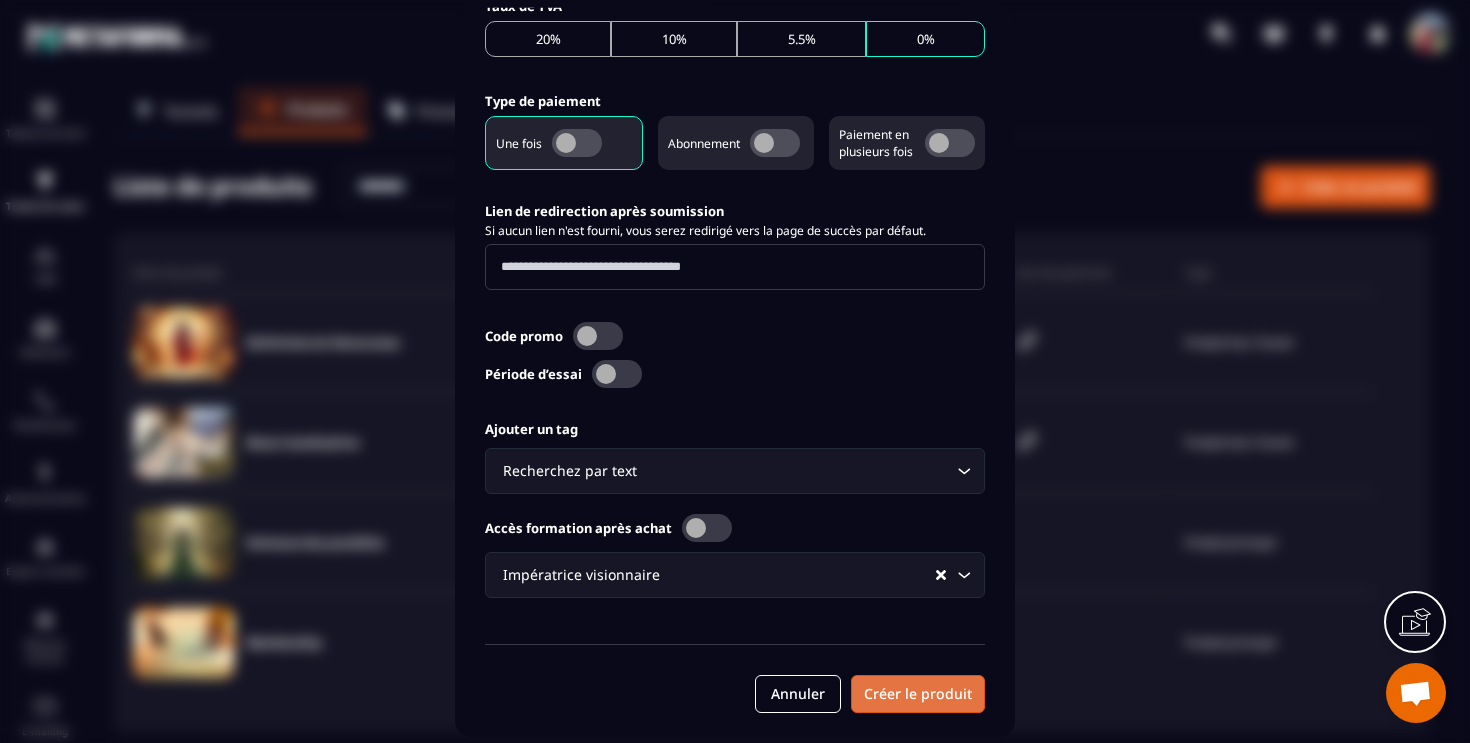 click on "Créer le produit" at bounding box center (918, 693) 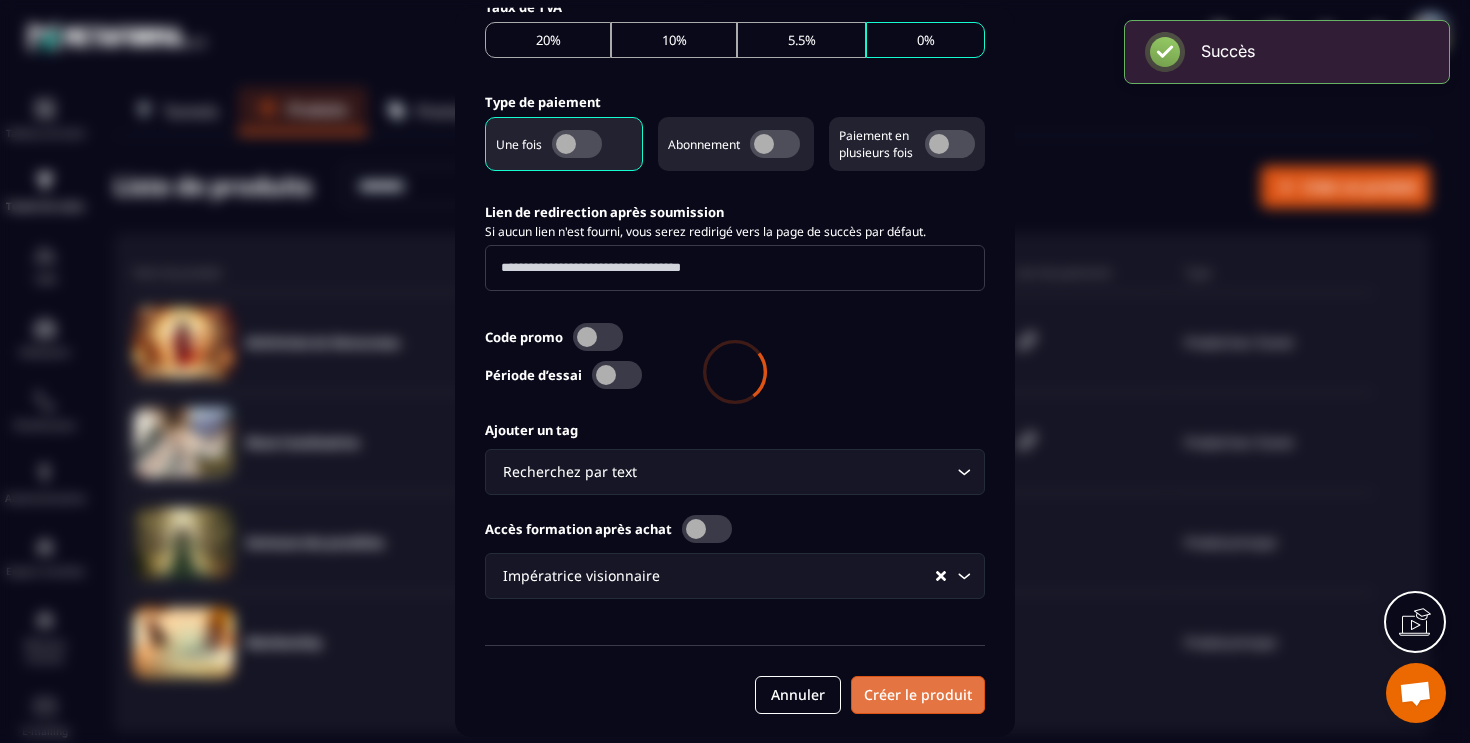 scroll, scrollTop: 790, scrollLeft: 0, axis: vertical 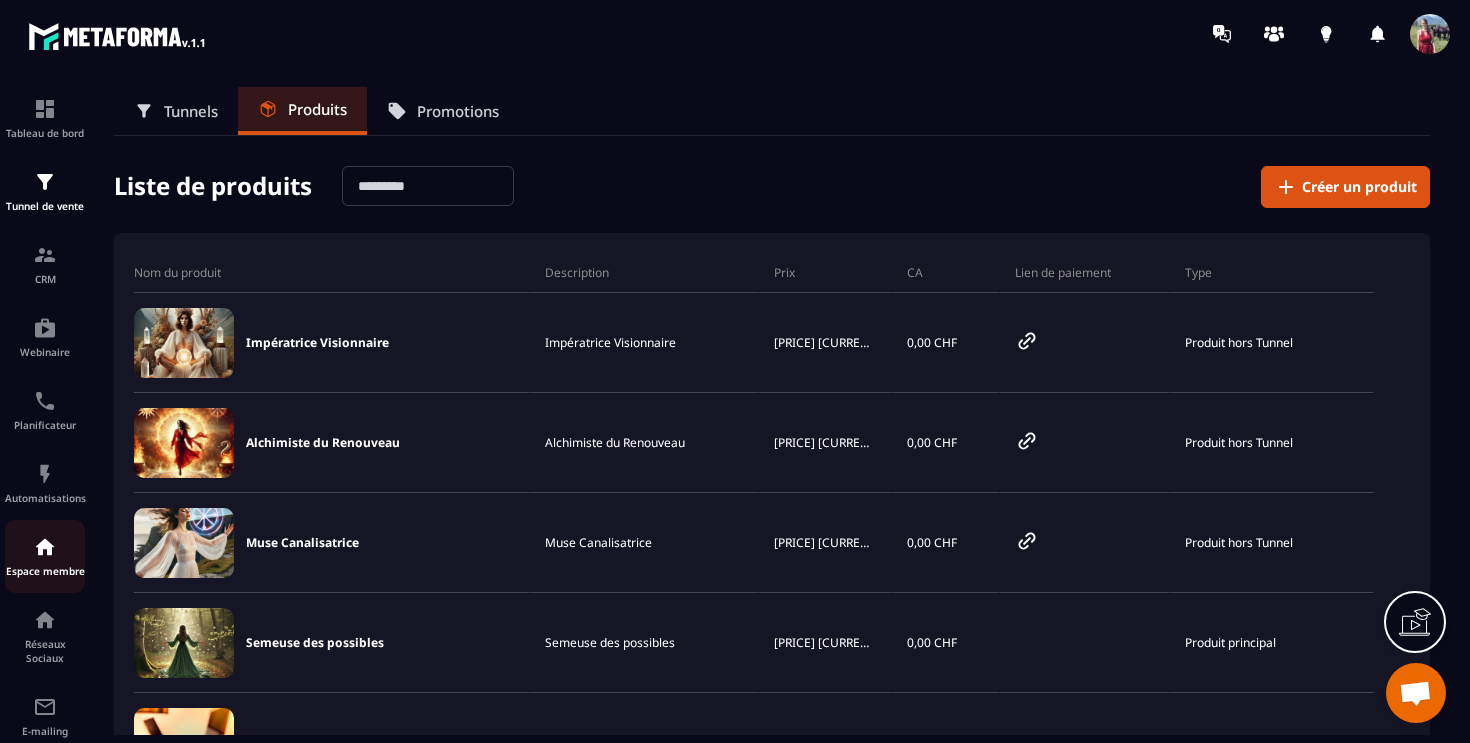 click on "Espace membre" at bounding box center [45, 556] 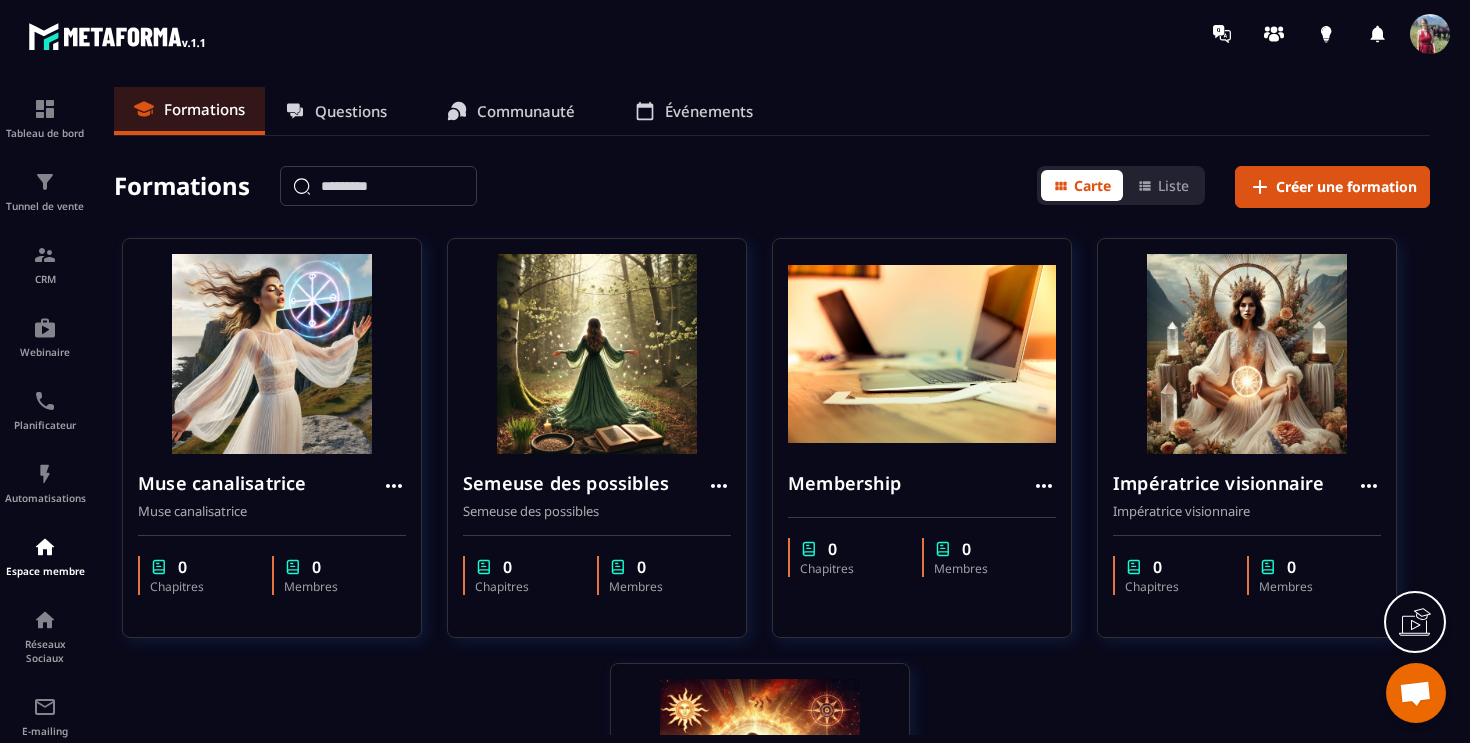 click on "Formations Questions Communauté Événements" at bounding box center (772, 111) 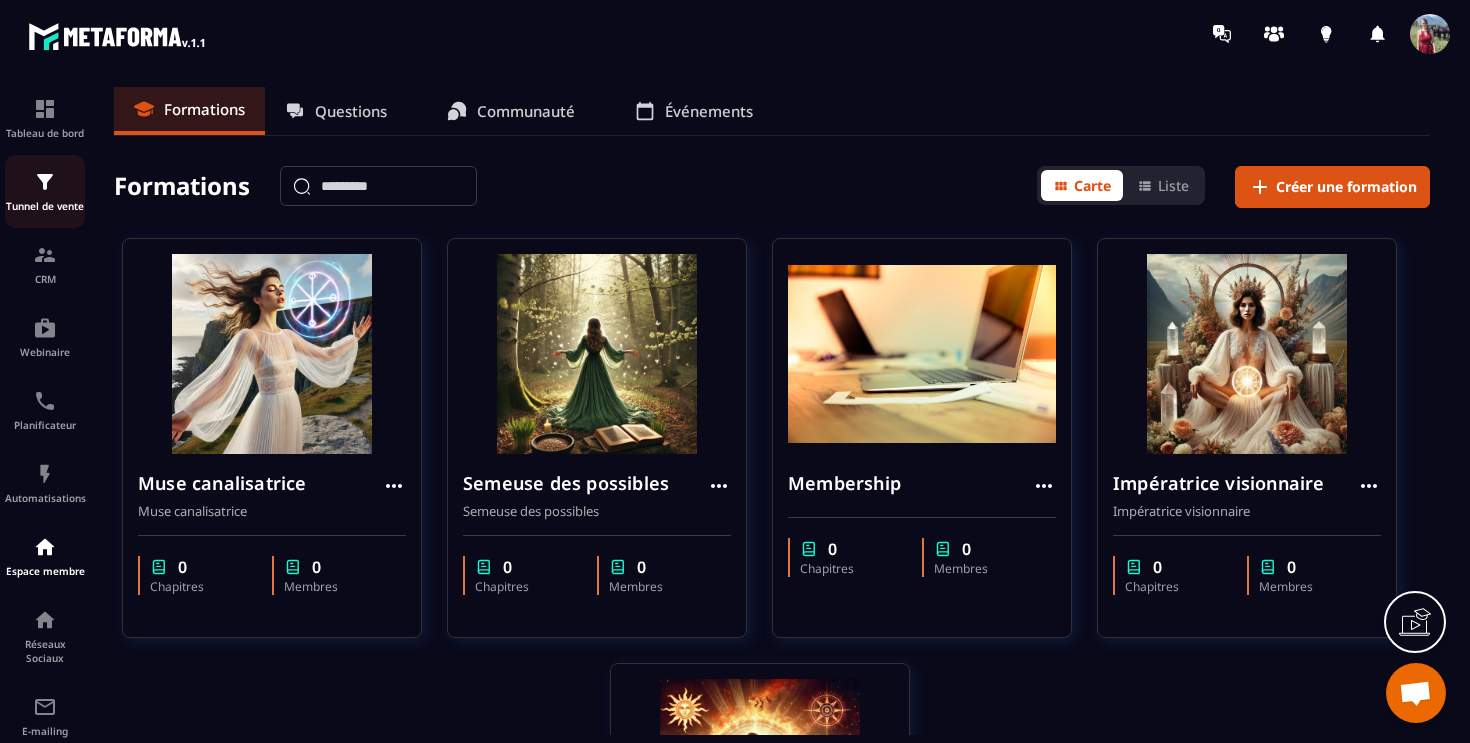 click on "Tunnel de vente" at bounding box center [45, 191] 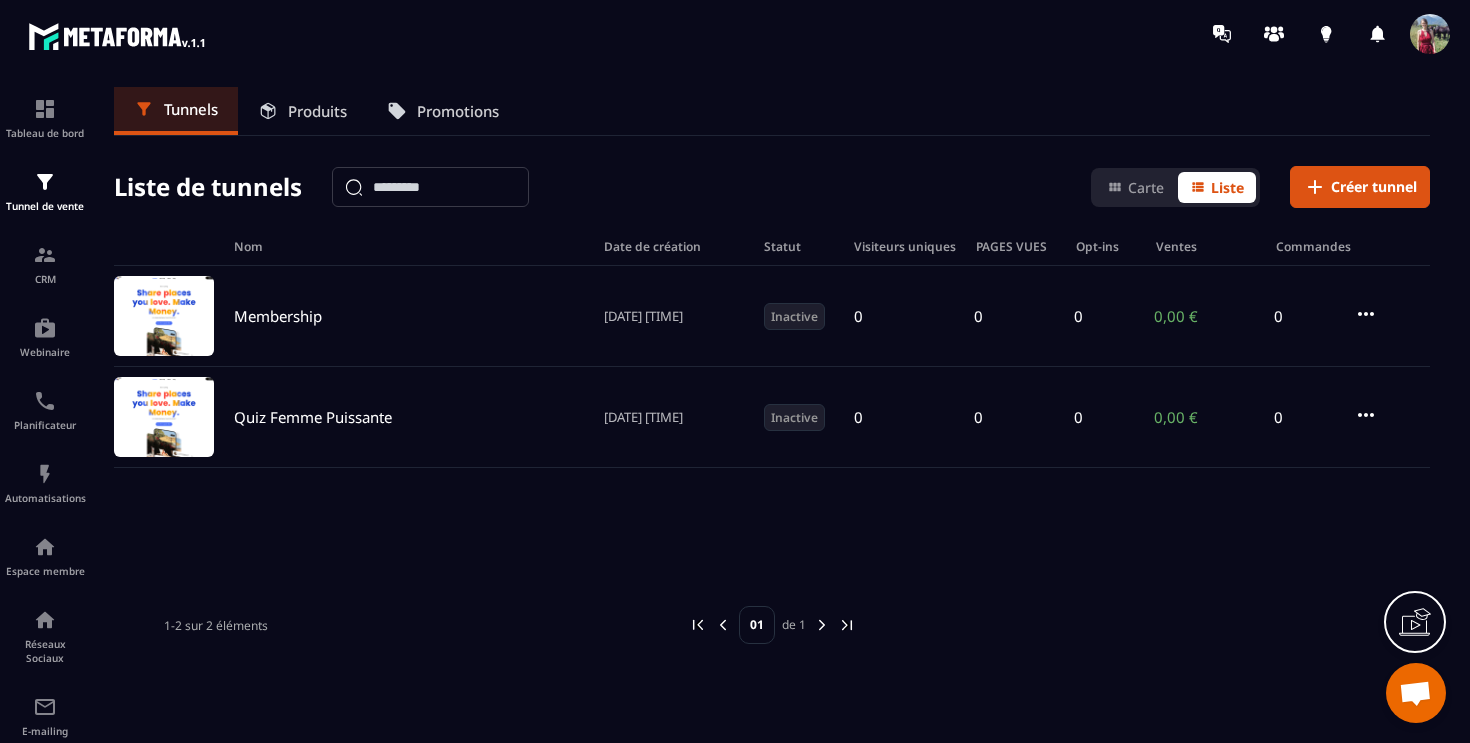 click on "Produits" at bounding box center [317, 111] 